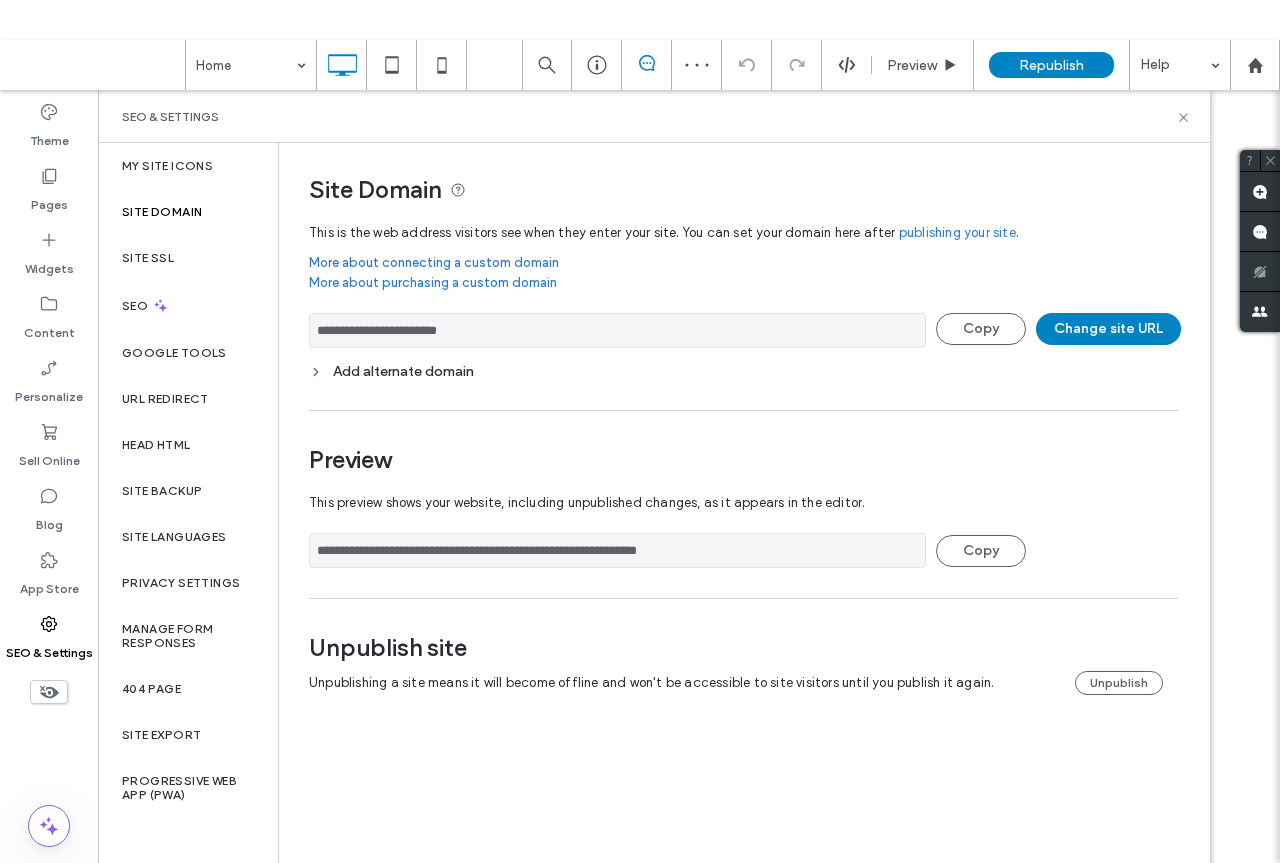 scroll, scrollTop: 0, scrollLeft: 0, axis: both 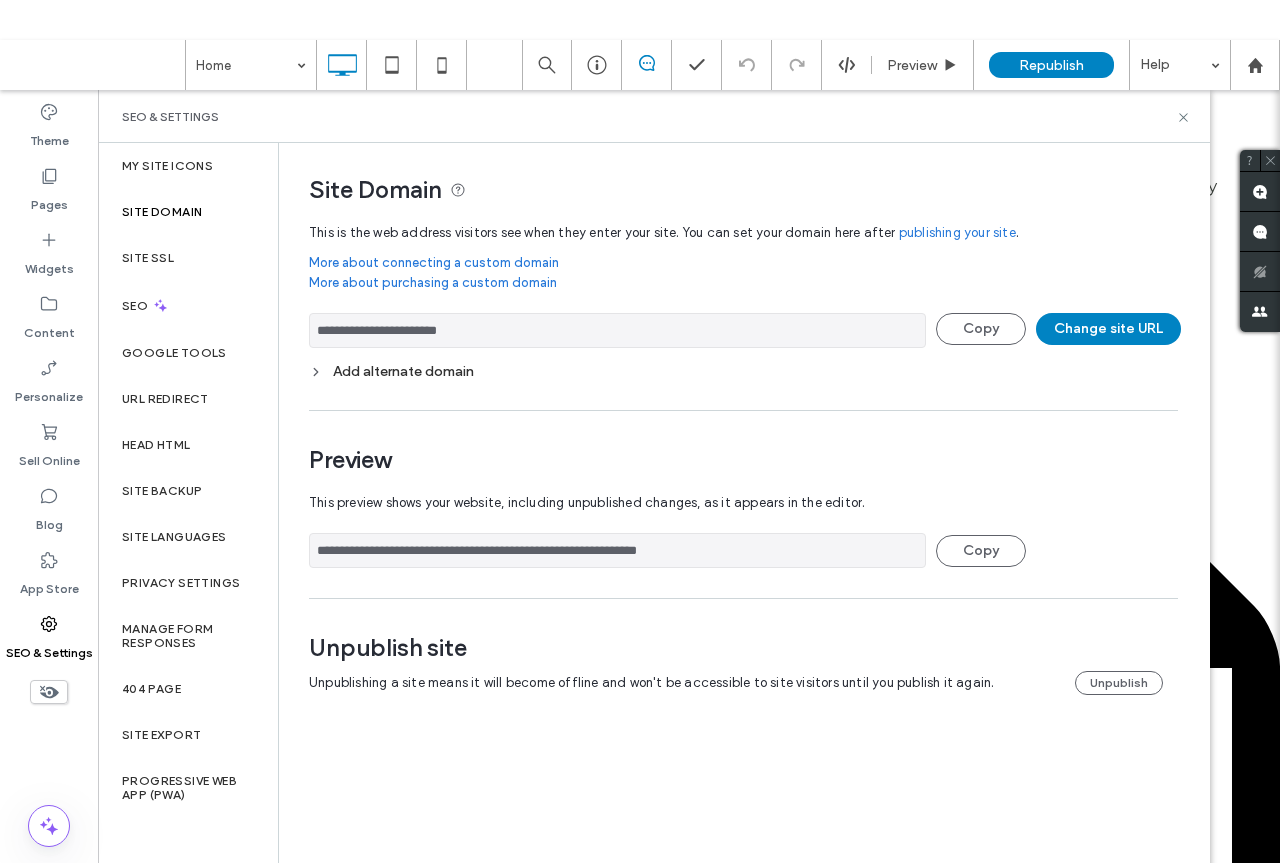drag, startPoint x: 410, startPoint y: 326, endPoint x: 350, endPoint y: 327, distance: 60.00833 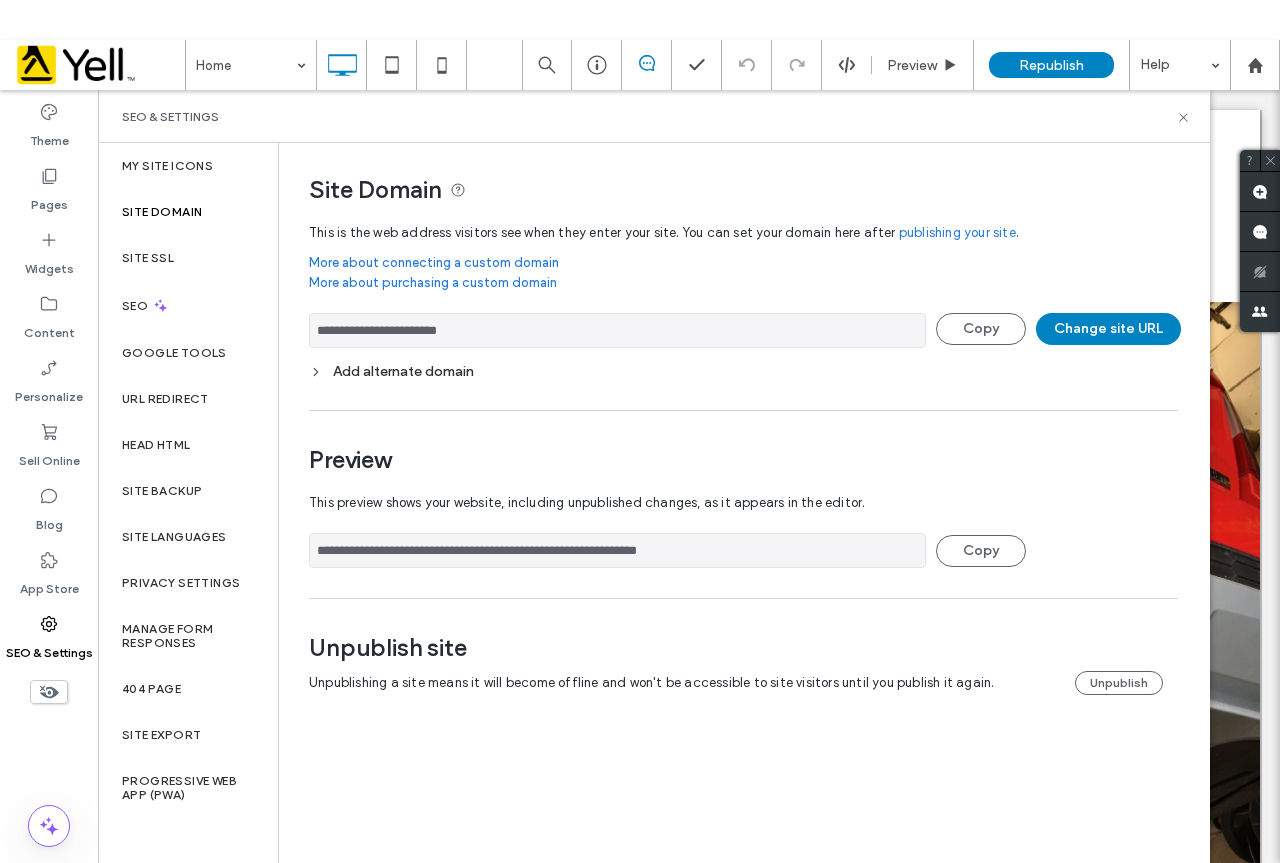 click on "**********" at bounding box center (617, 330) 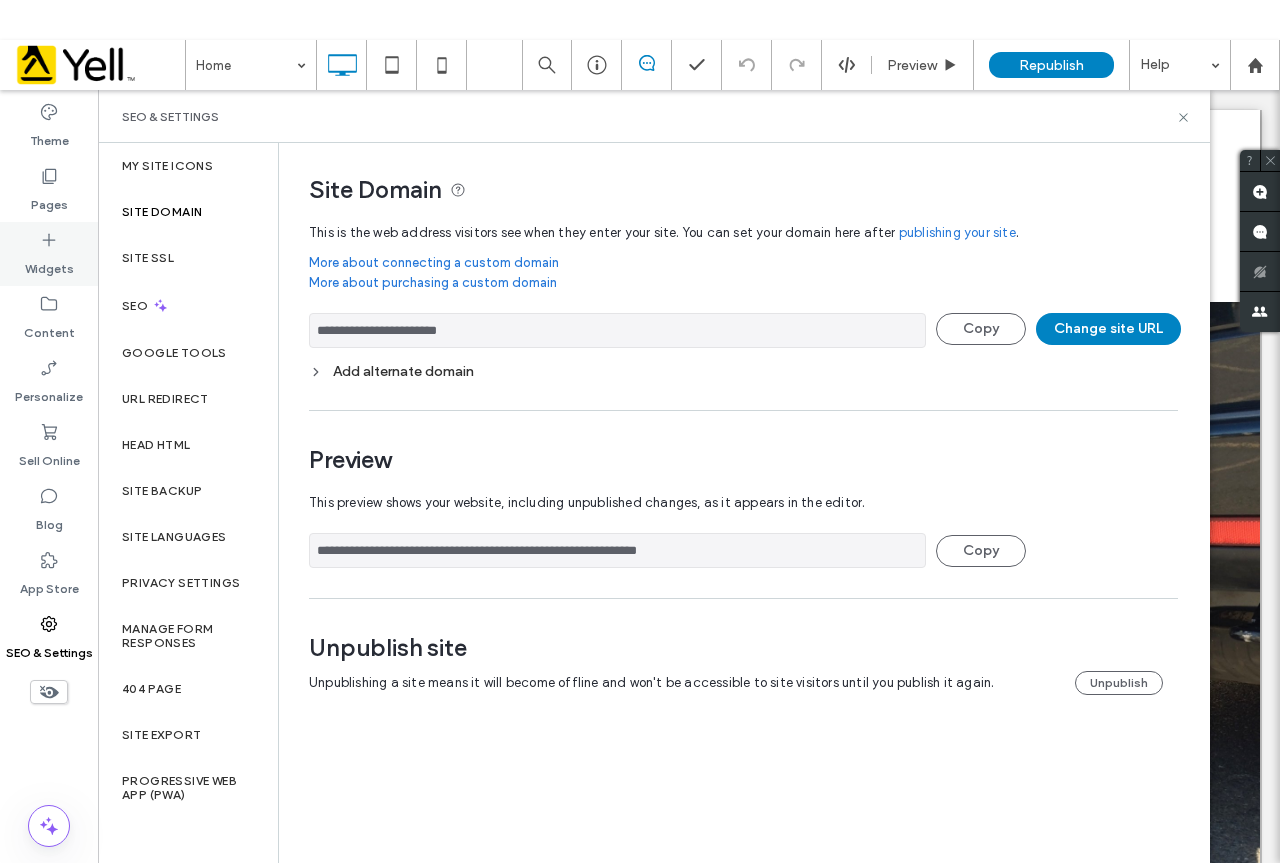 click on "Widgets" at bounding box center (49, 254) 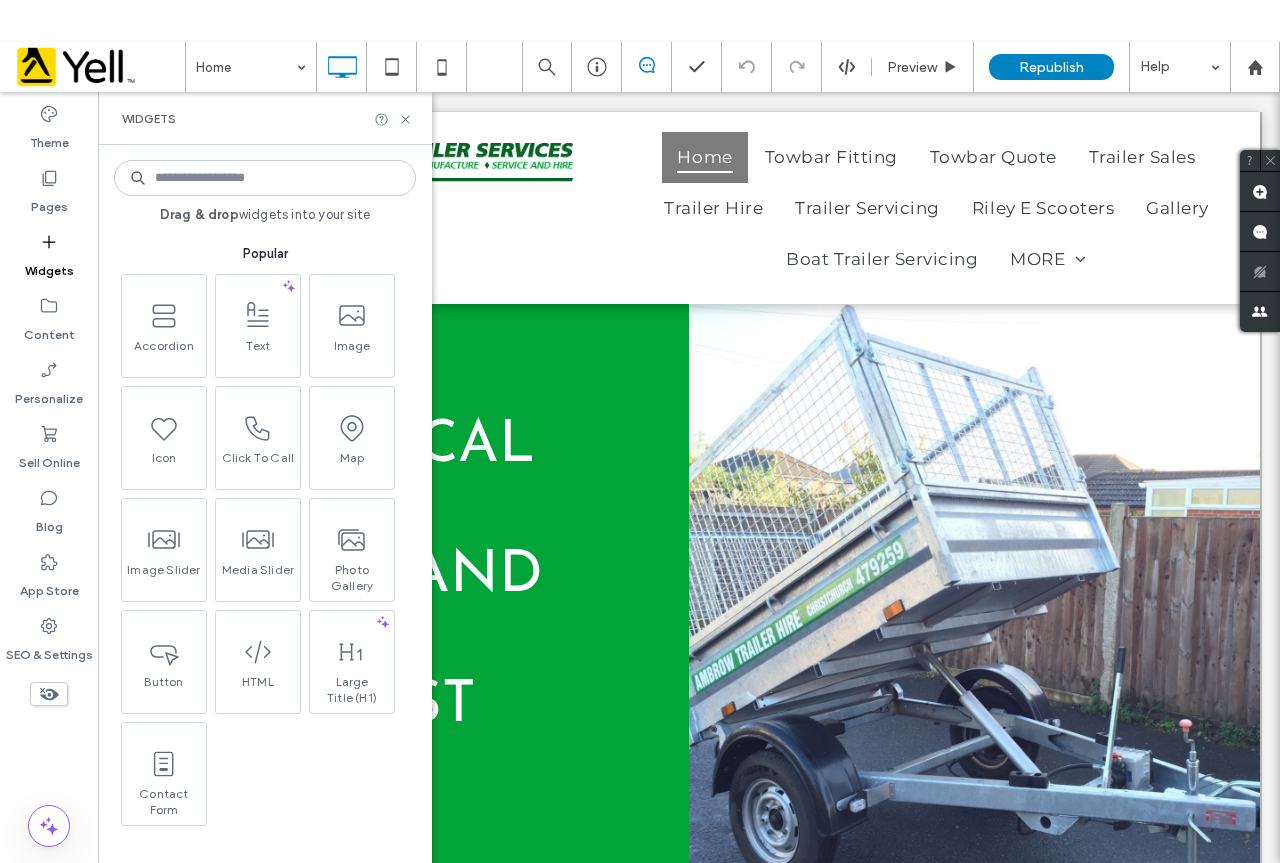 click at bounding box center (265, 178) 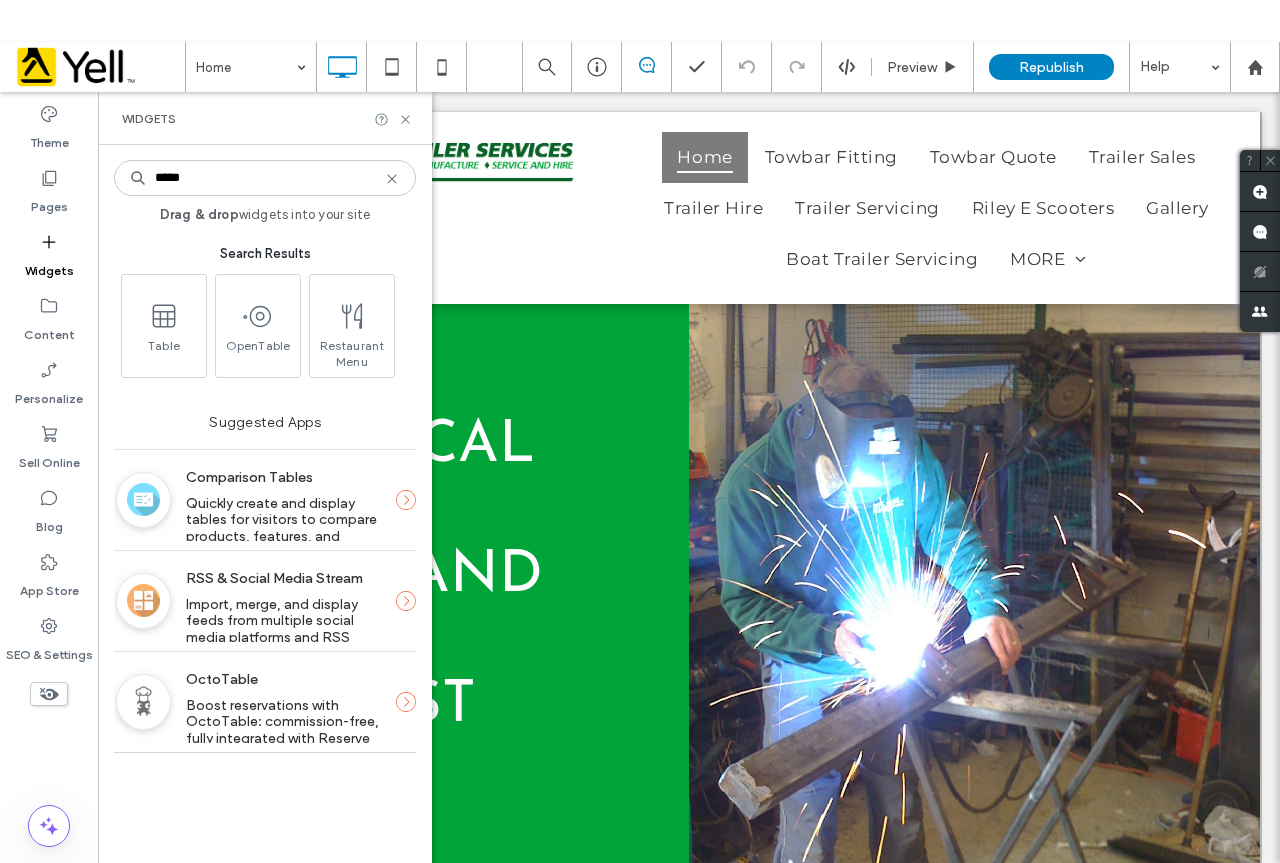 type on "*****" 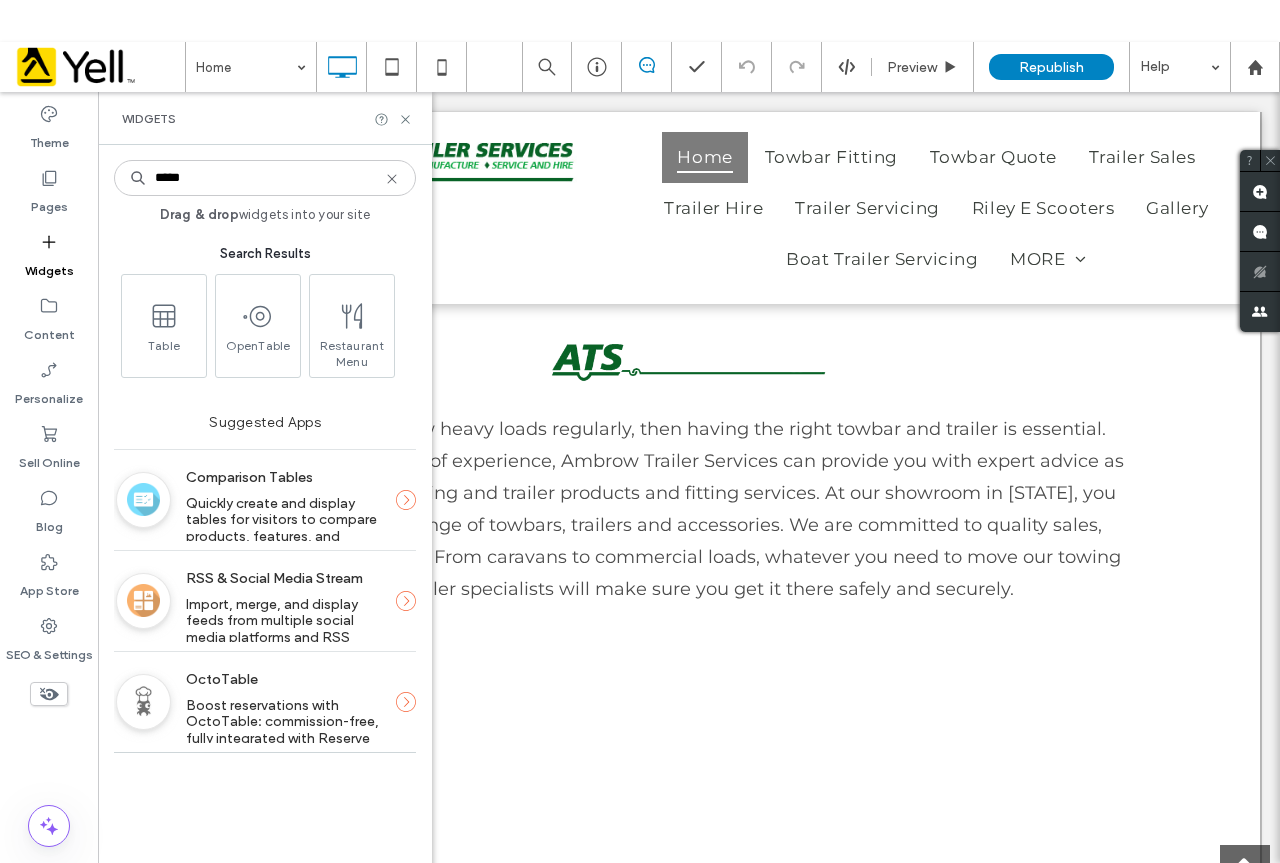 scroll, scrollTop: 700, scrollLeft: 0, axis: vertical 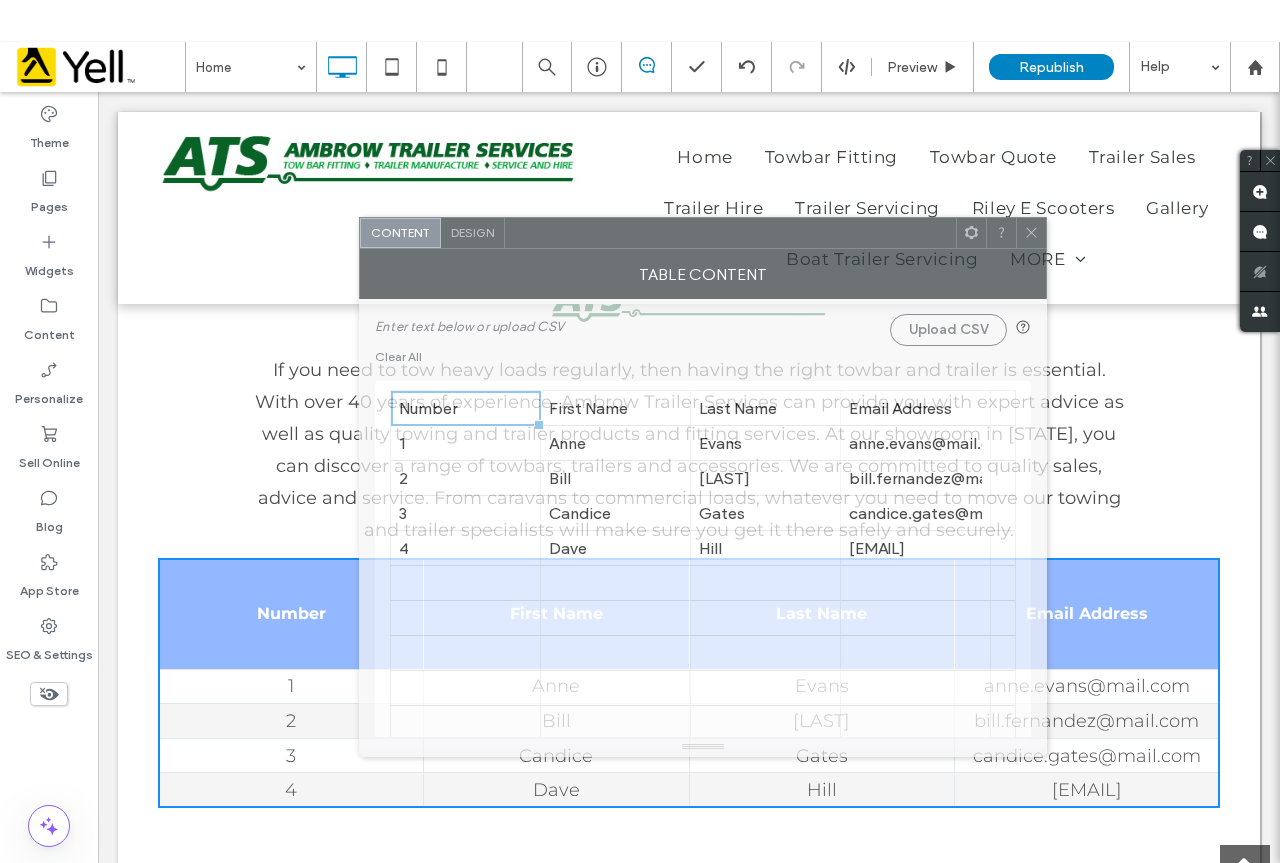 drag, startPoint x: 487, startPoint y: 186, endPoint x: 728, endPoint y: 241, distance: 247.19627 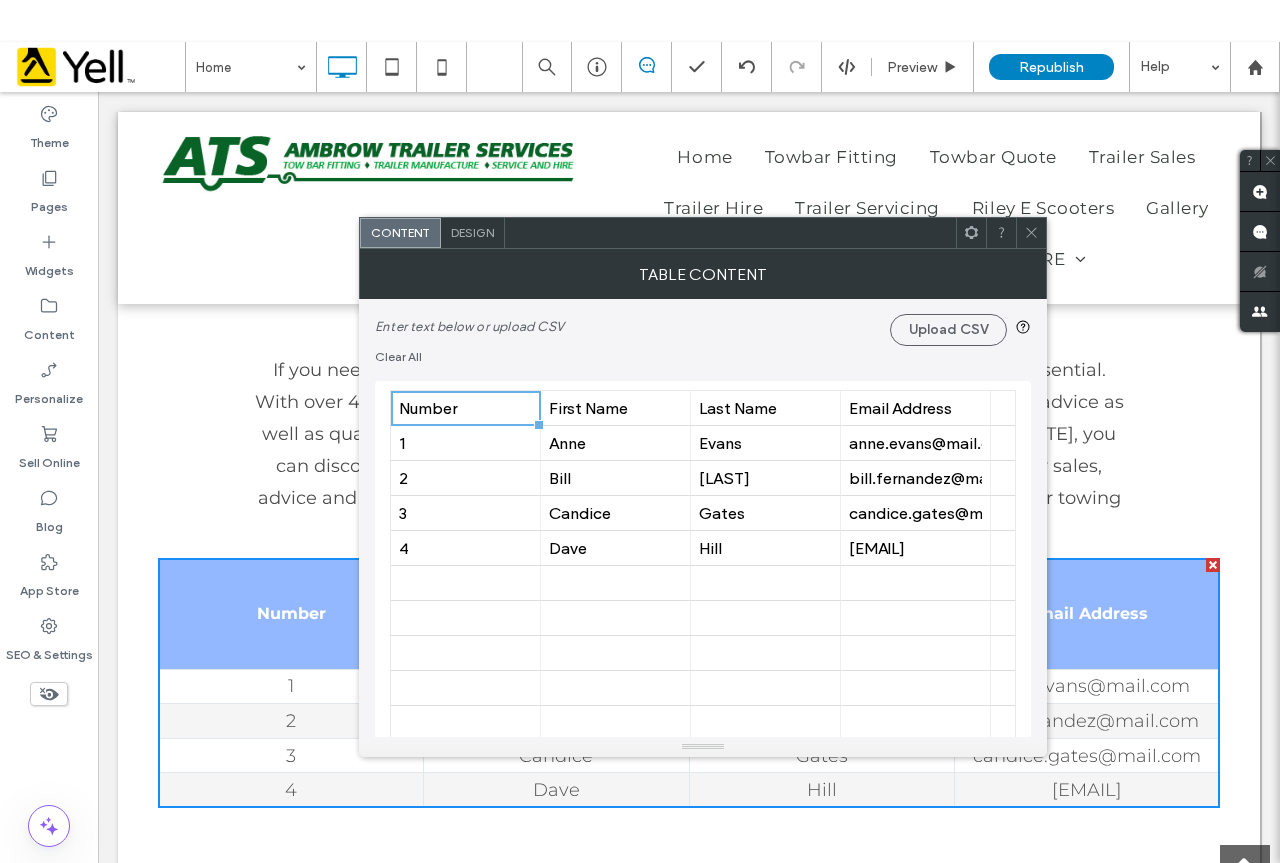 click 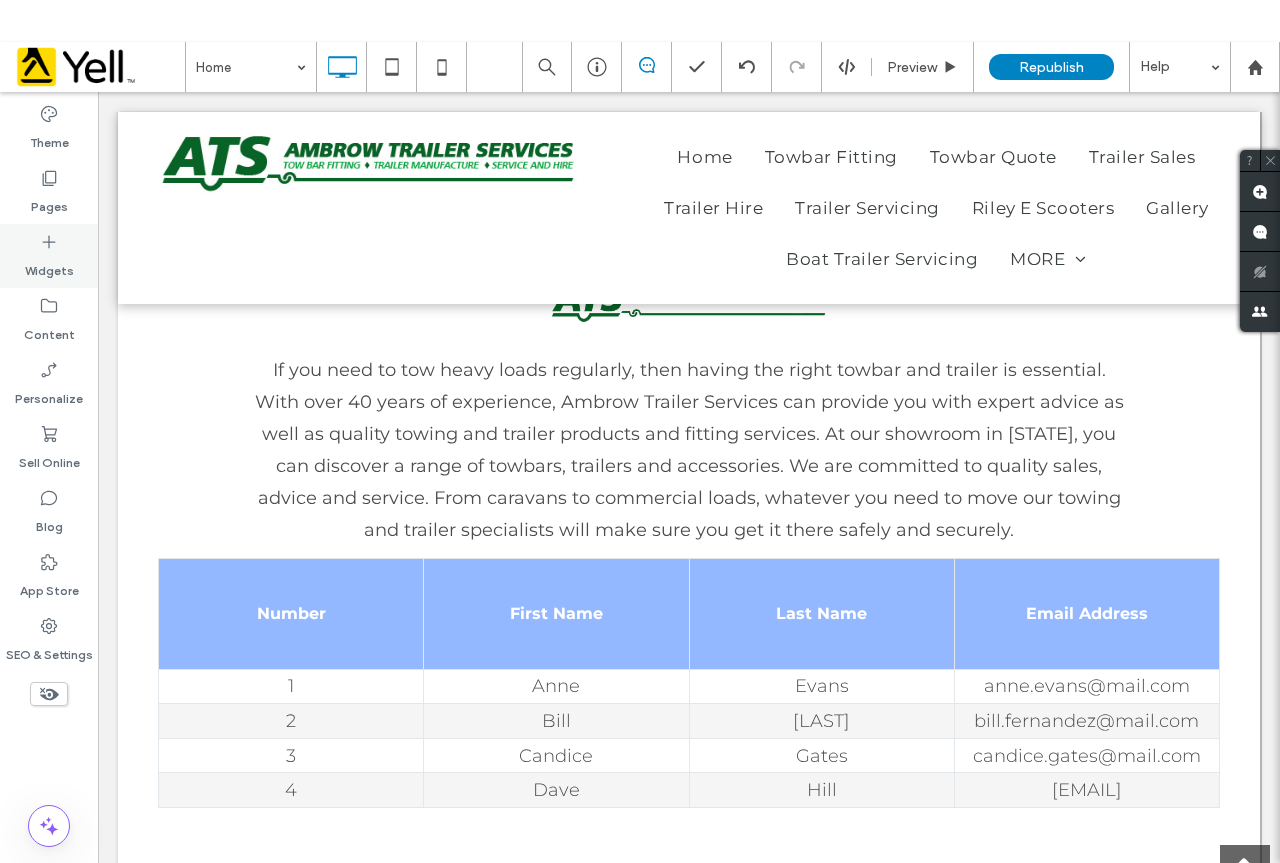 click 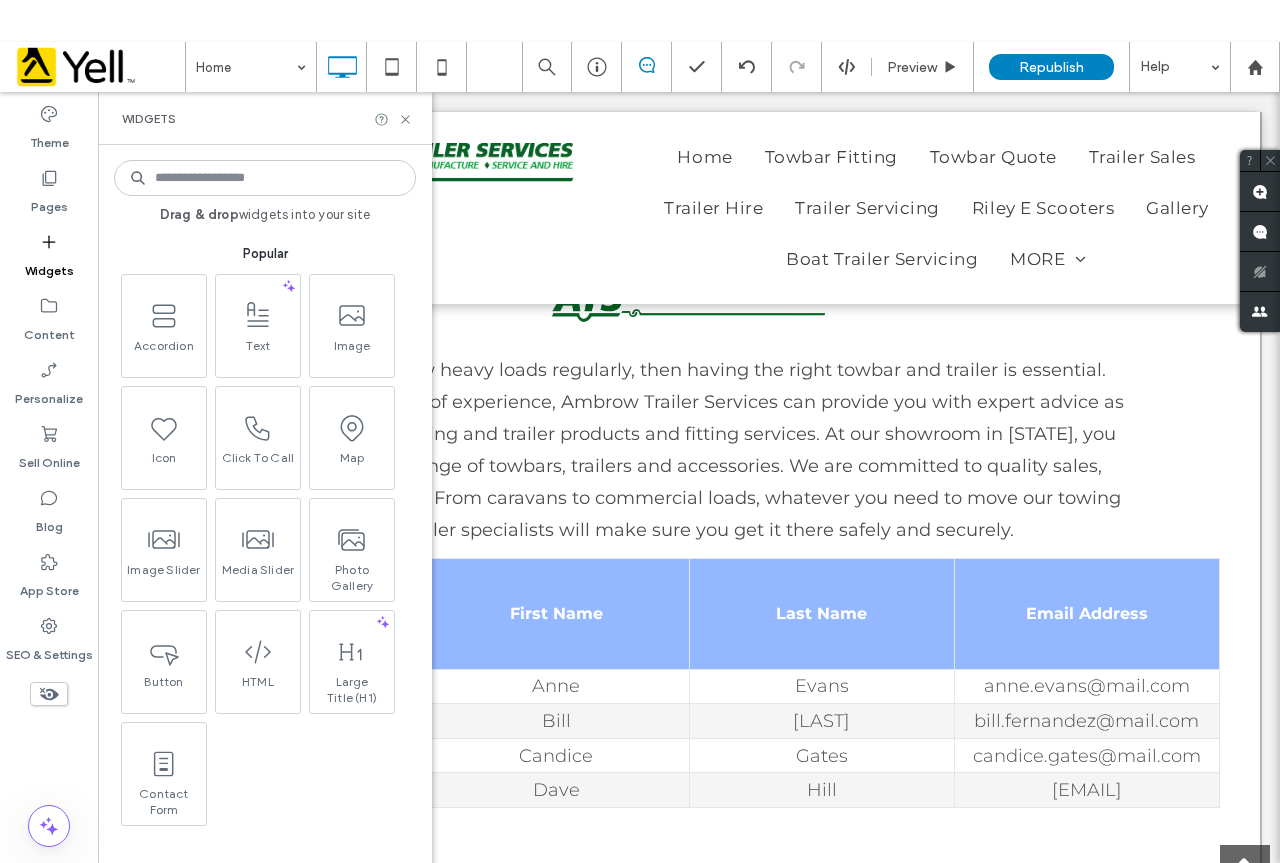 click on "Drag & drop  widgets into your site Popular Accordion Text Image Icon Click To Call Map Image Slider Media Slider Photo Gallery Button HTML Large Title (H1) Contact Form Basics Text Button Divider Spacer Large Title (H1) Small Title (H3) List 1 Column 2 Columns 3 Columns 4 Columns Countdown Table Breadcrumbs Accordion
Fixed Contact Us
Tabs
Text & Image
Copyright Advanced Widgets Button Style34 Button Style1 Button Style8 Button Style37 Volume Calculator Button Style18 Button Style22 Button Style10 Button Style28 Button Style6 YouTube lightbox Button Style3 Accordion (+ image) Button Style15 Button Style38 Button Style24 Button Style17 Card Button Style19 Pod Style 2 Button Style11 Button Style14 Pod Style 1 Button Style5 Button Style16 Button Style30 Button Style35 Button Style13 Button Style7 Button Style27 Button Style29 Button Style9 Button Style31 Counter Button Style12 Button Style32 Custom Button ProductCard Button Style36 Button Style25 Pod Style 3" at bounding box center [265, 525] 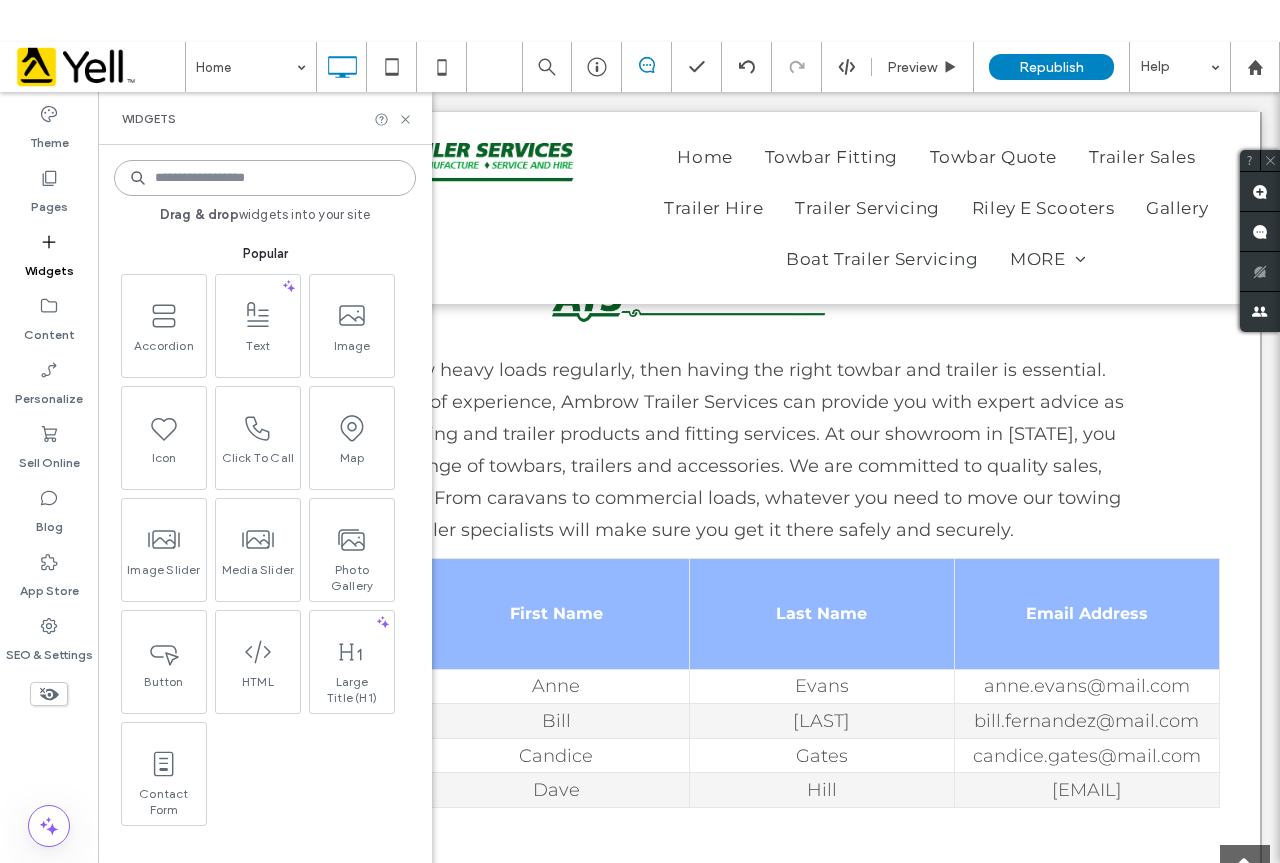 click at bounding box center [265, 178] 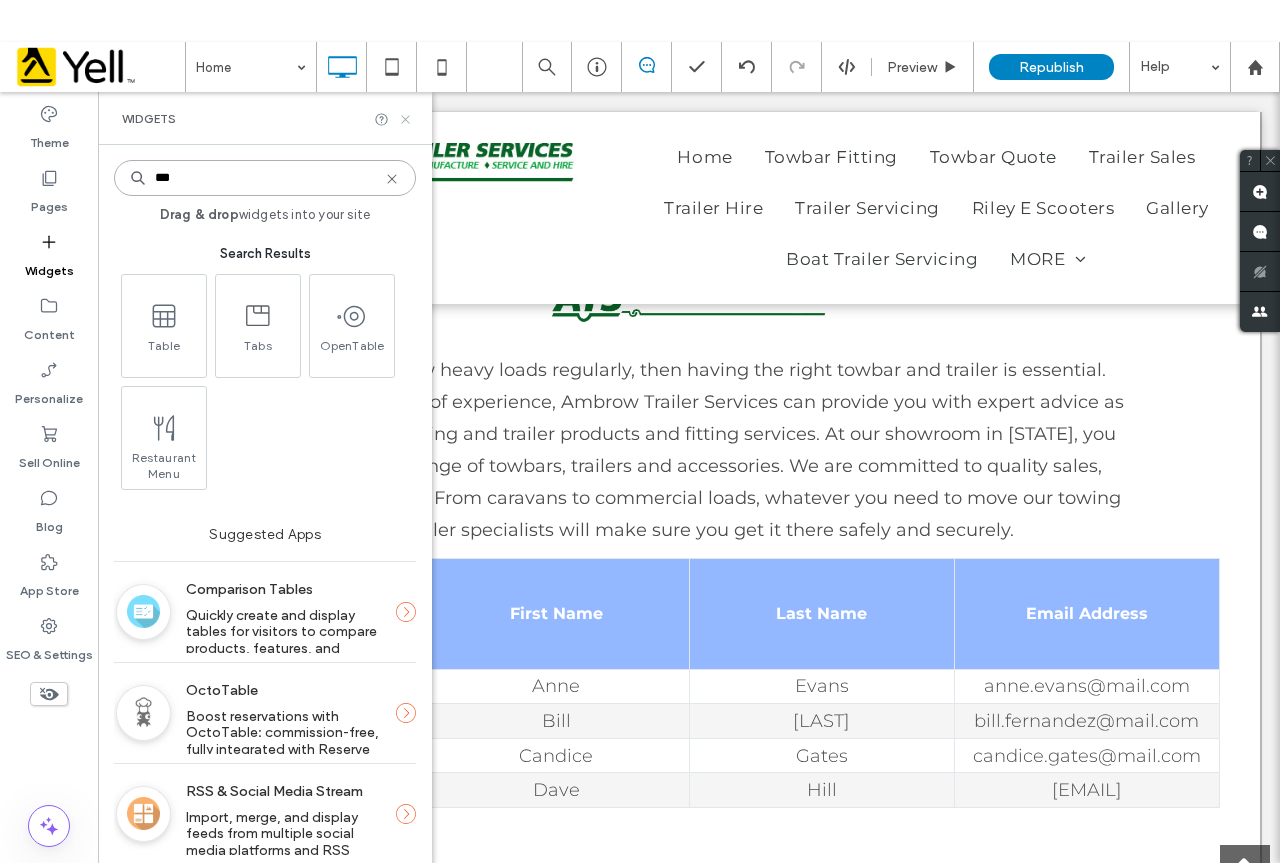 type on "***" 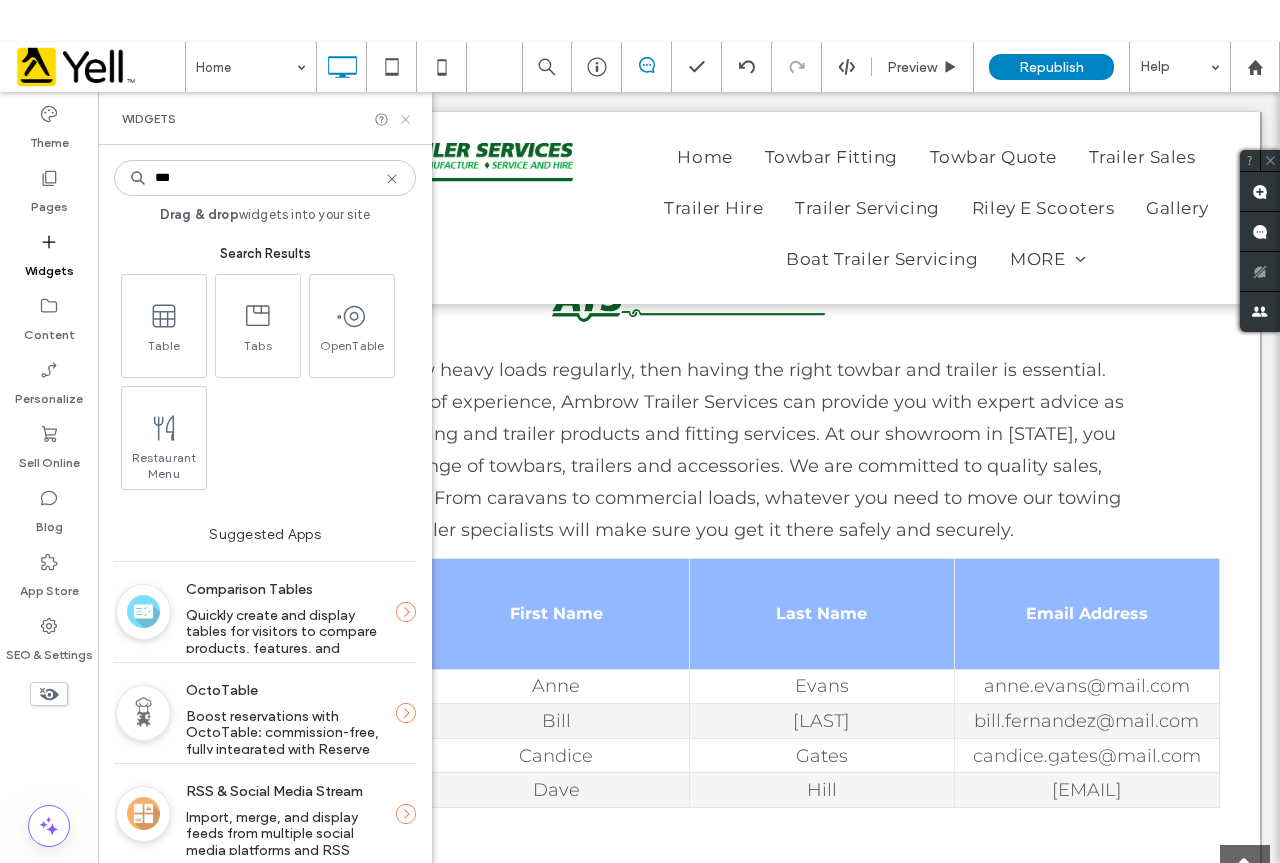 click 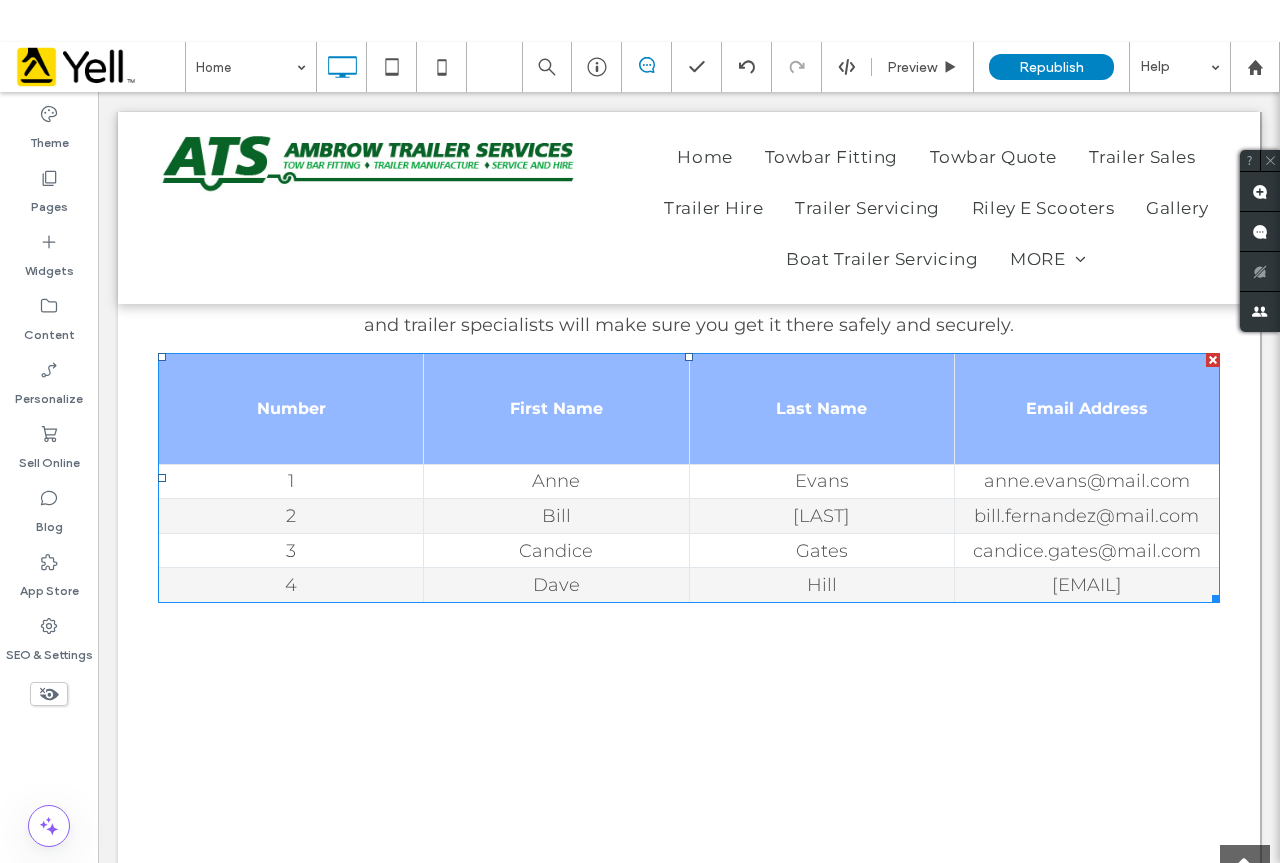 scroll, scrollTop: 900, scrollLeft: 0, axis: vertical 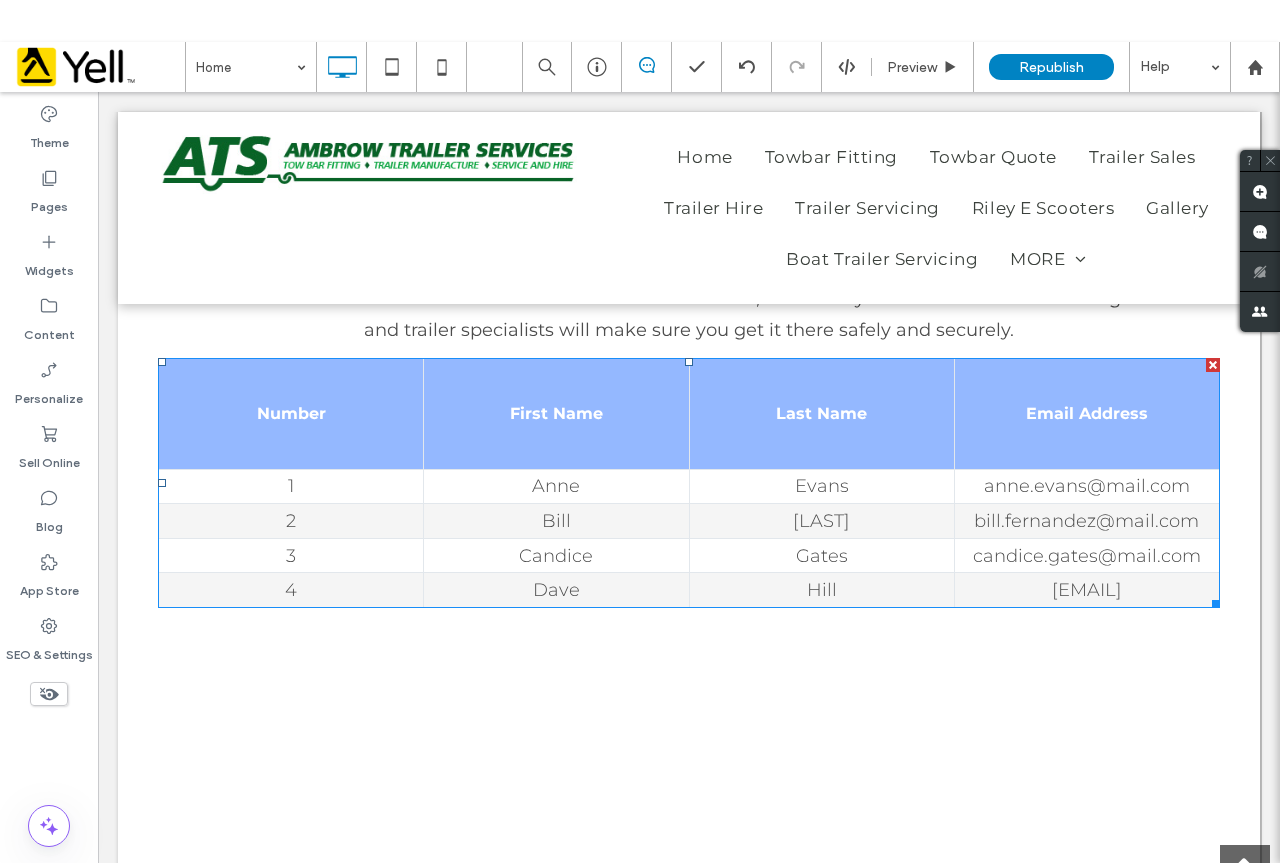 click on "Candice" at bounding box center [556, 555] 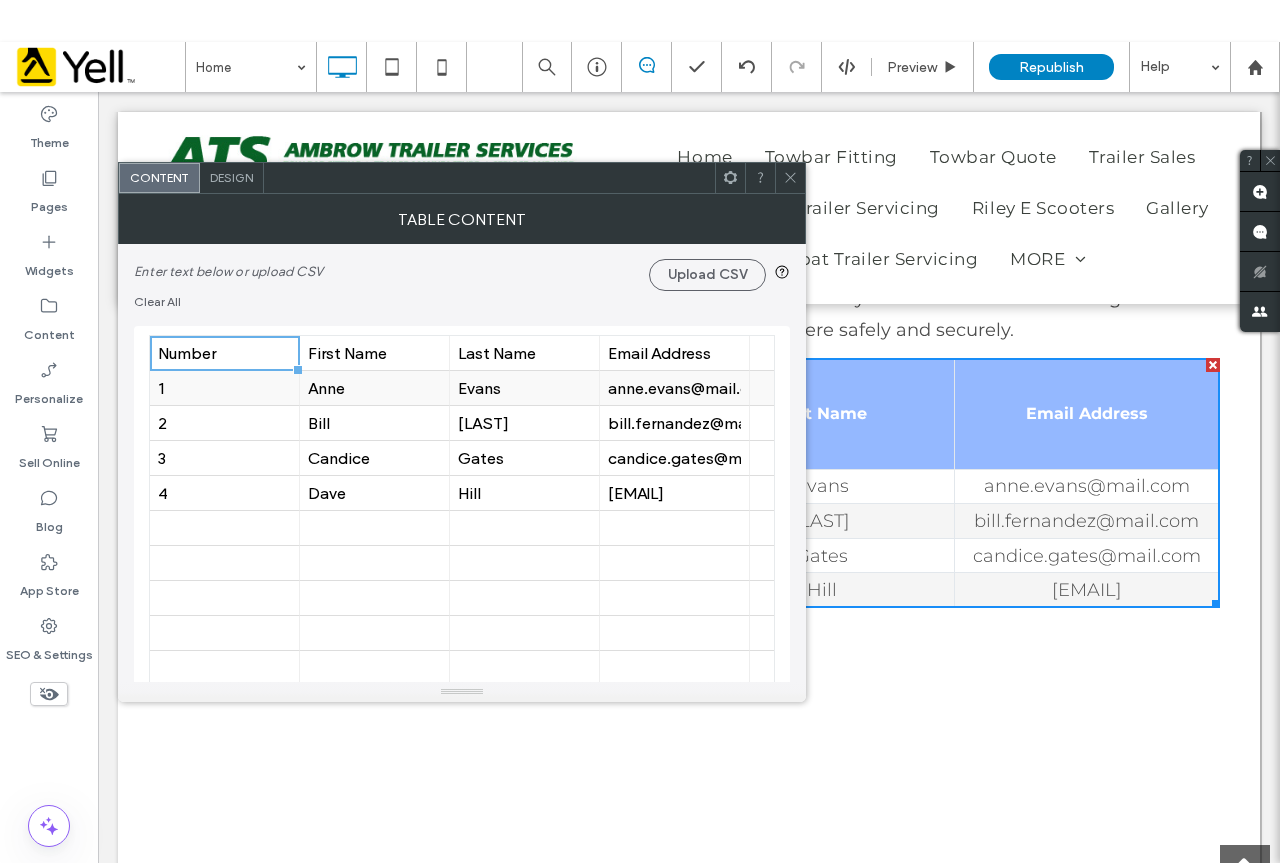 click on "1" at bounding box center (224, 388) 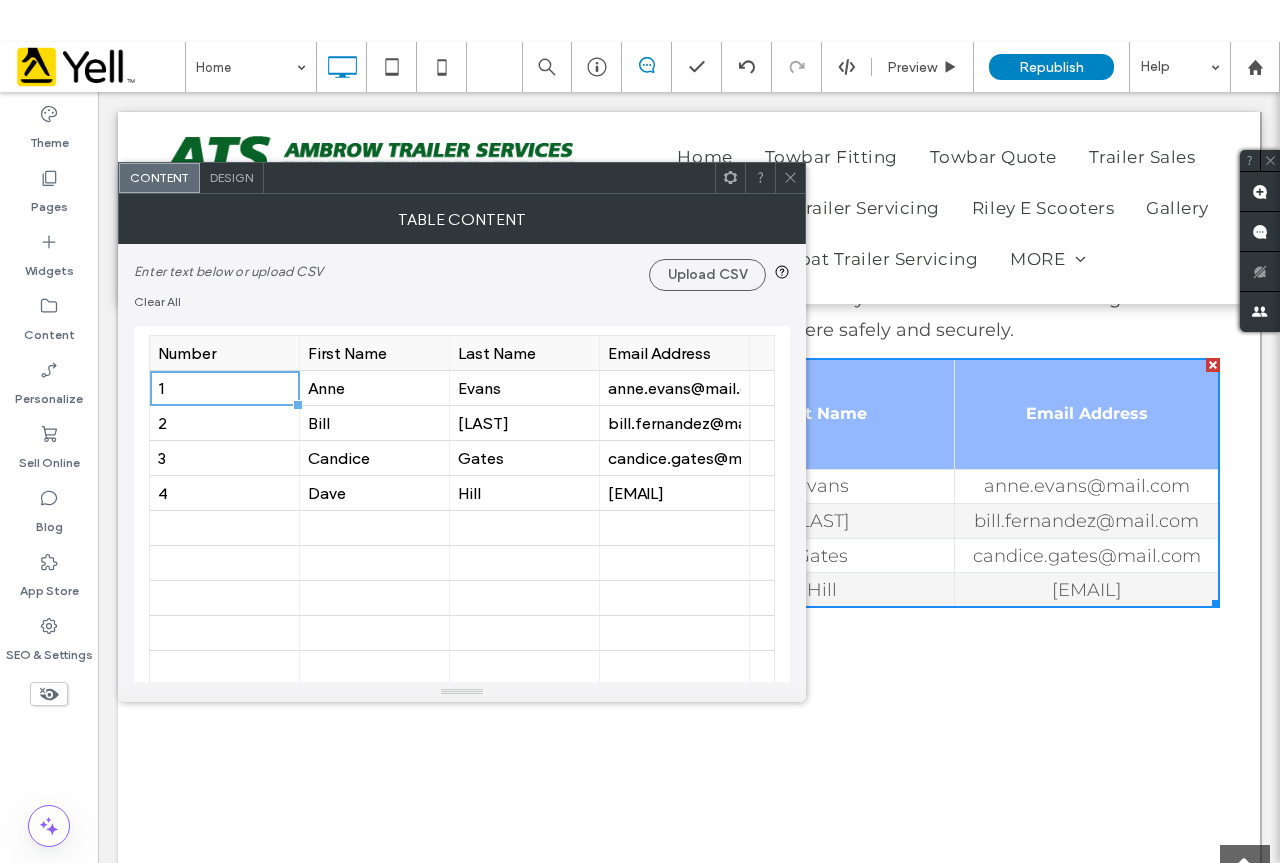 click on "Number" at bounding box center (224, 353) 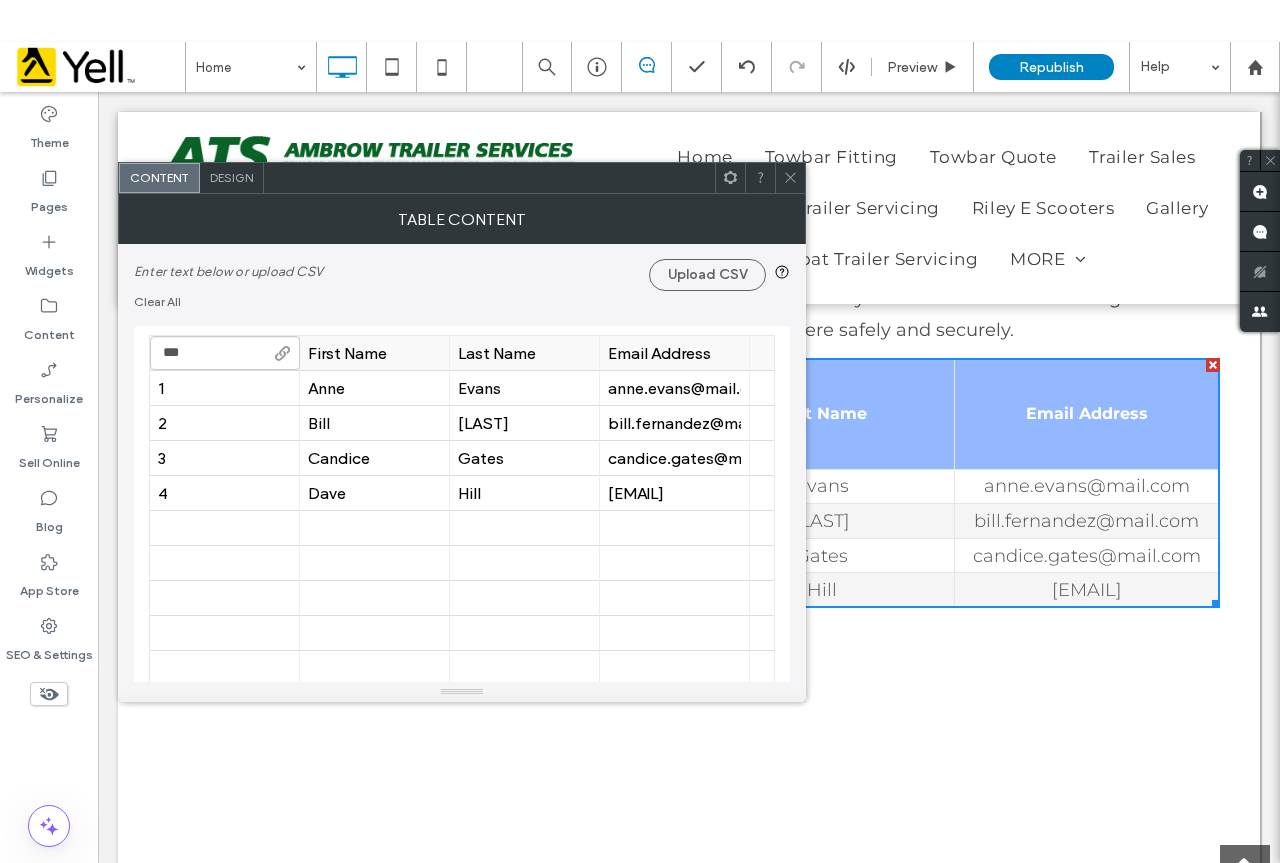 type on "****" 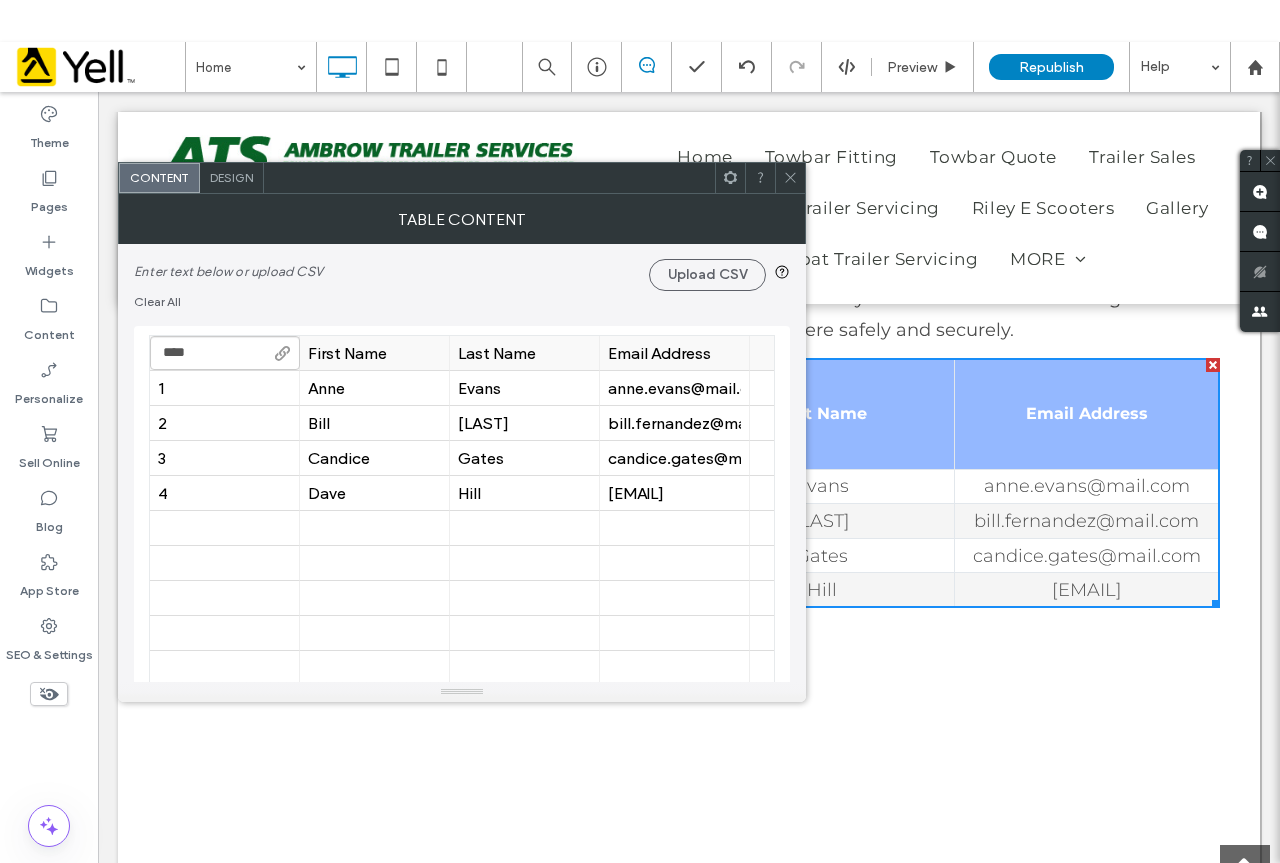 click on "First Name" at bounding box center [374, 353] 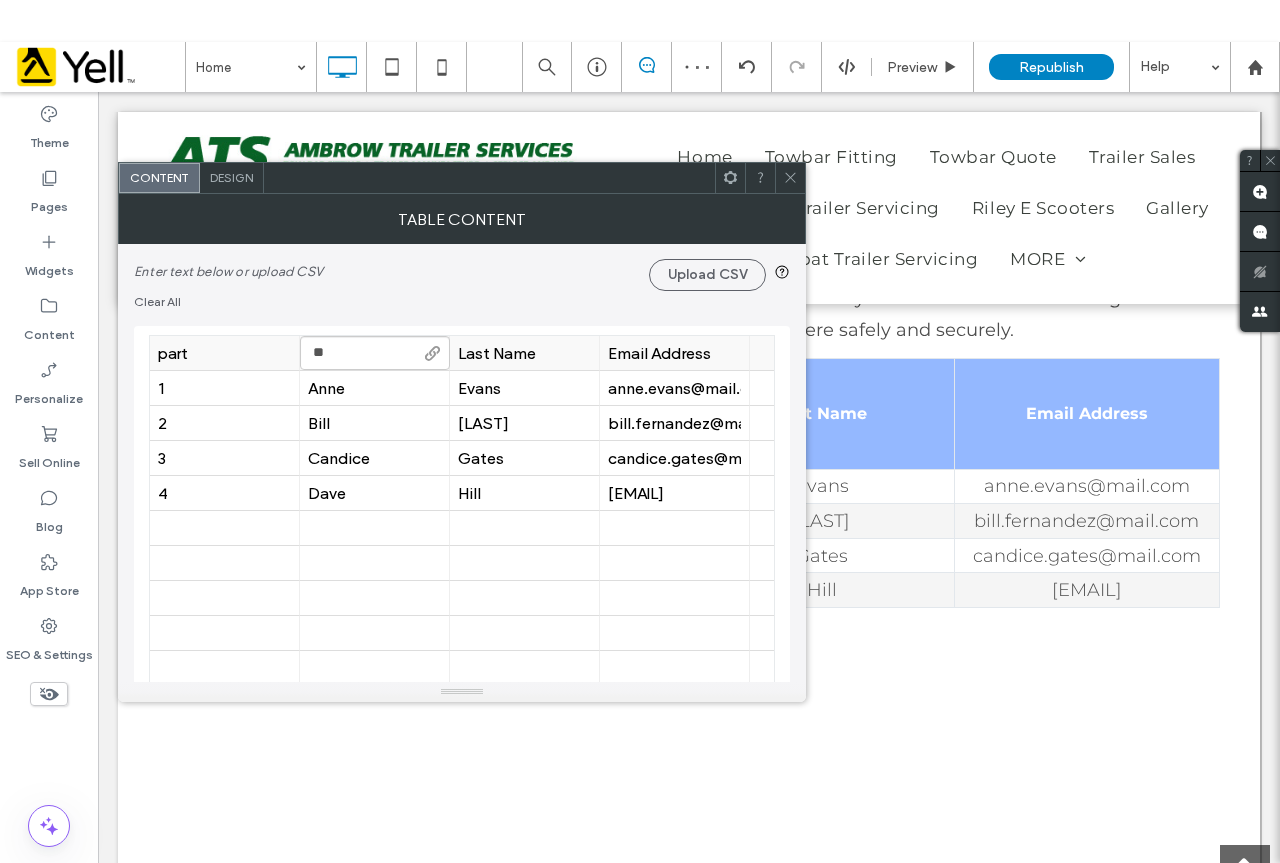 type on "***" 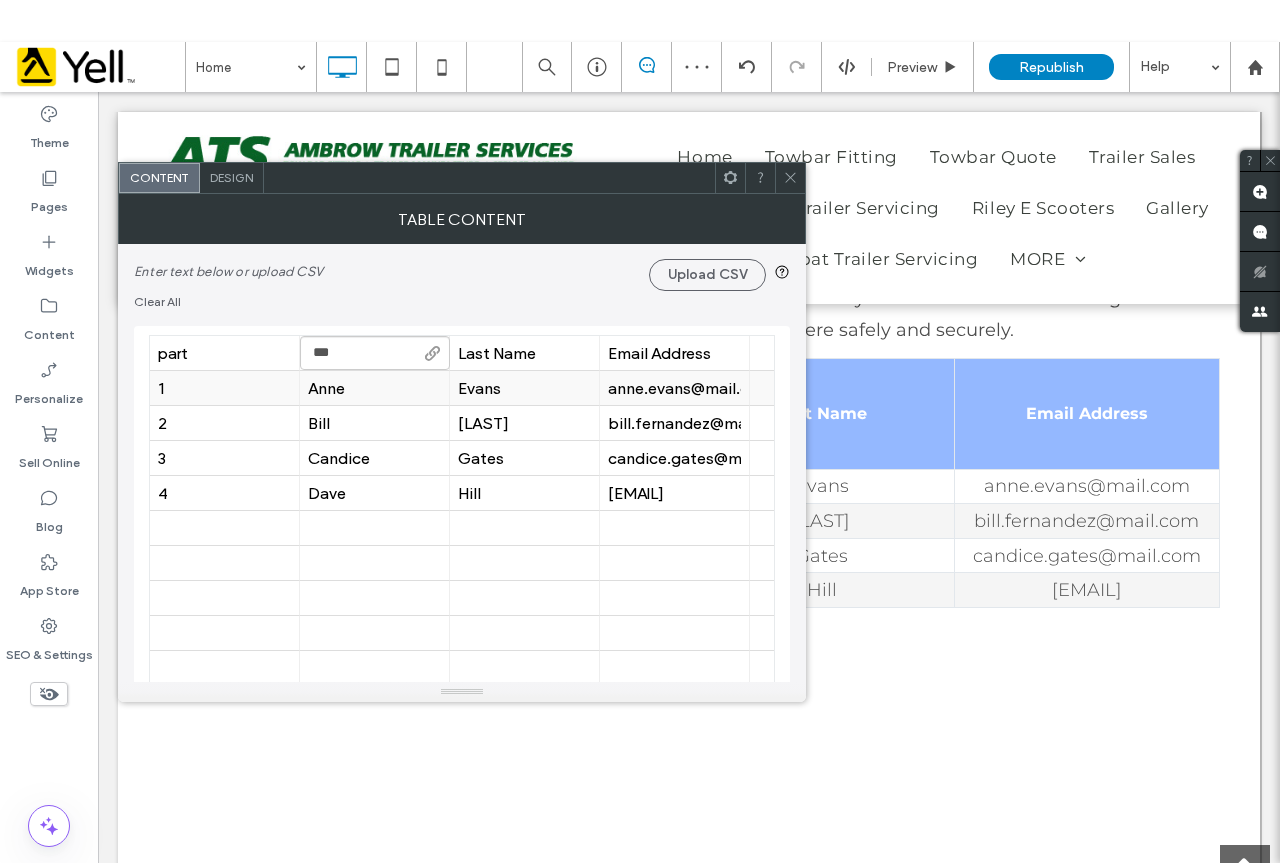 click on "1" at bounding box center [224, 388] 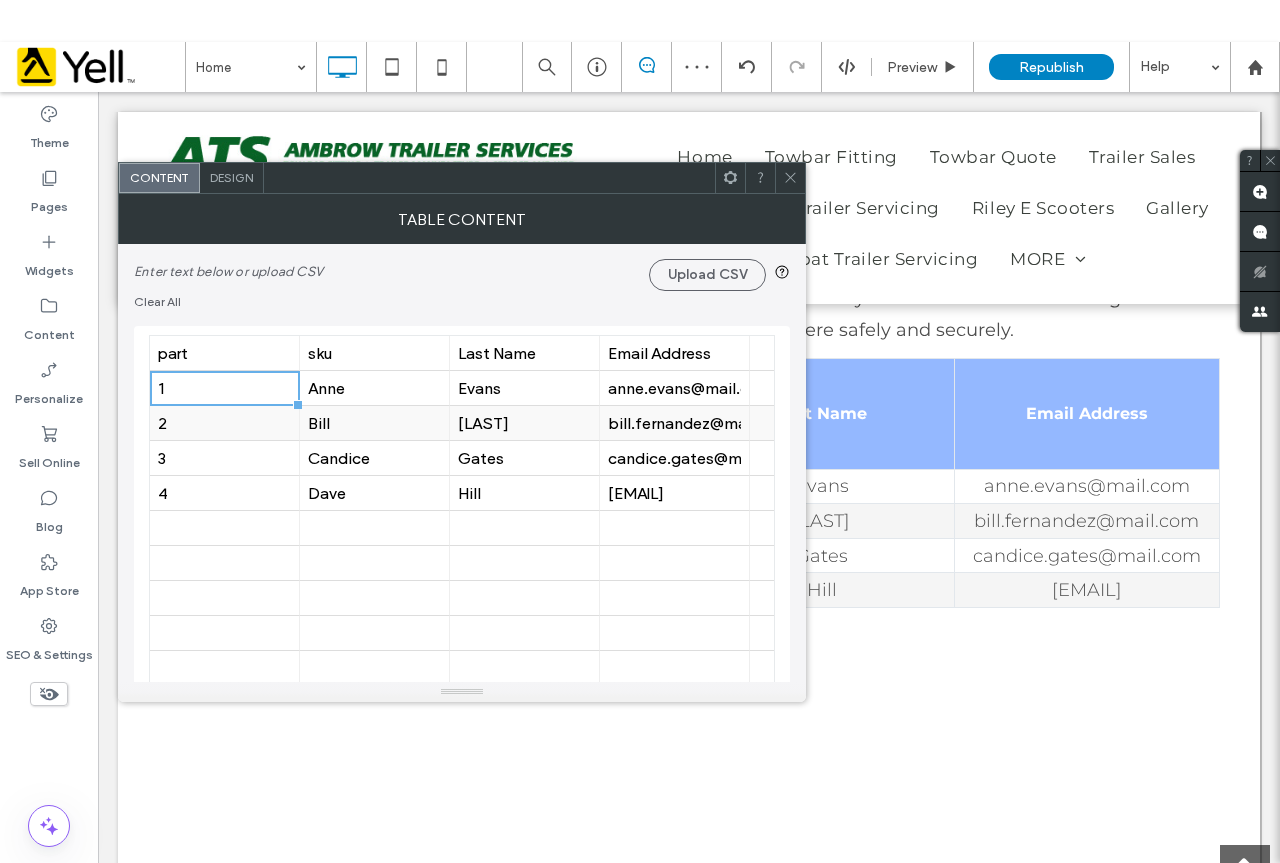 click on "2" at bounding box center [224, 423] 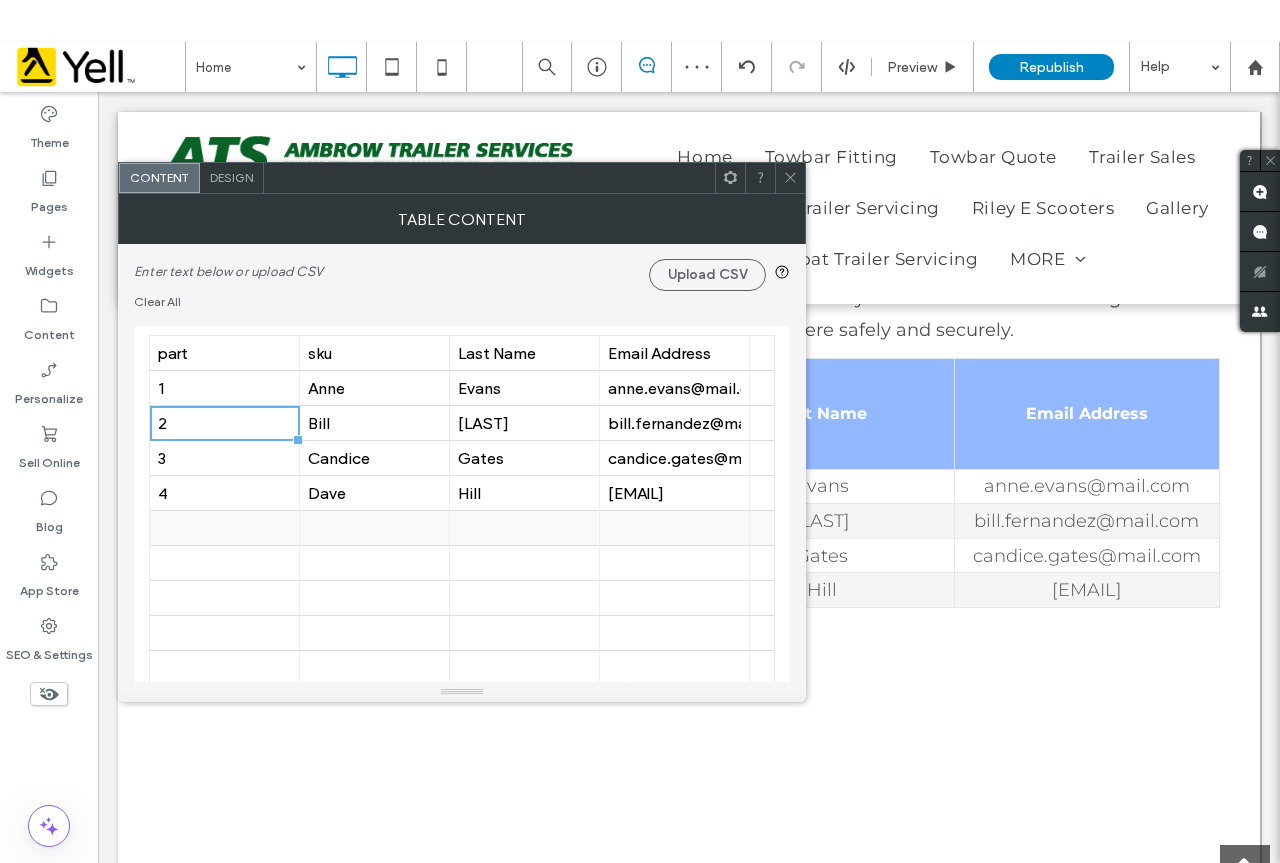 click on "3" at bounding box center [224, 458] 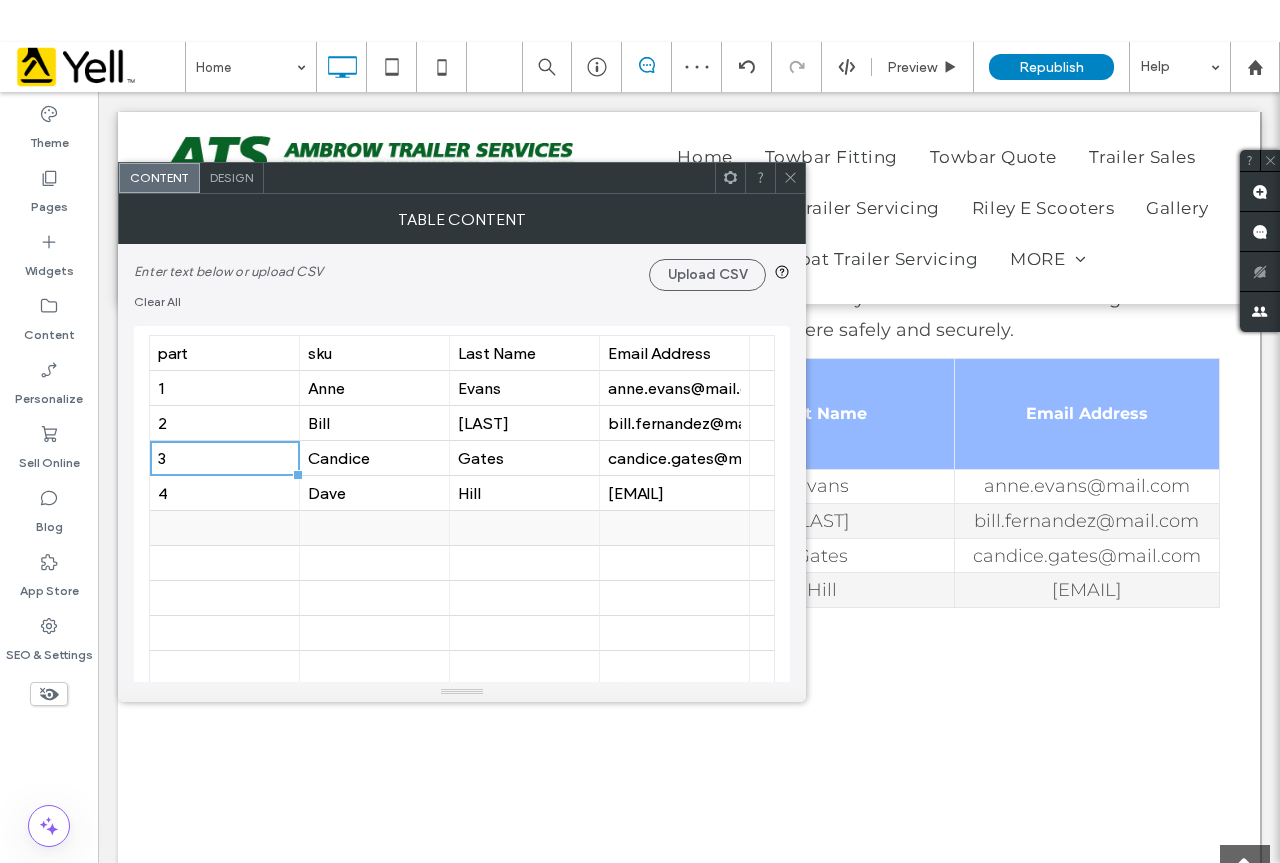 click at bounding box center [224, 528] 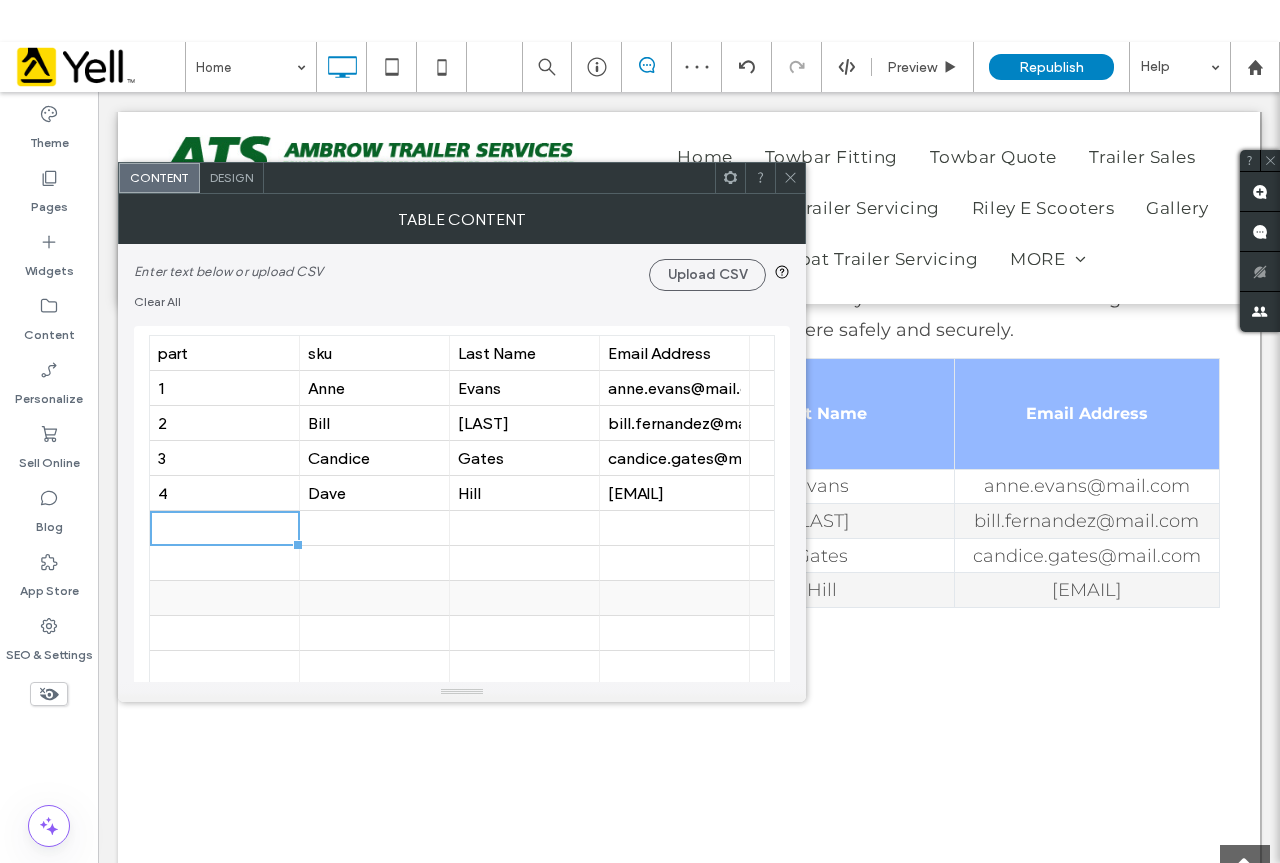 click at bounding box center [224, 598] 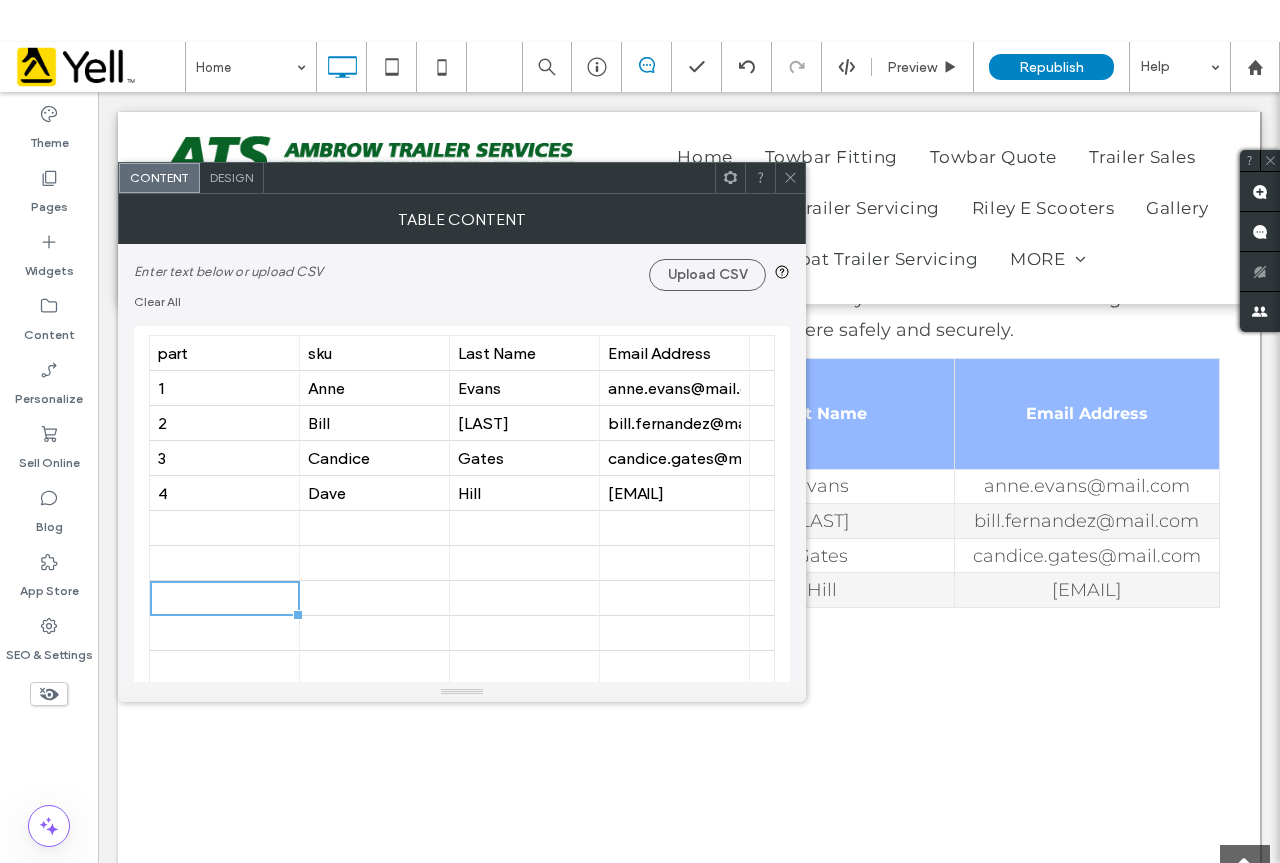 click 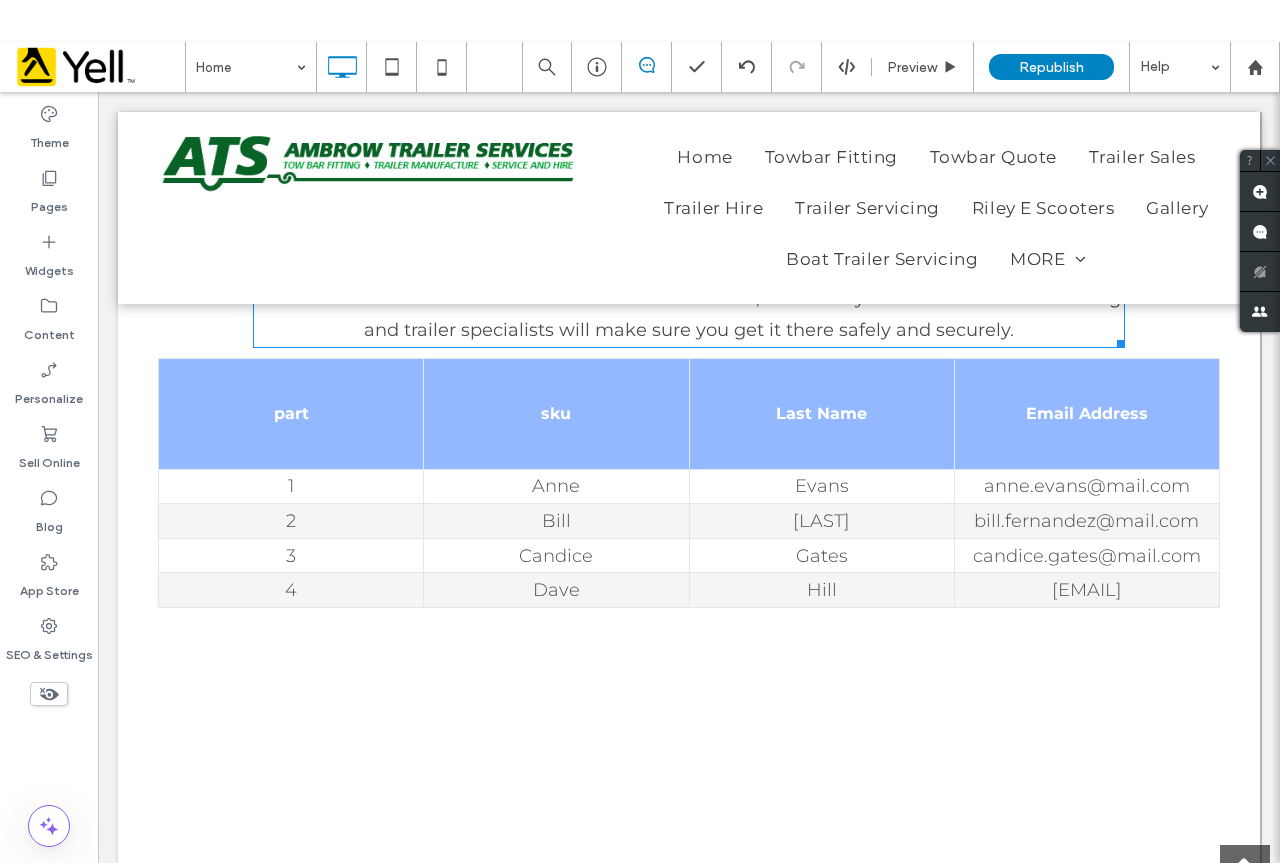 click on "Last Name" at bounding box center (821, 413) 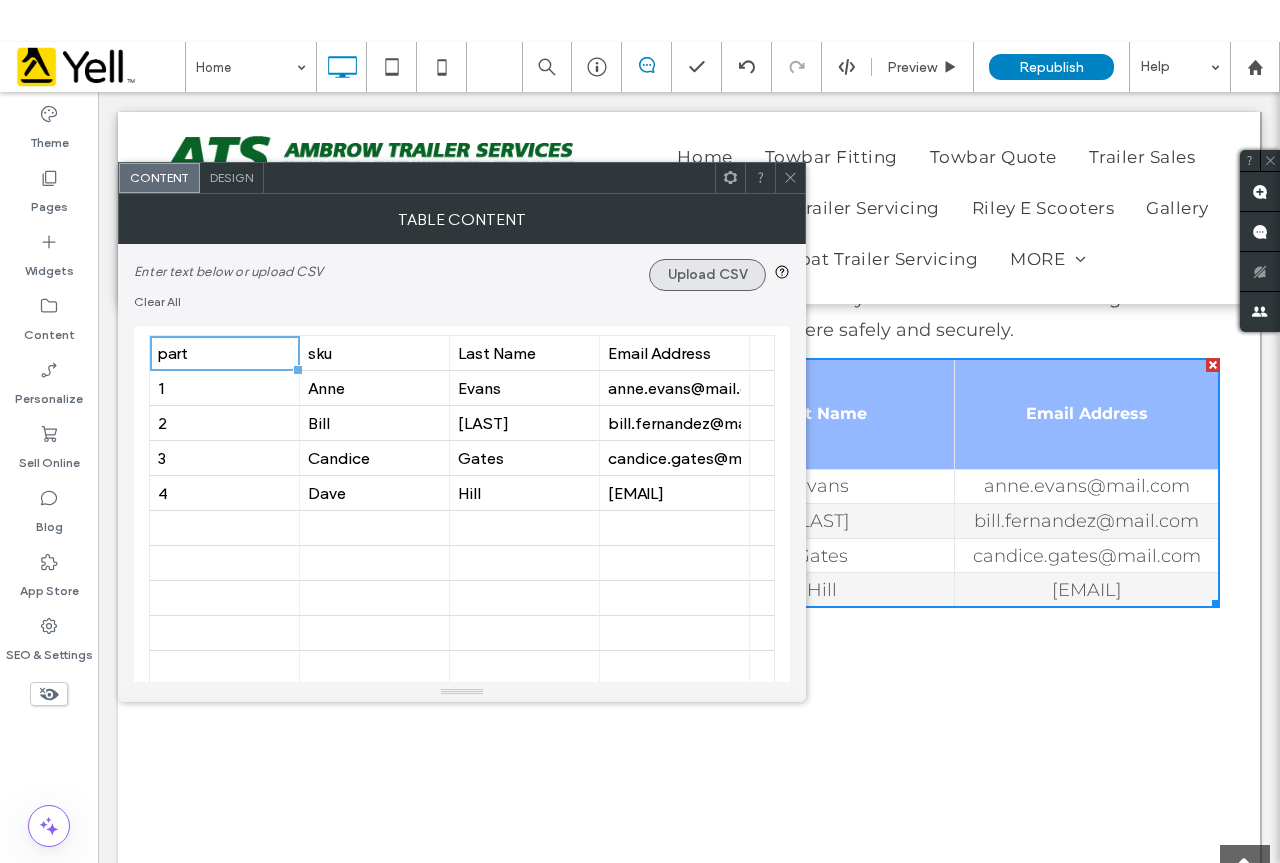 click on "Upload CSV" at bounding box center (707, 275) 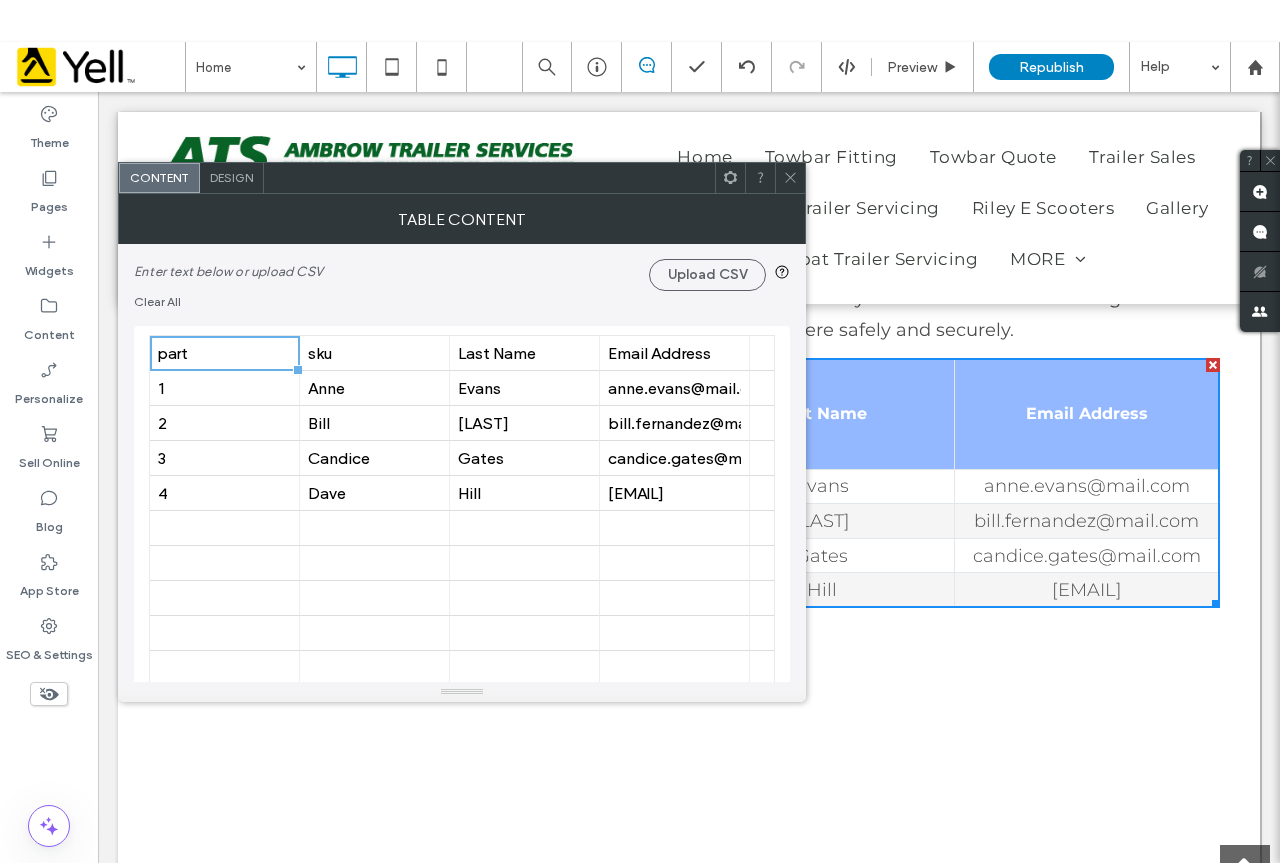 click on "Upload CSV" at bounding box center [707, 267] 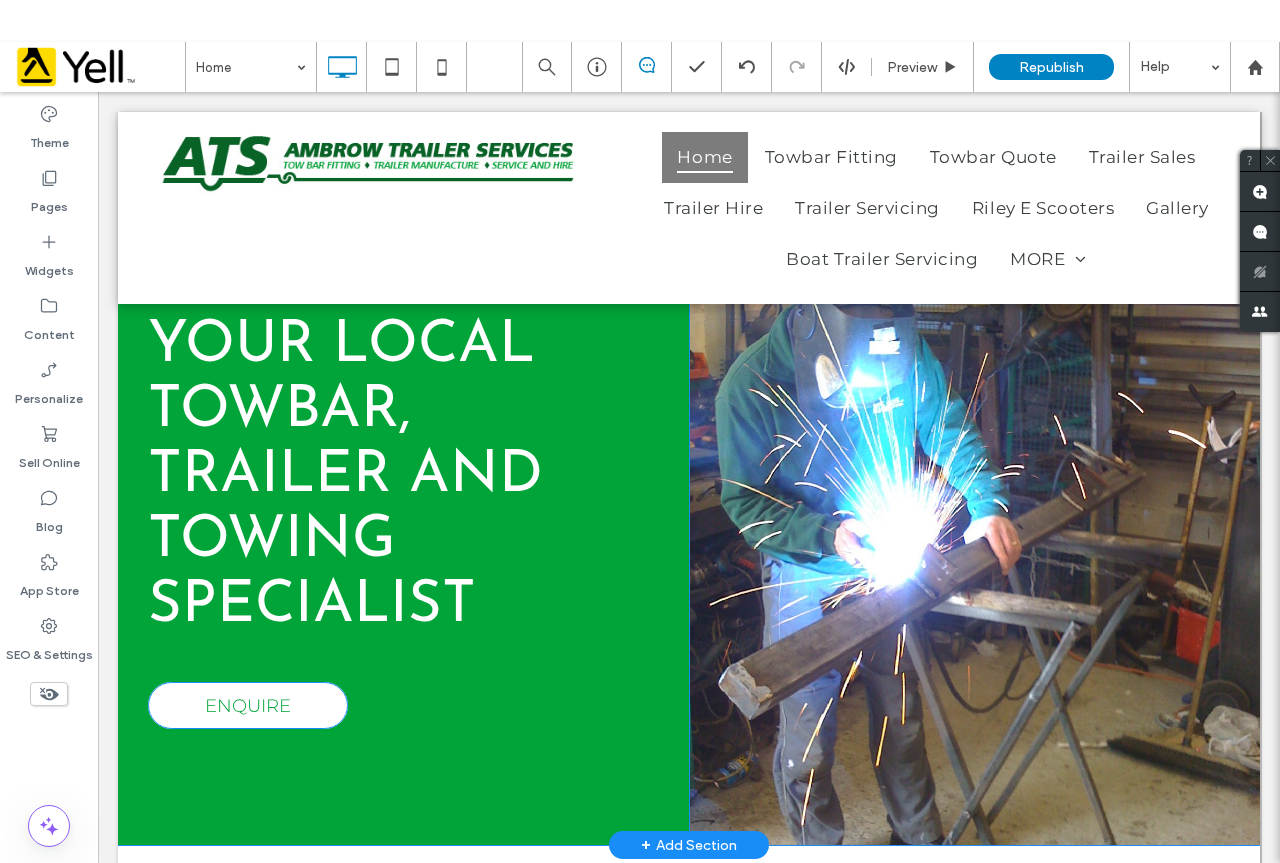 click on "ENQUIRE" at bounding box center [248, 705] 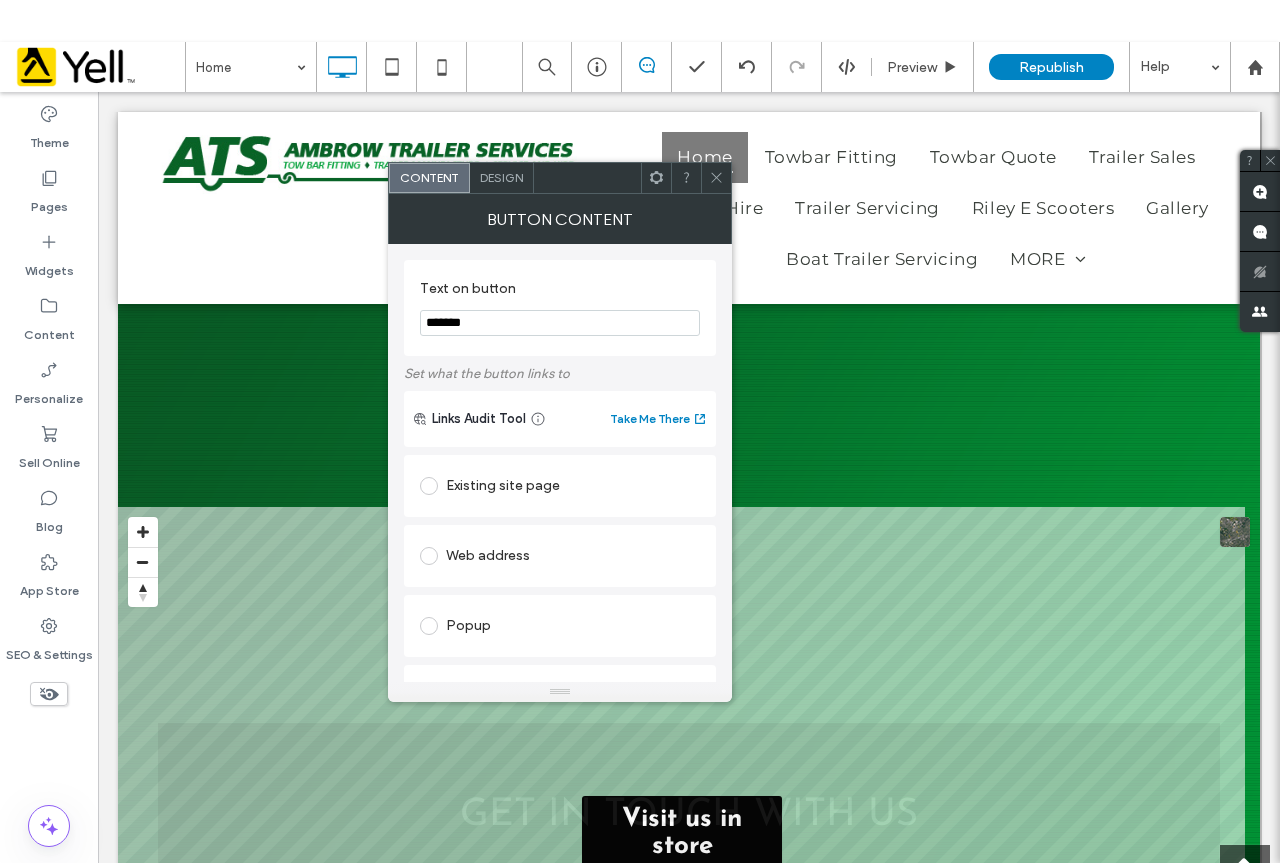 scroll, scrollTop: 4825, scrollLeft: 0, axis: vertical 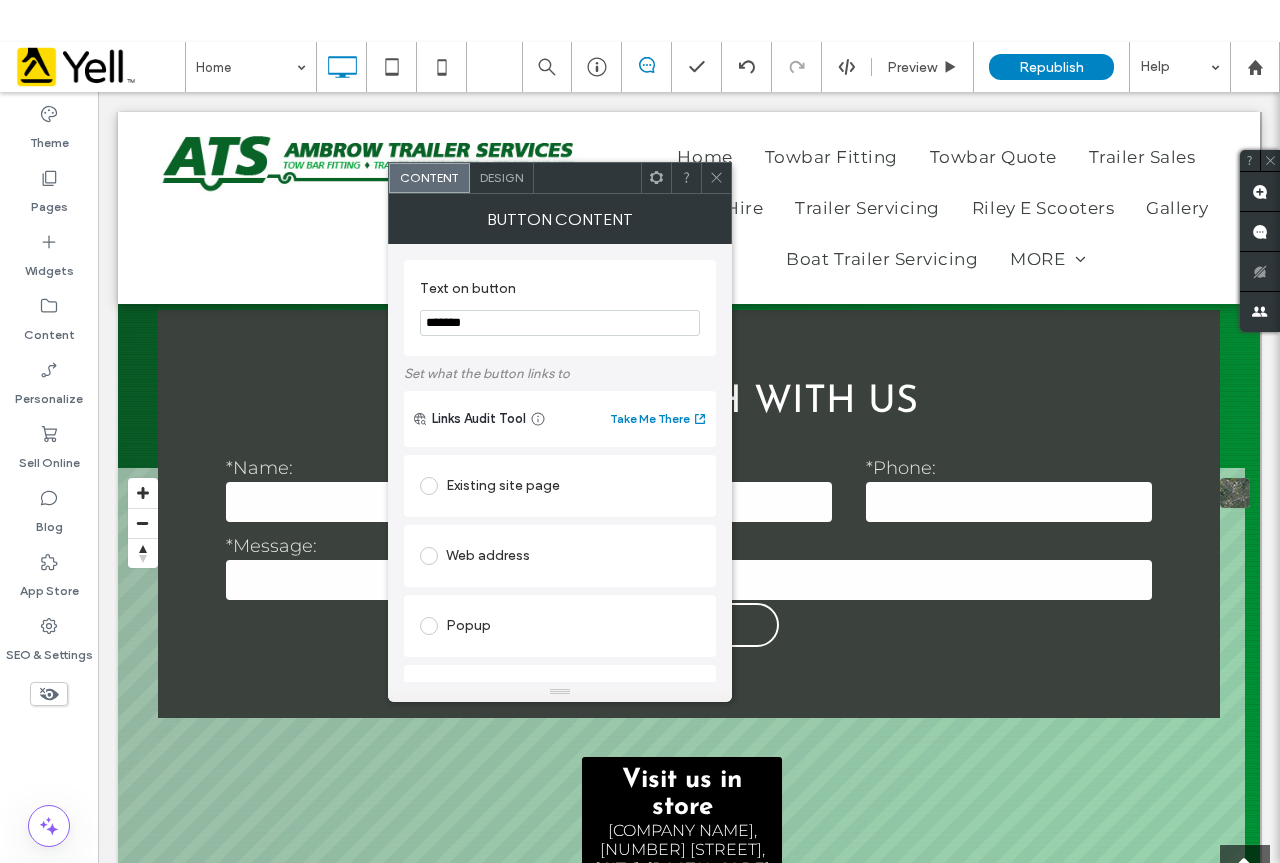 click 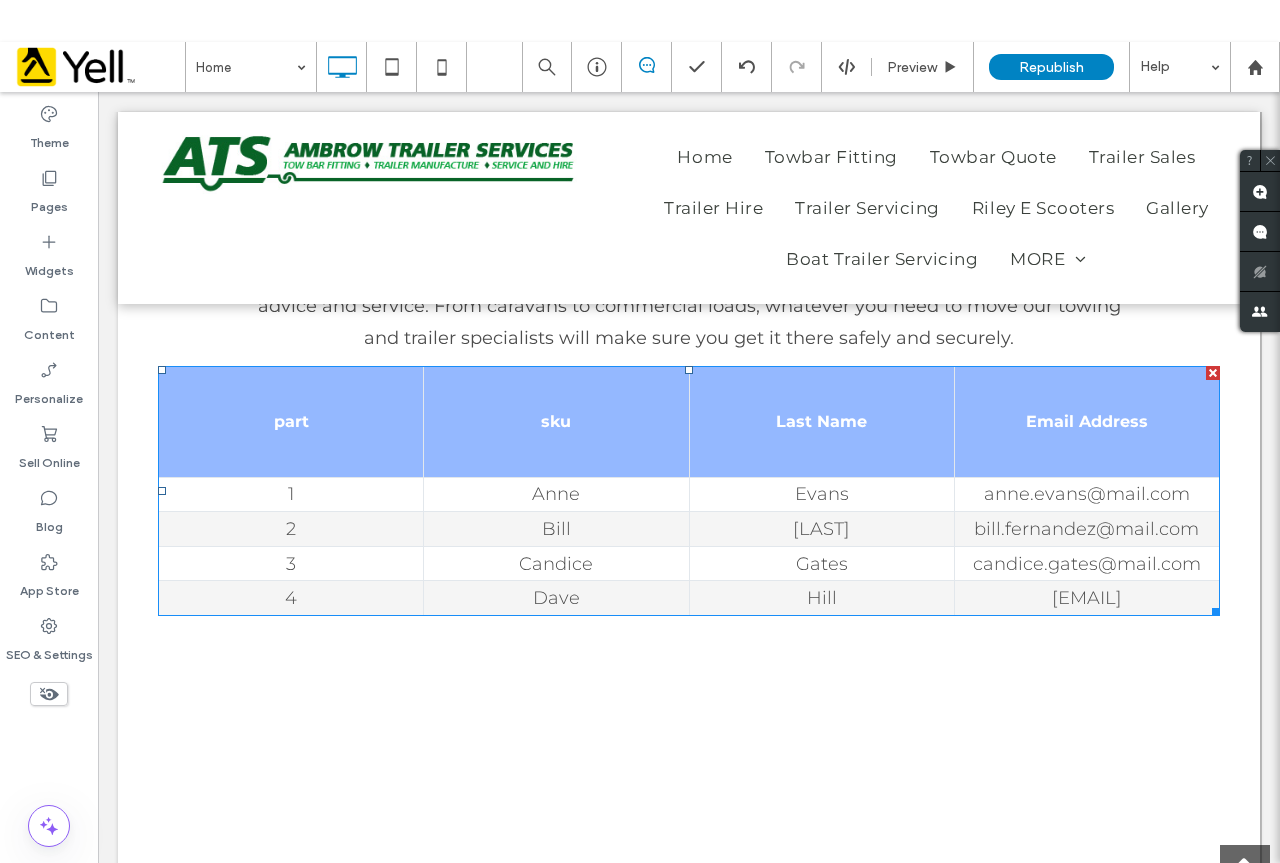 scroll, scrollTop: 725, scrollLeft: 0, axis: vertical 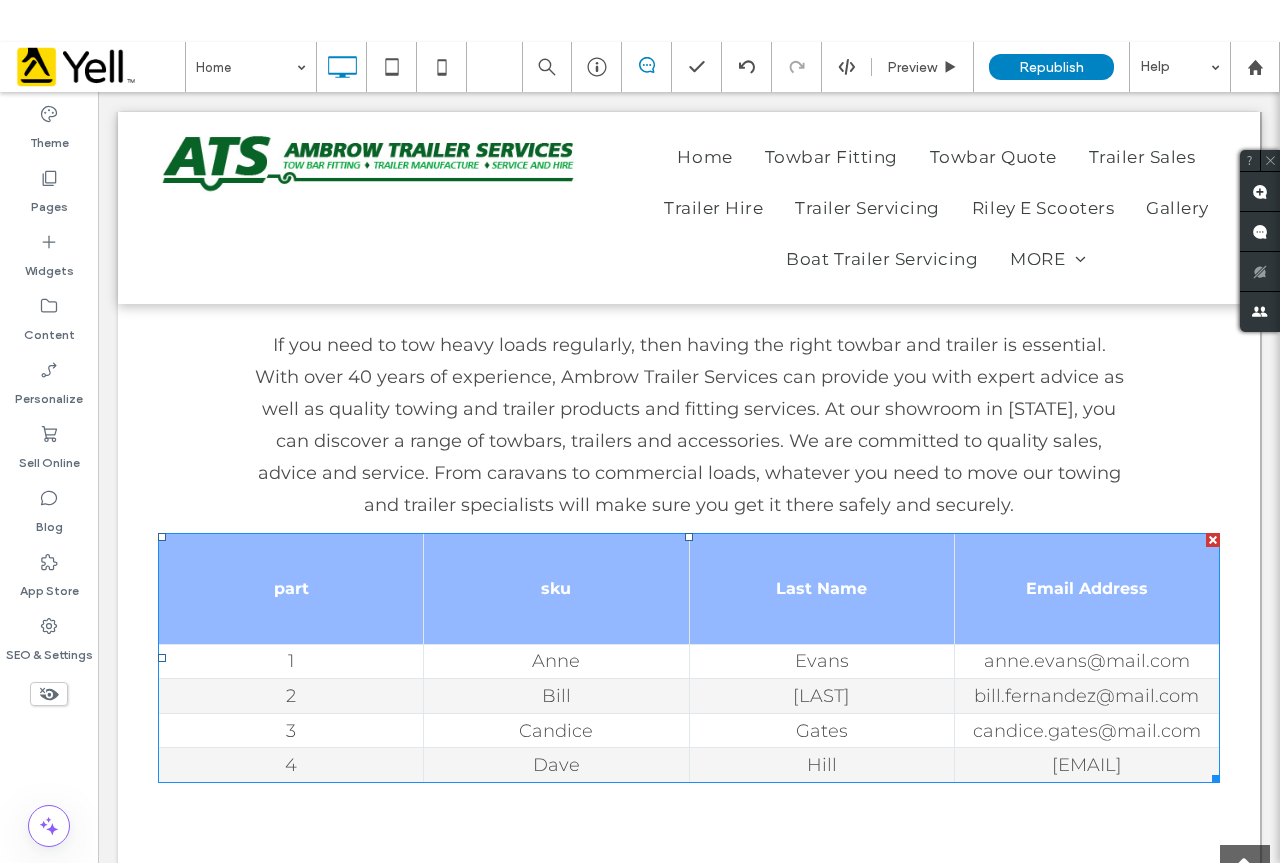 click on "Bill" at bounding box center (556, 696) 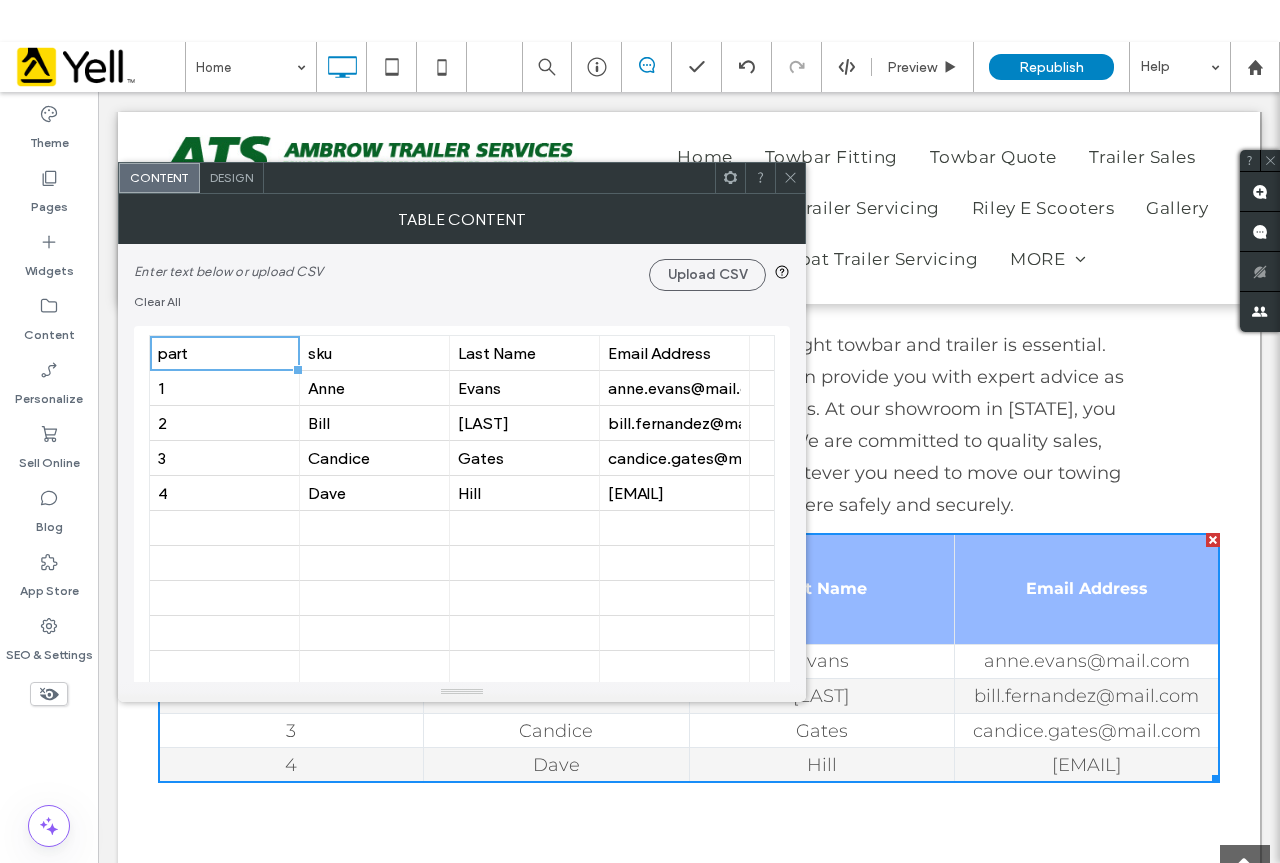 click on "part sku Last Name Email Address 1 Anne Evans anne.evans@mail.com 2 Bill Fernandez bill.fernandez@mail.com 3 Candice Gates candice.gates@mail.com 4 Dave Hill dave.hill@mail.com" at bounding box center [11475, 2978] 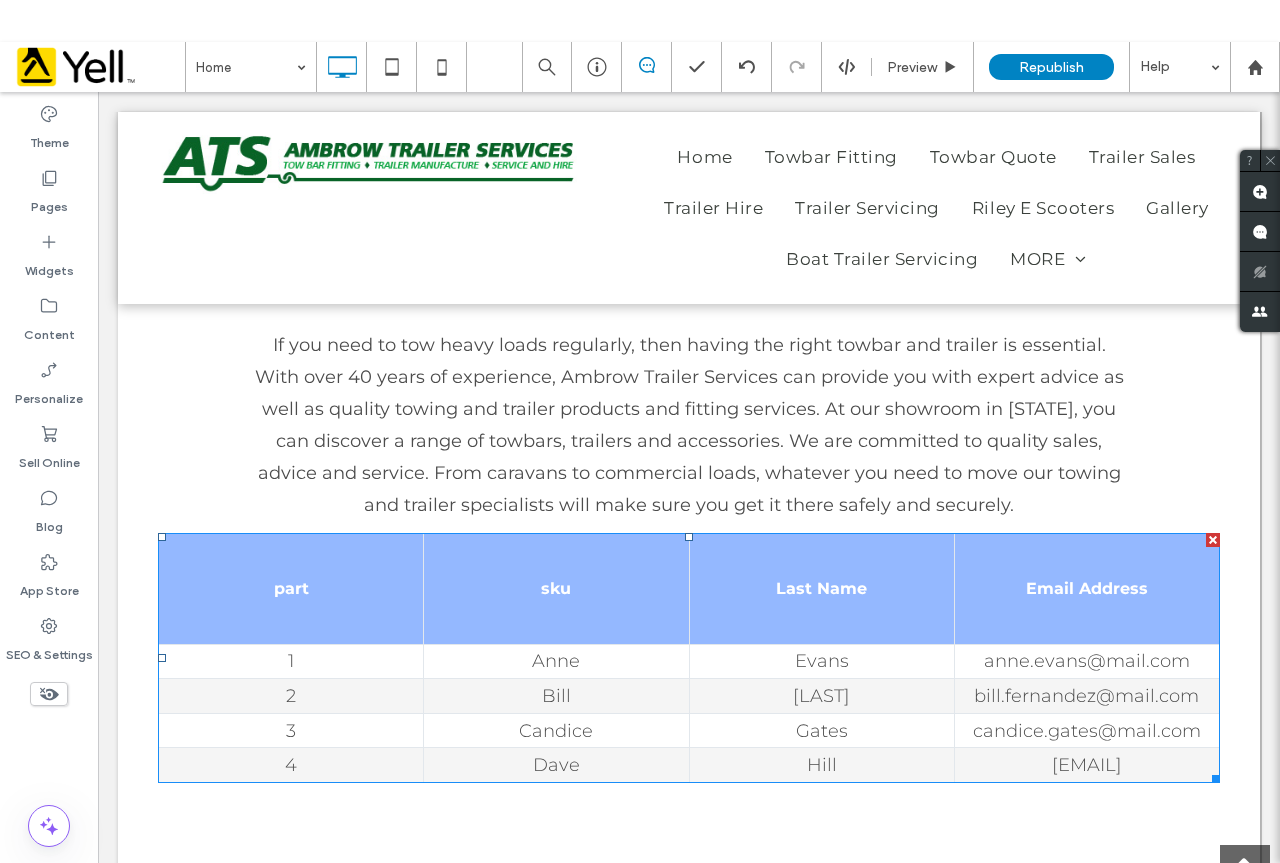 click on "sku" at bounding box center [556, 588] 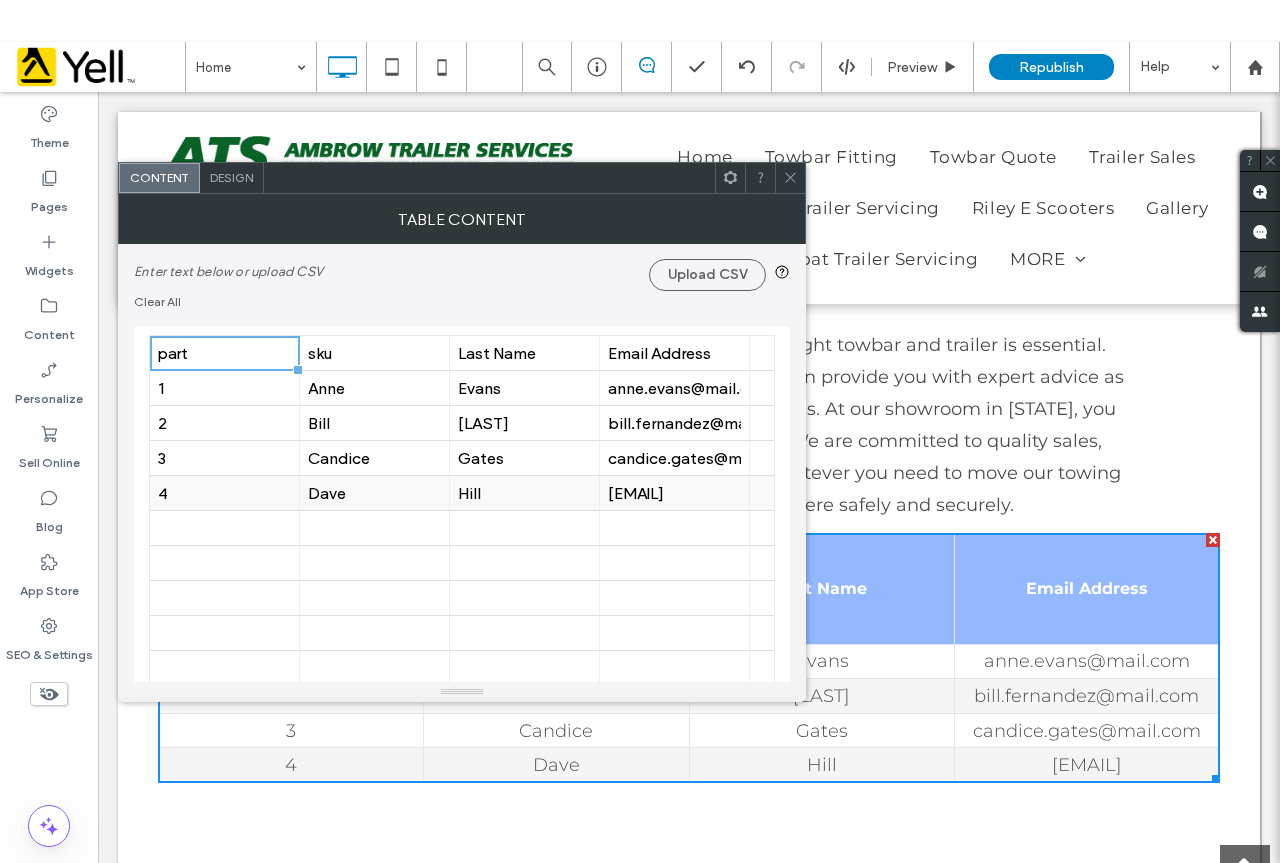 click on "part sku Last Name Email Address 1 Anne Evans anne.evans@mail.com 2 Bill Fernandez bill.fernandez@mail.com 3 Candice Gates candice.gates@mail.com 4 Dave Hill dave.hill@mail.com" at bounding box center [11475, 2978] 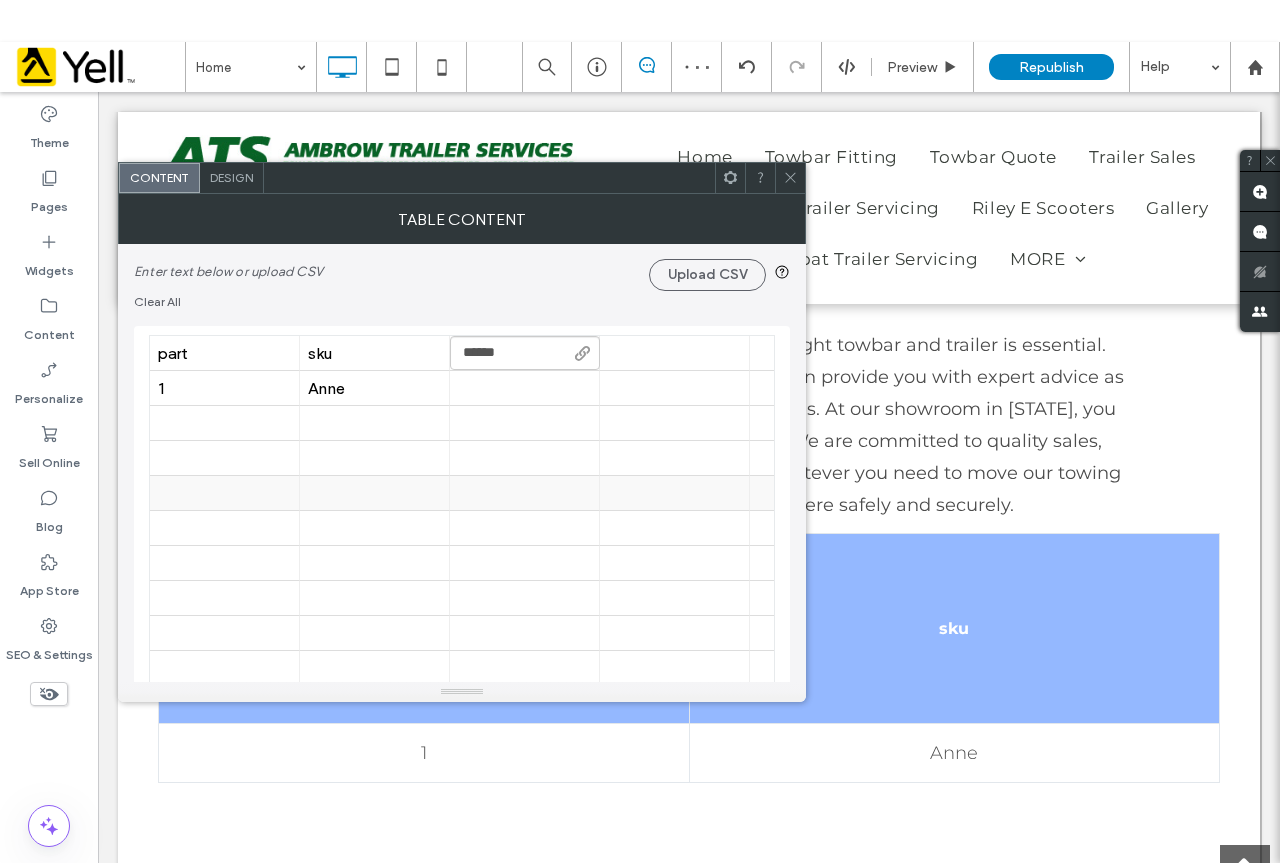 type on "*******" 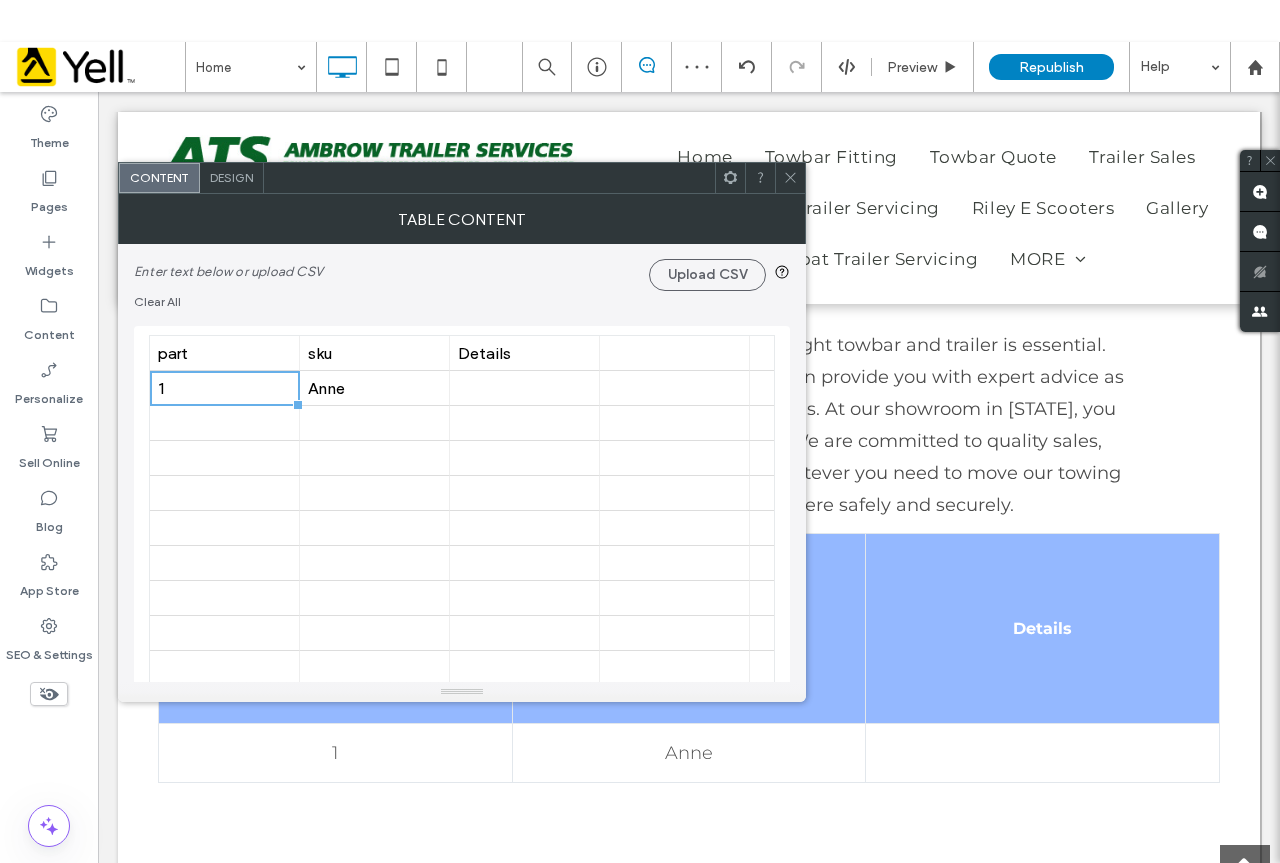 click 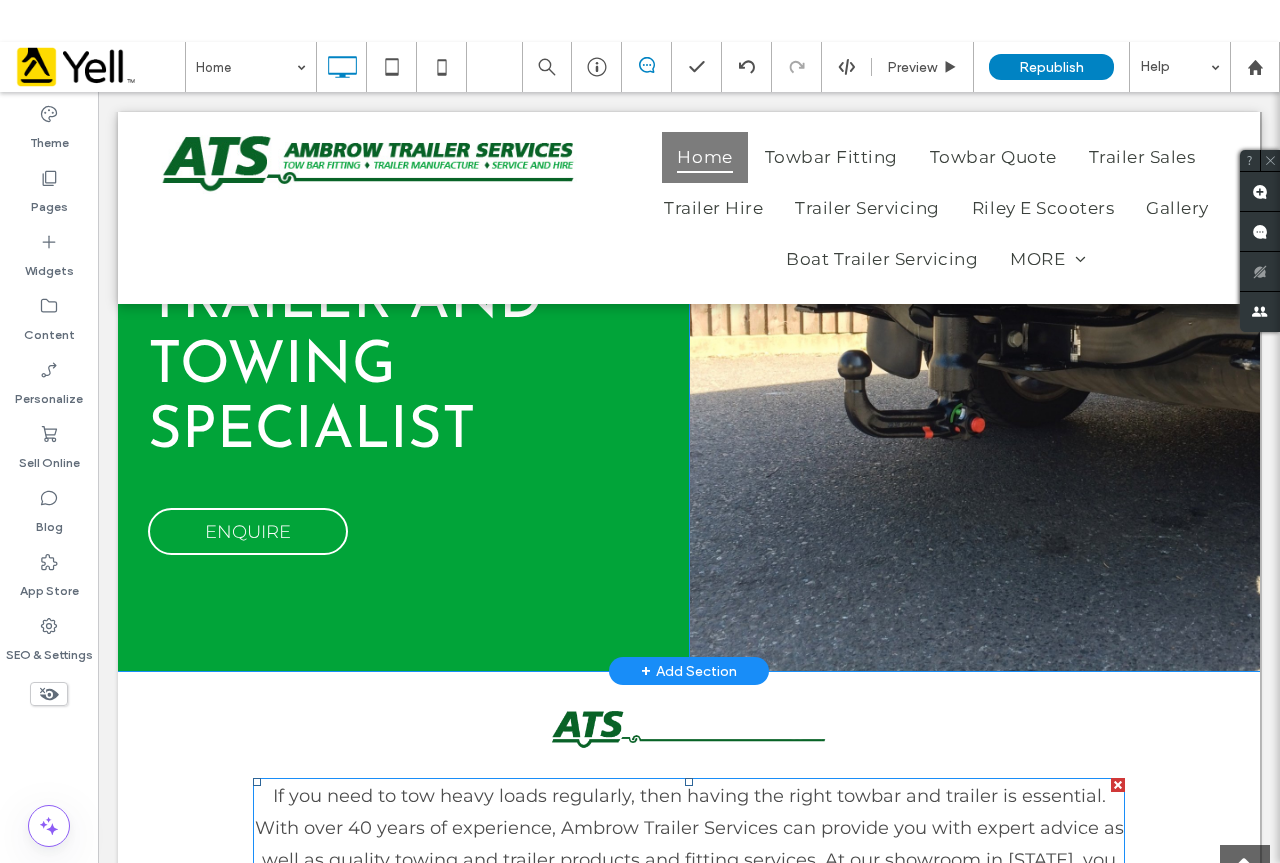 scroll, scrollTop: 125, scrollLeft: 0, axis: vertical 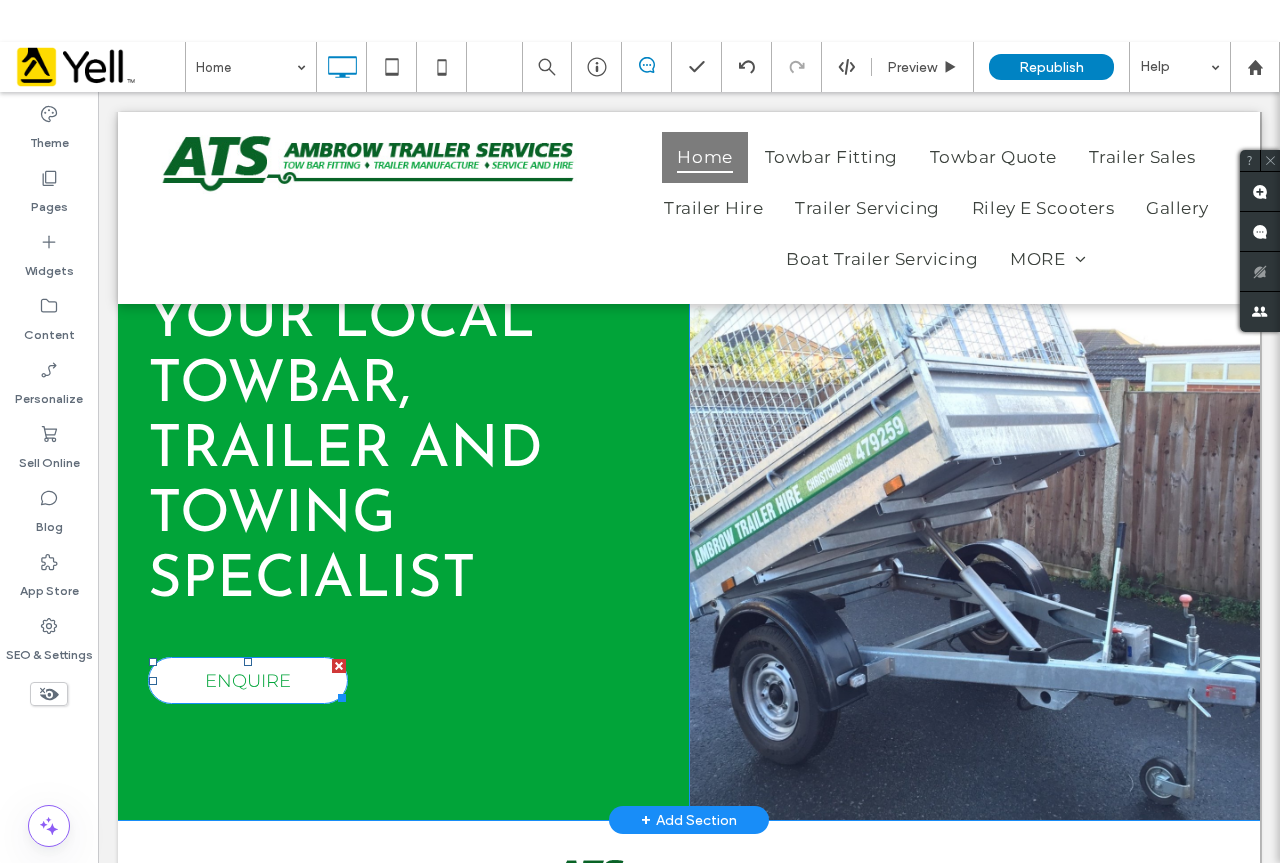 click on "ENQUIRE" at bounding box center (248, 680) 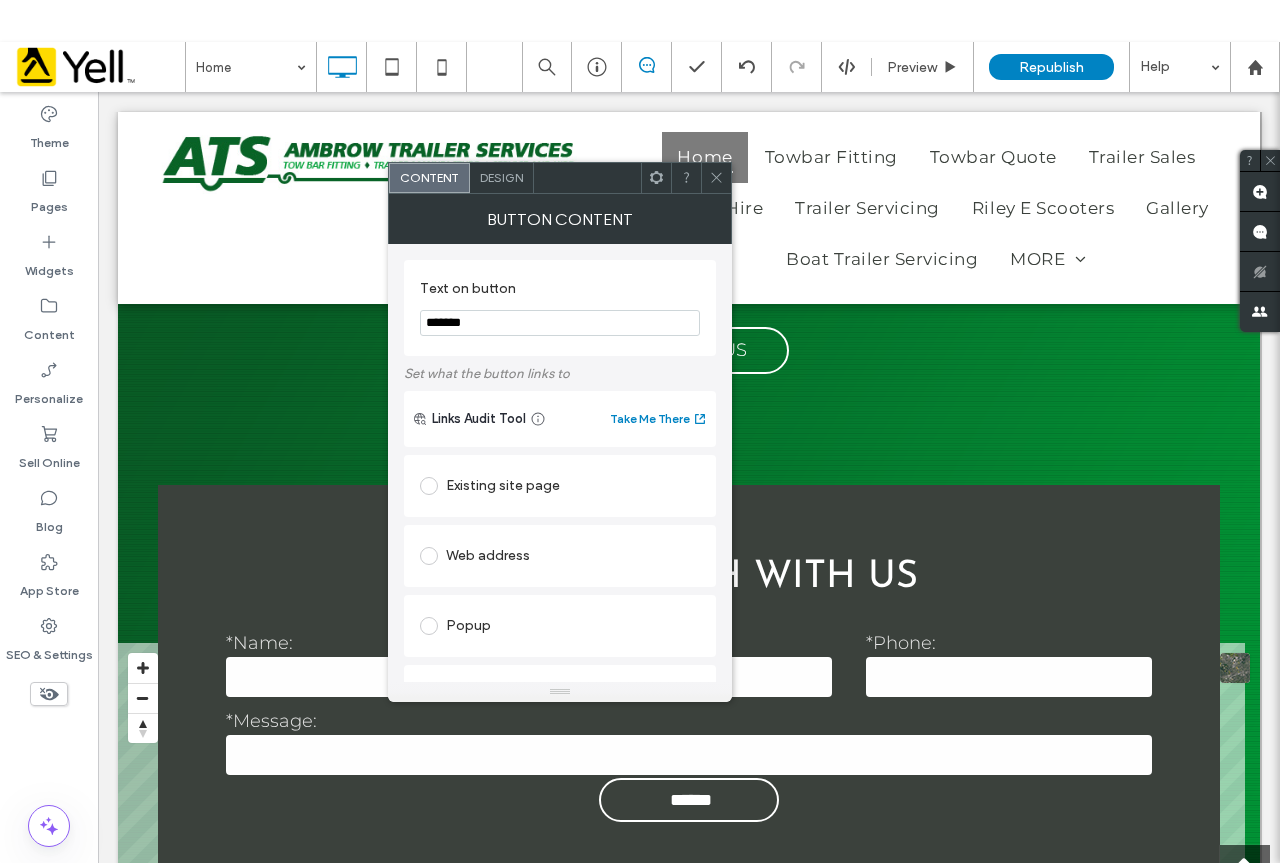 scroll, scrollTop: 4825, scrollLeft: 0, axis: vertical 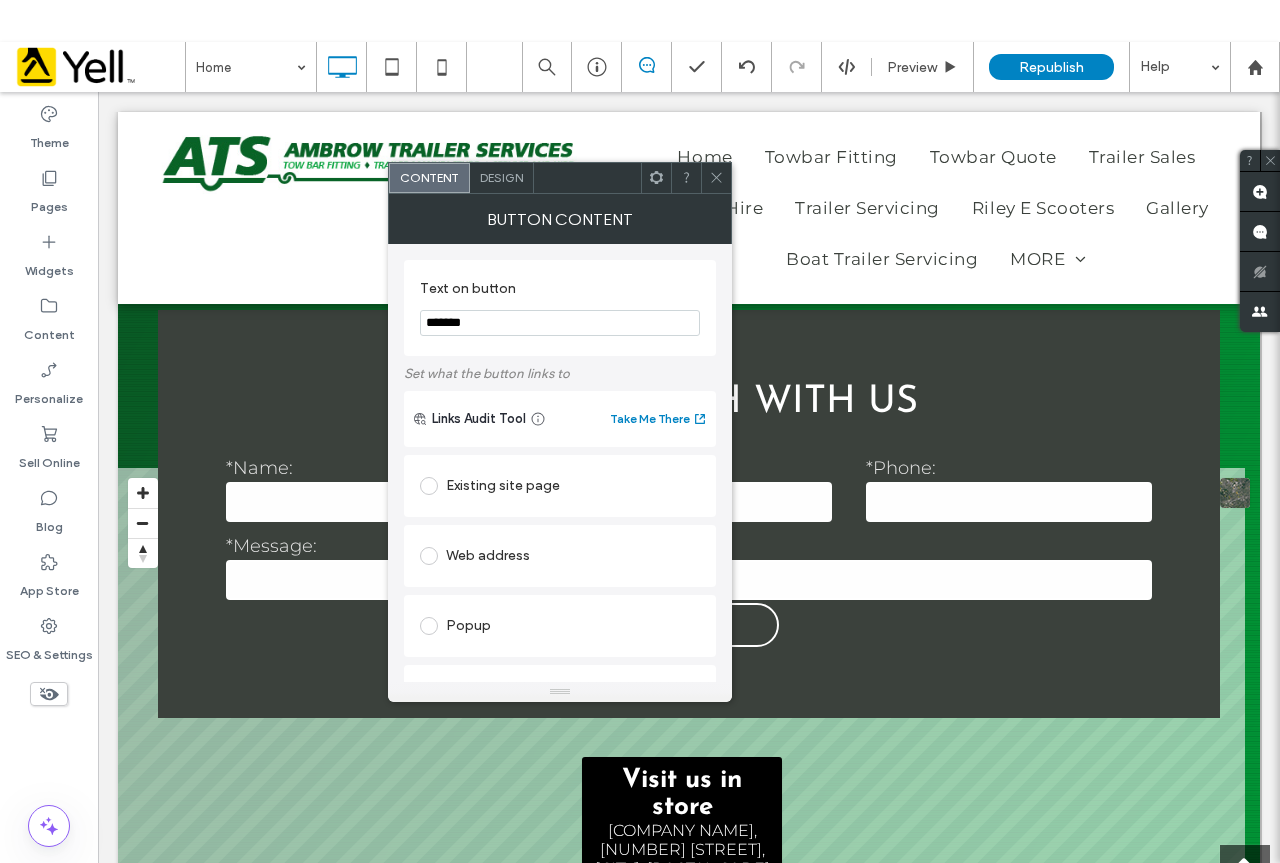 click 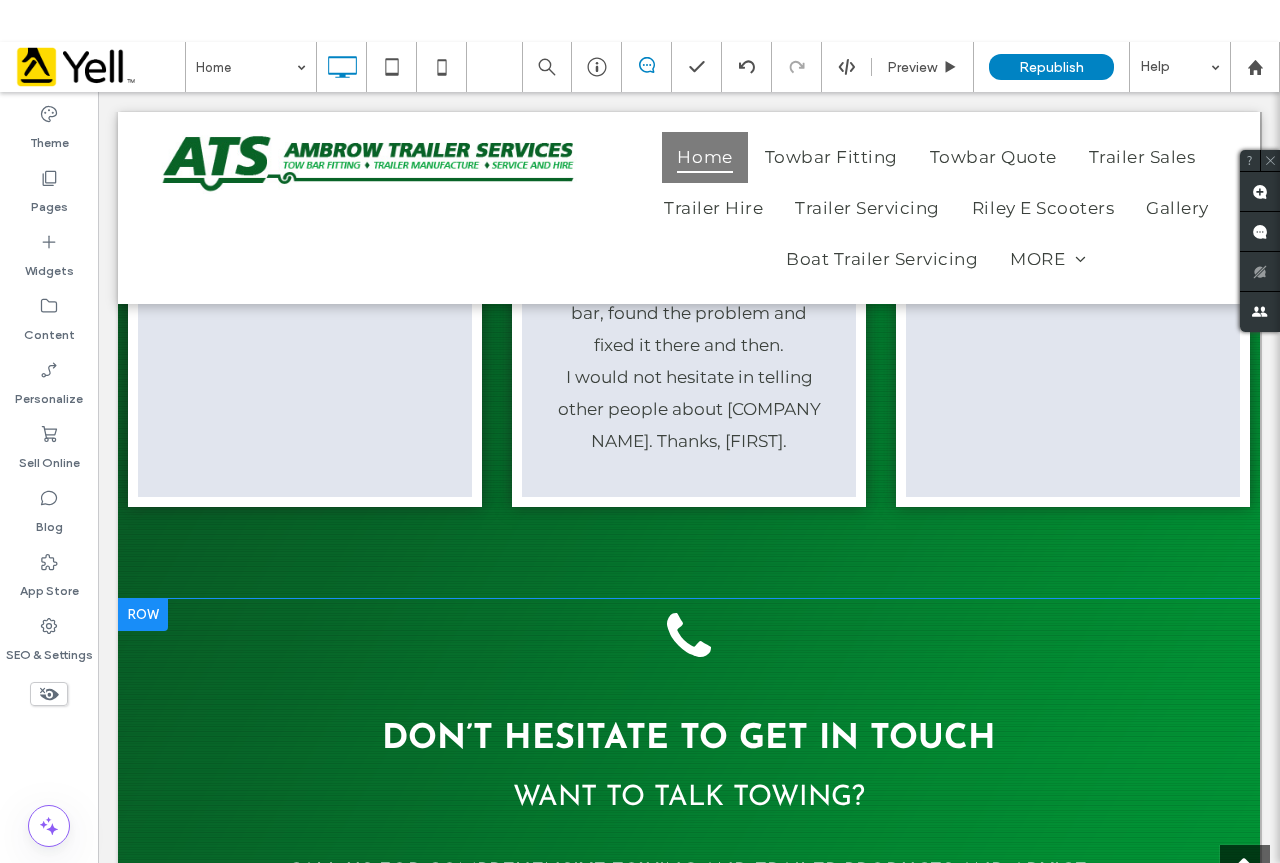 scroll, scrollTop: 4325, scrollLeft: 0, axis: vertical 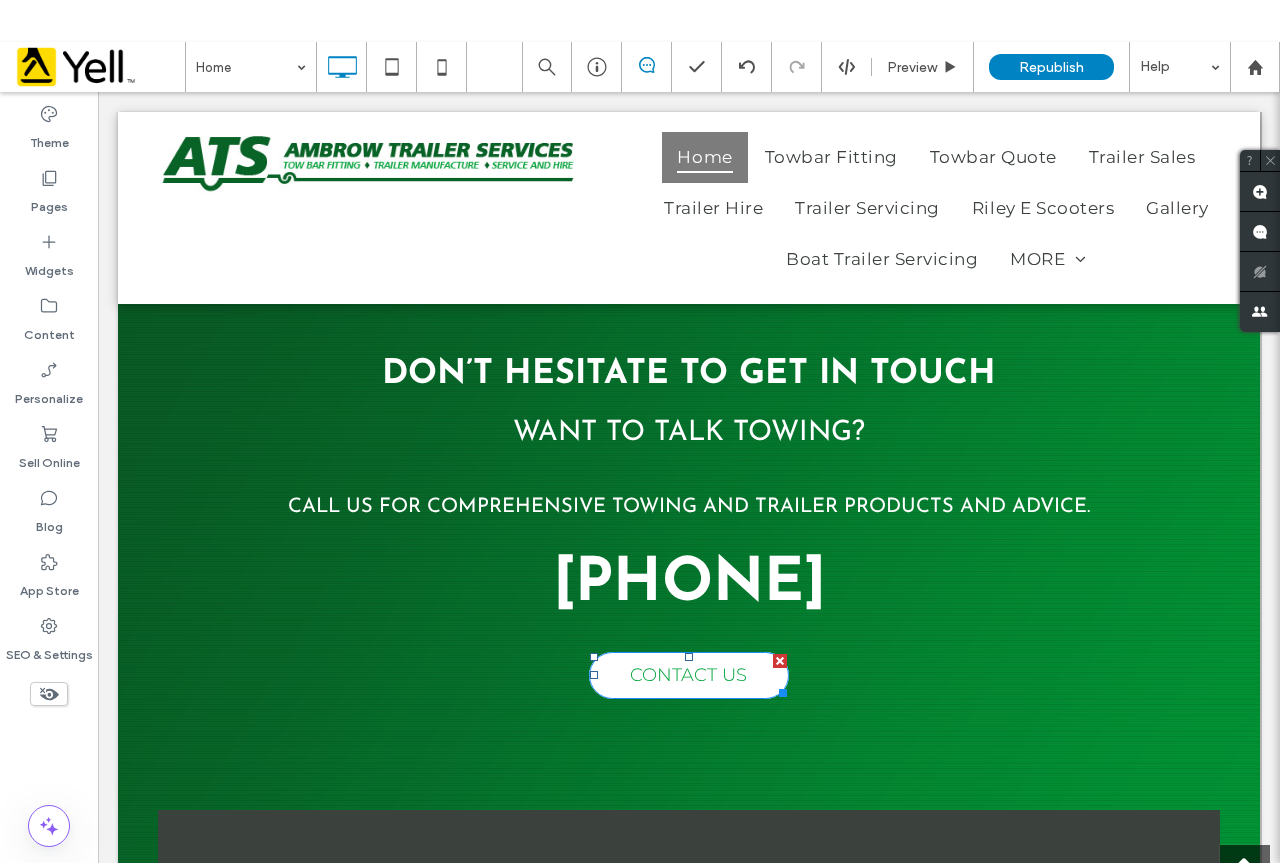 click on "CONTACT US" at bounding box center [689, 675] 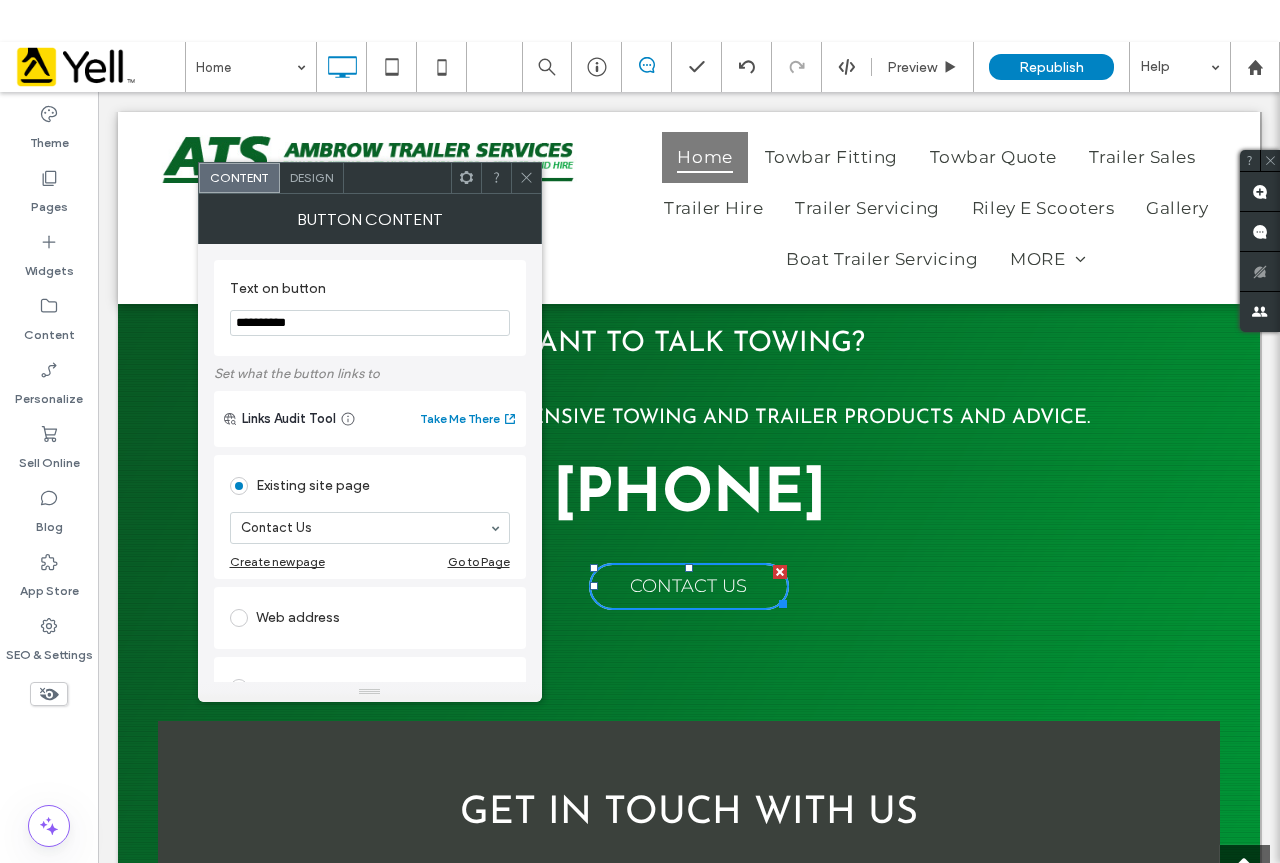 scroll, scrollTop: 4525, scrollLeft: 0, axis: vertical 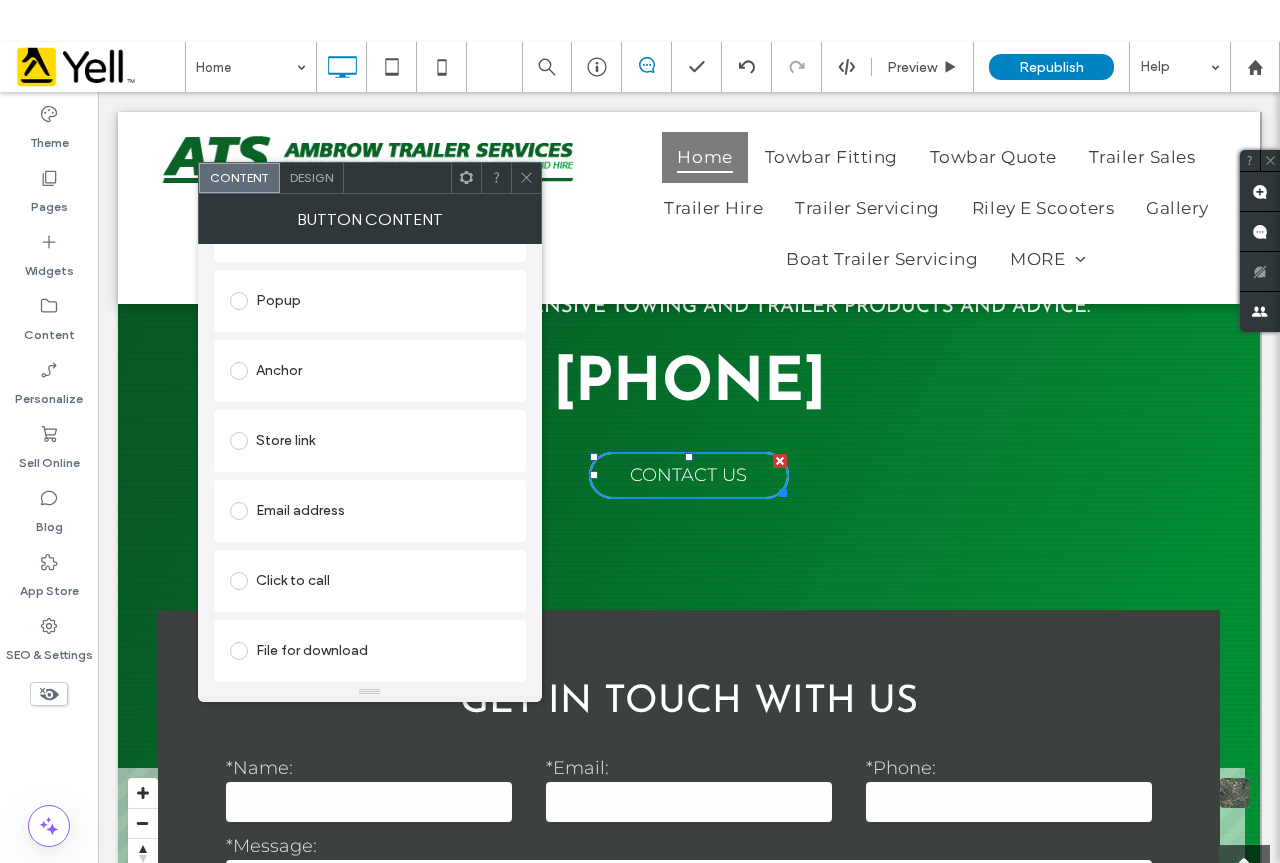 click 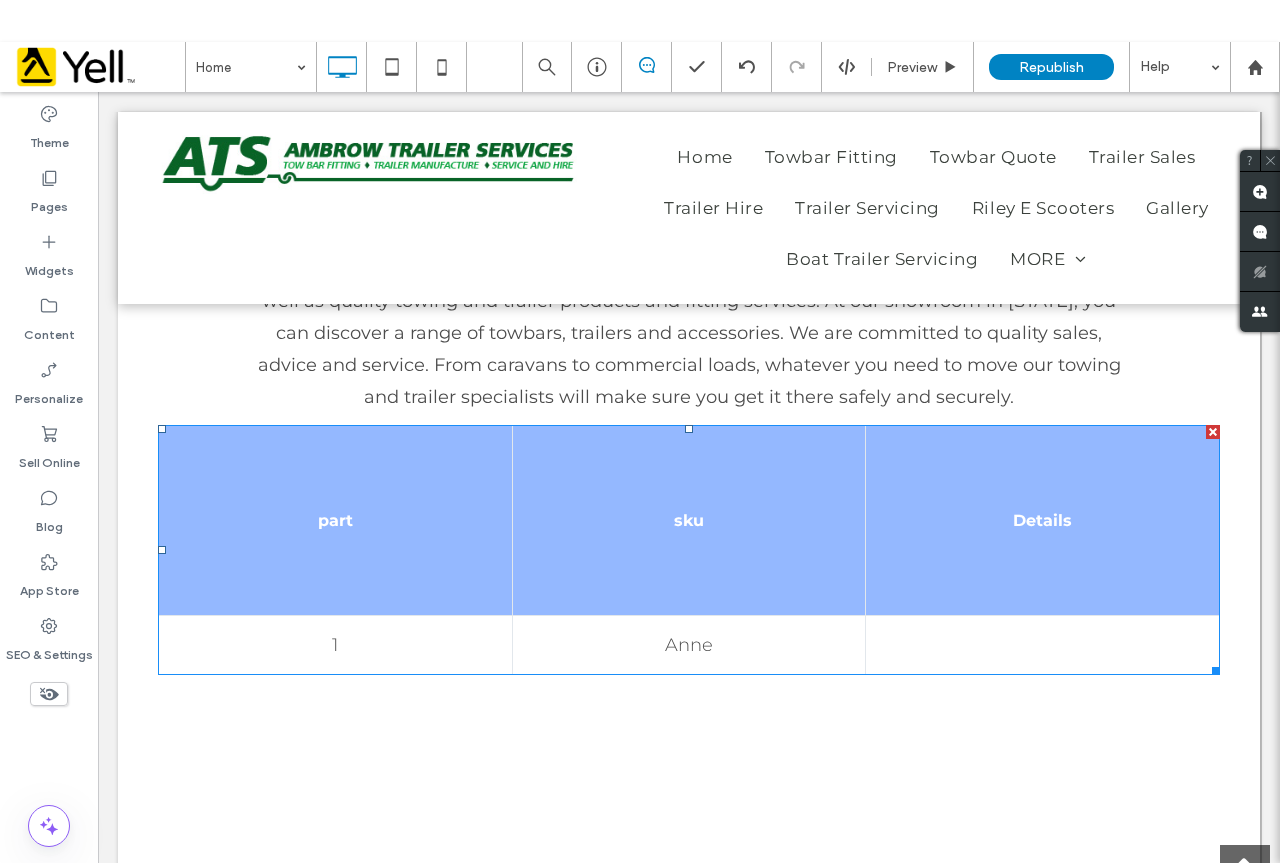 scroll, scrollTop: 800, scrollLeft: 0, axis: vertical 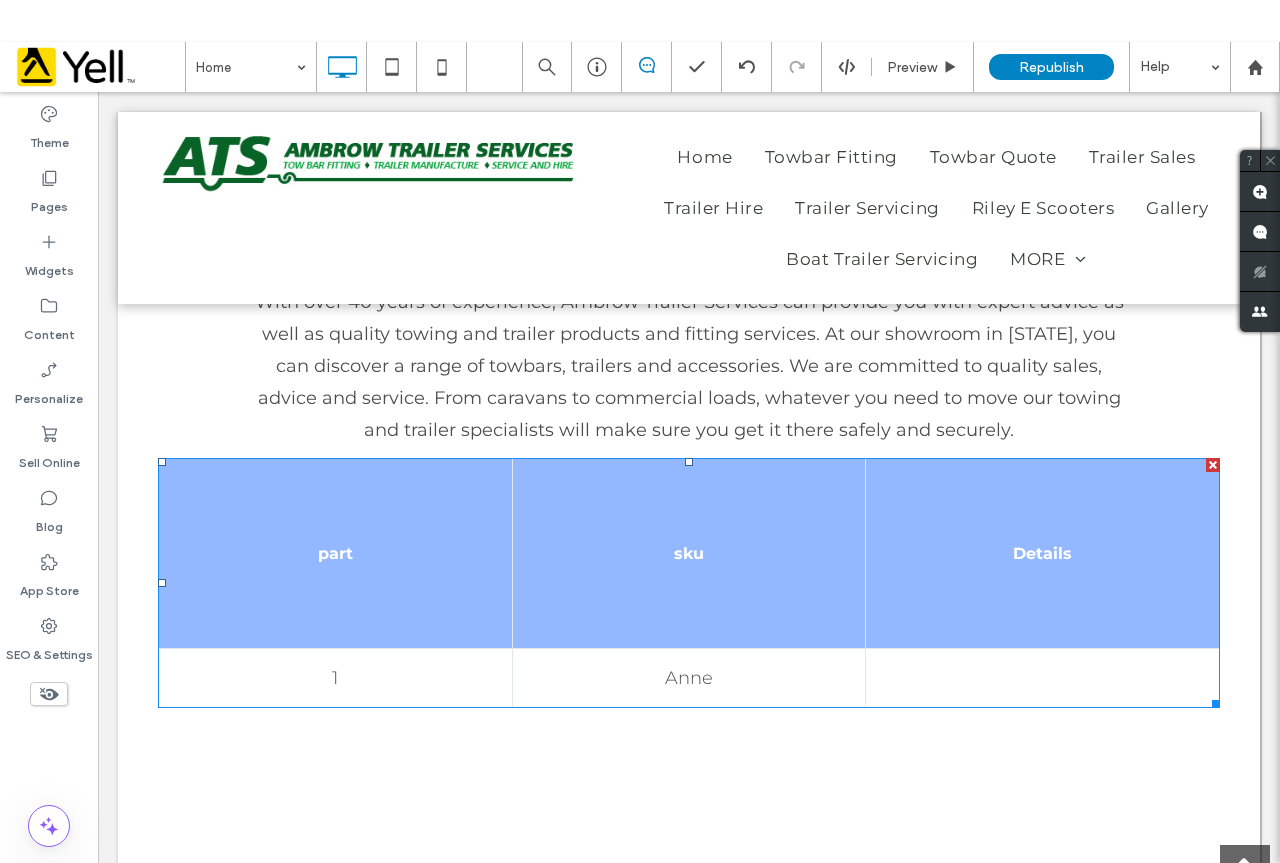 click on "sku" at bounding box center (689, 553) 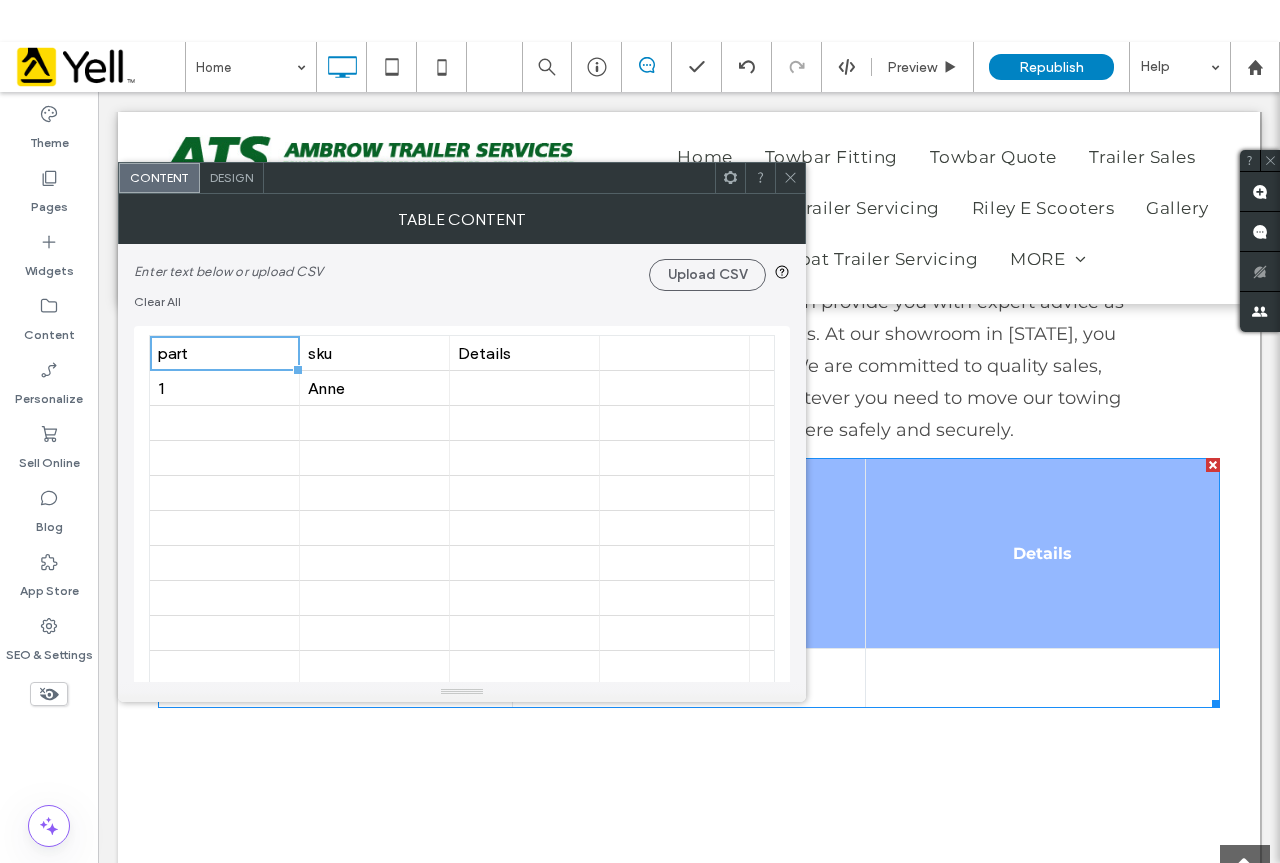click on "part sku Details 1 Anne" at bounding box center [11475, 2978] 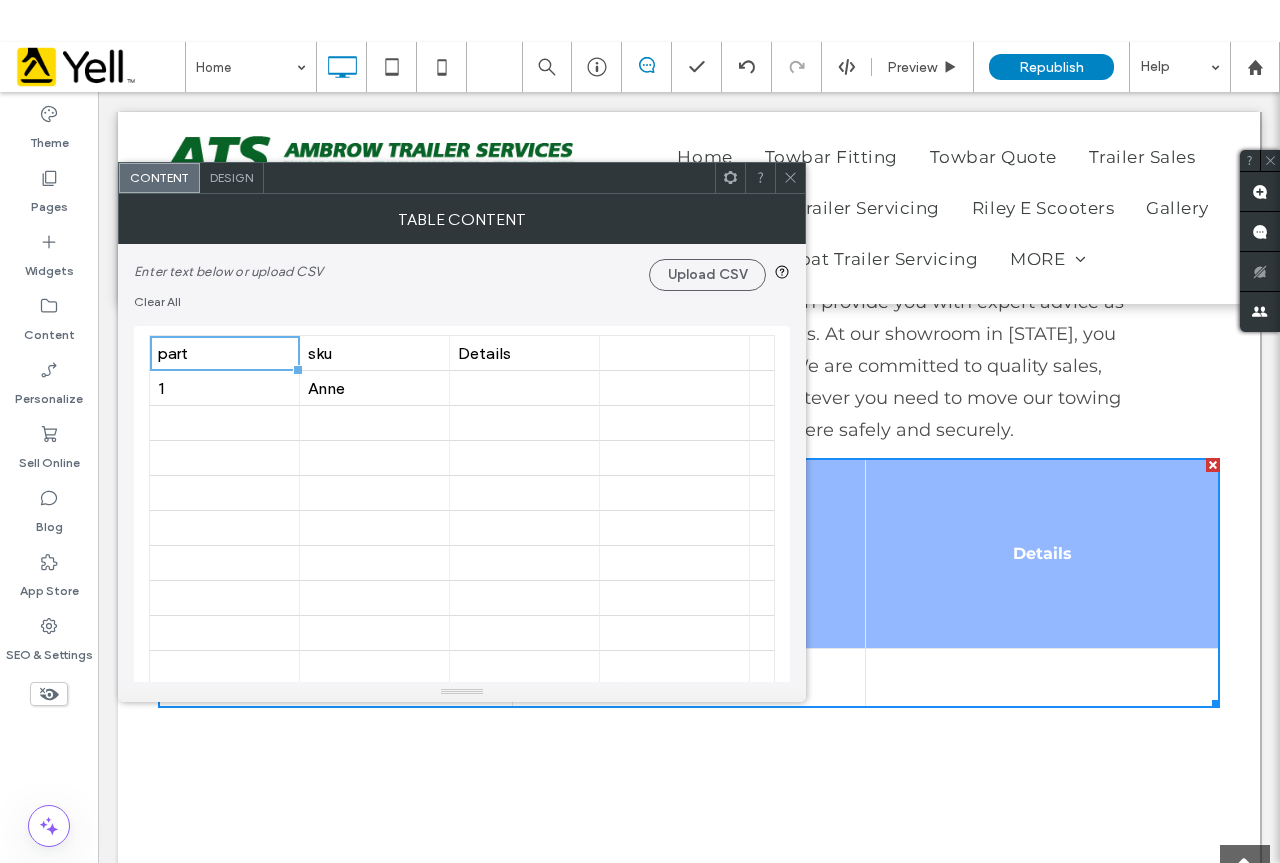 click 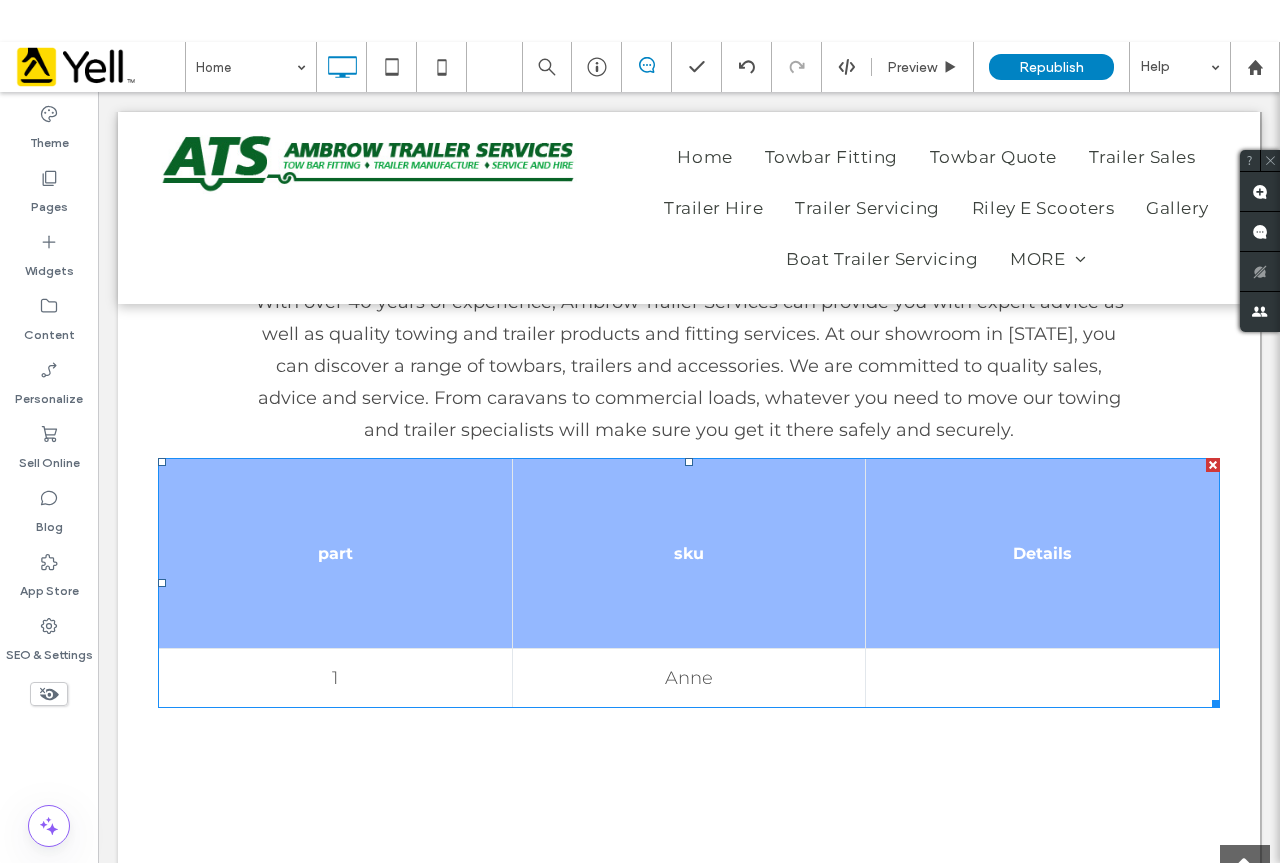 click on "1" at bounding box center [336, 677] 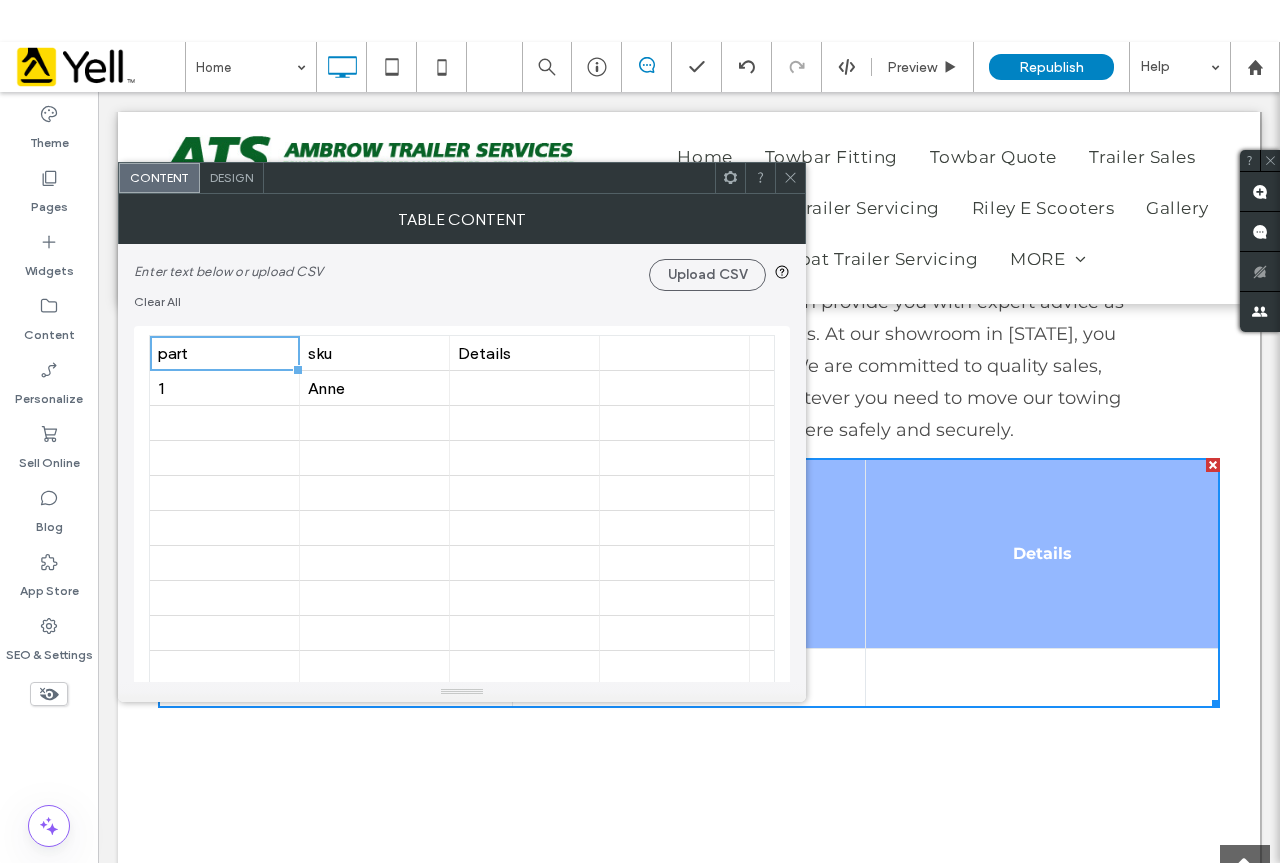 click at bounding box center (462, 692) 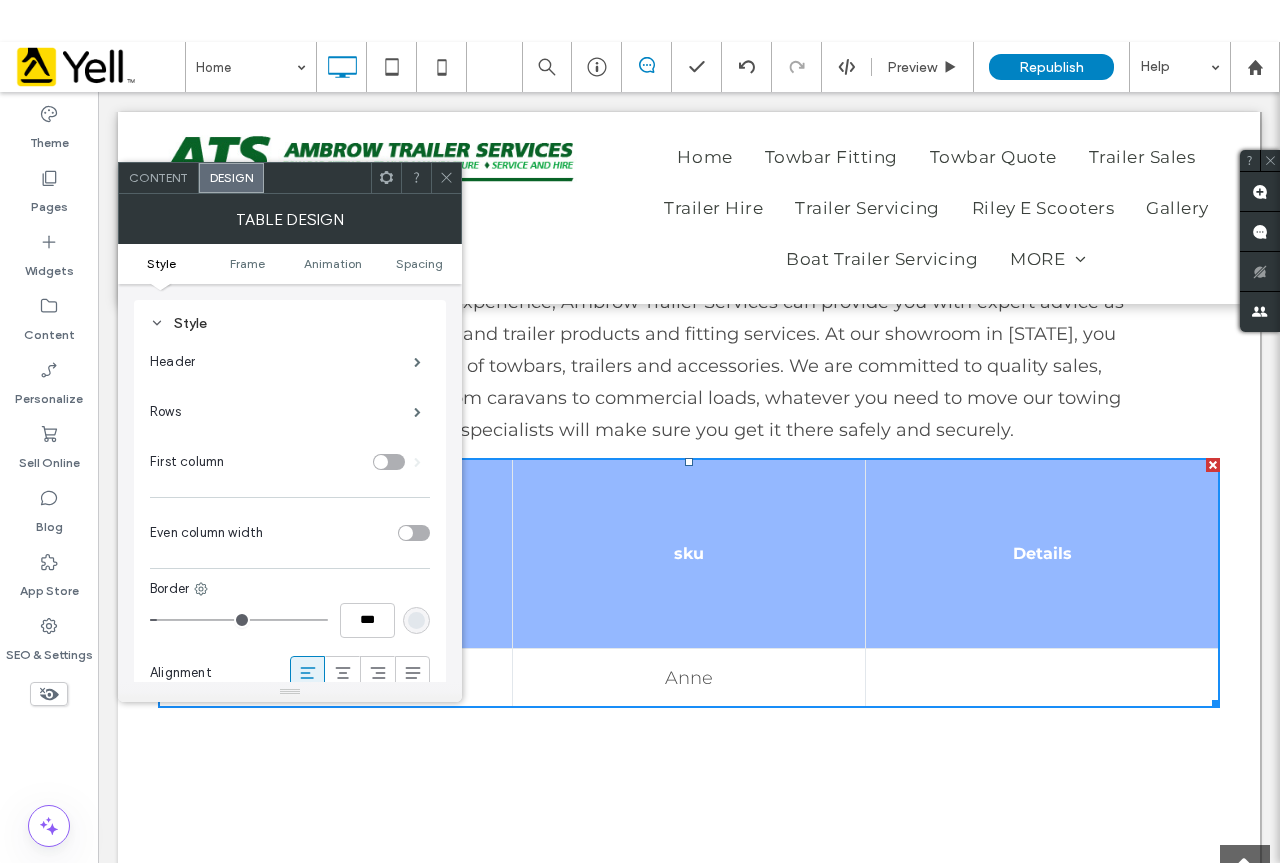 drag, startPoint x: 443, startPoint y: 174, endPoint x: 502, endPoint y: 301, distance: 140.0357 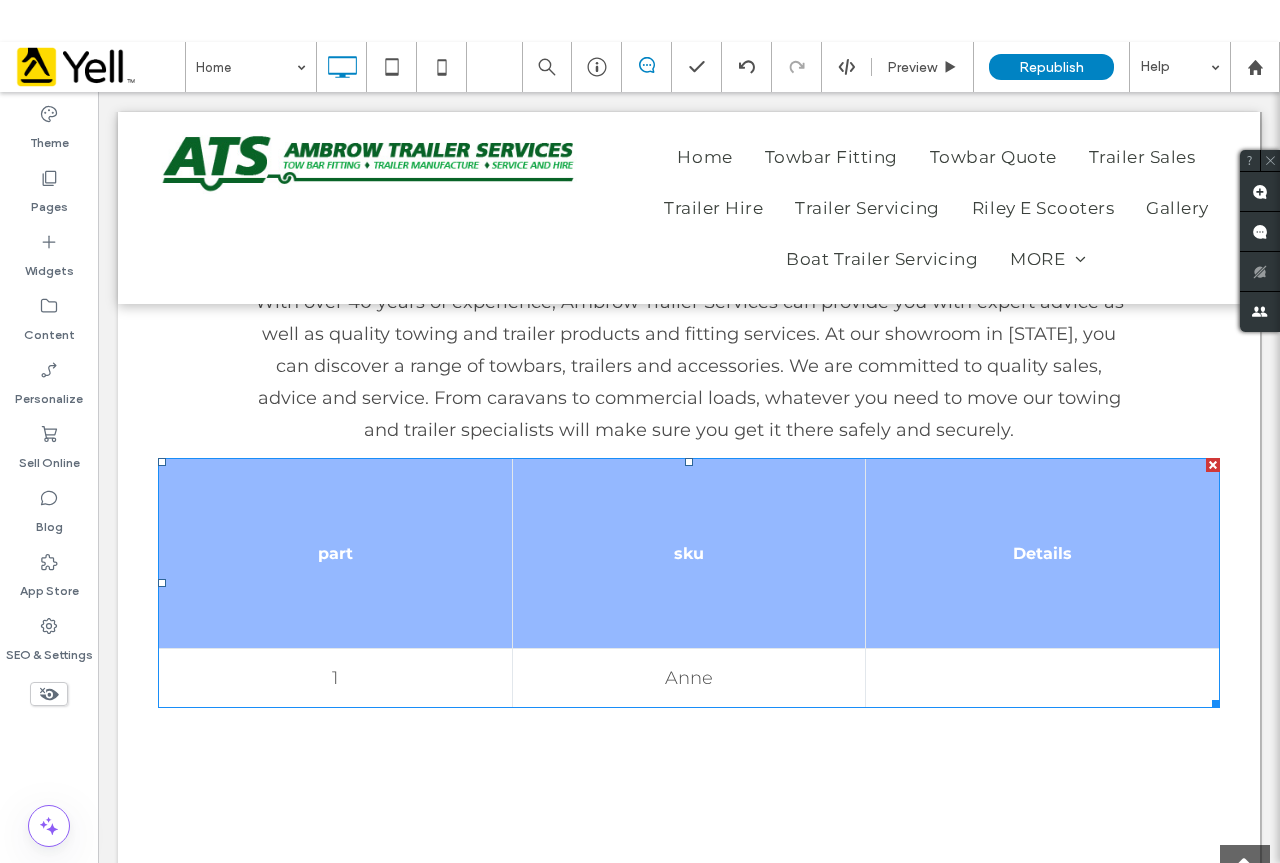 click on "1" at bounding box center (336, 677) 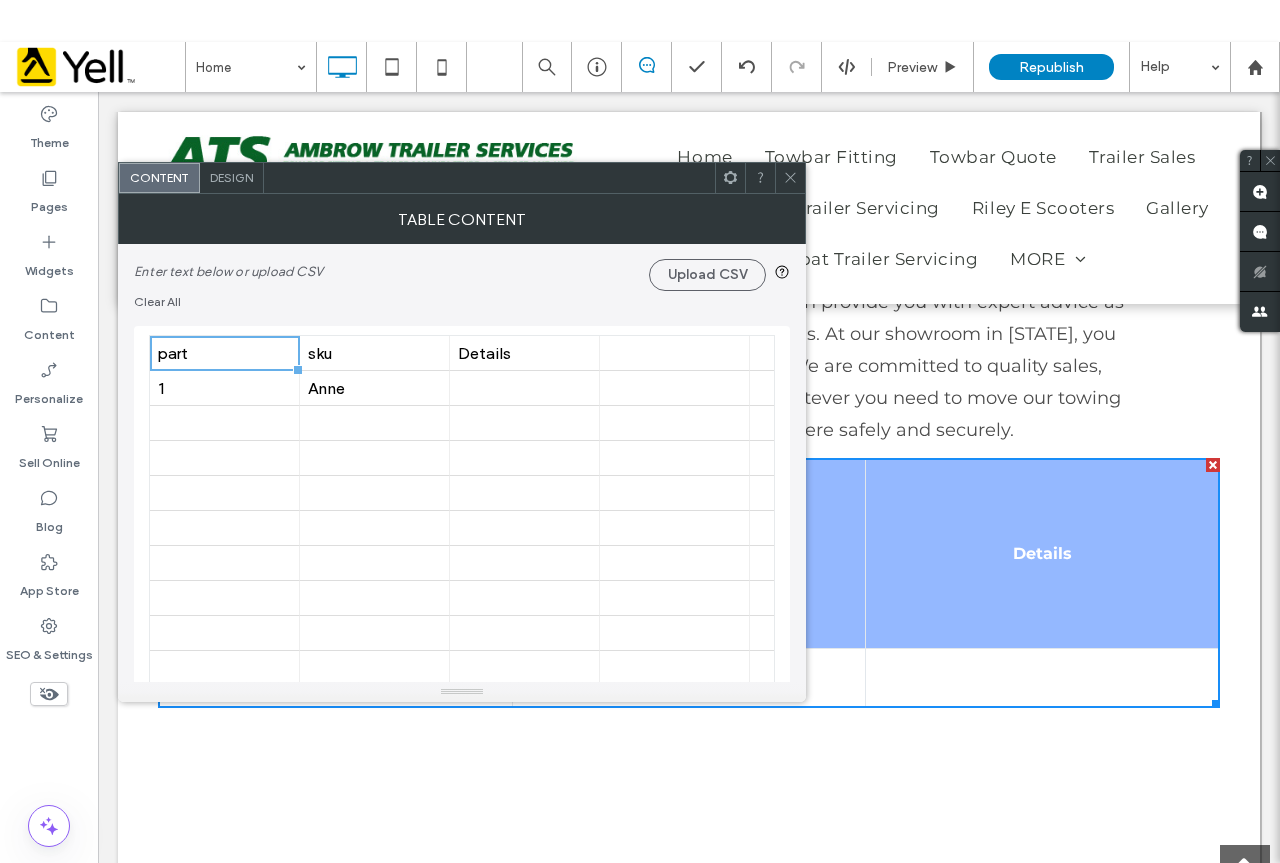 click at bounding box center [790, 178] 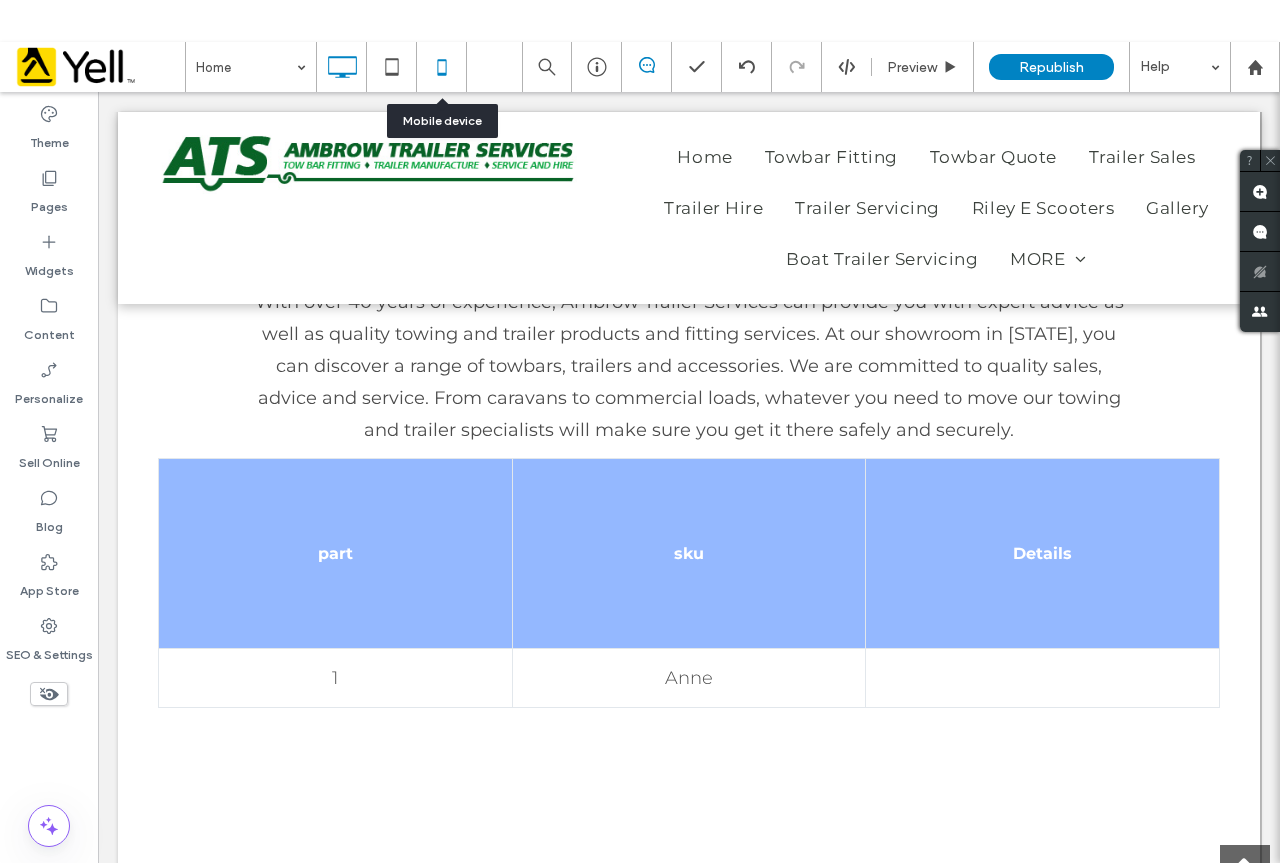 click 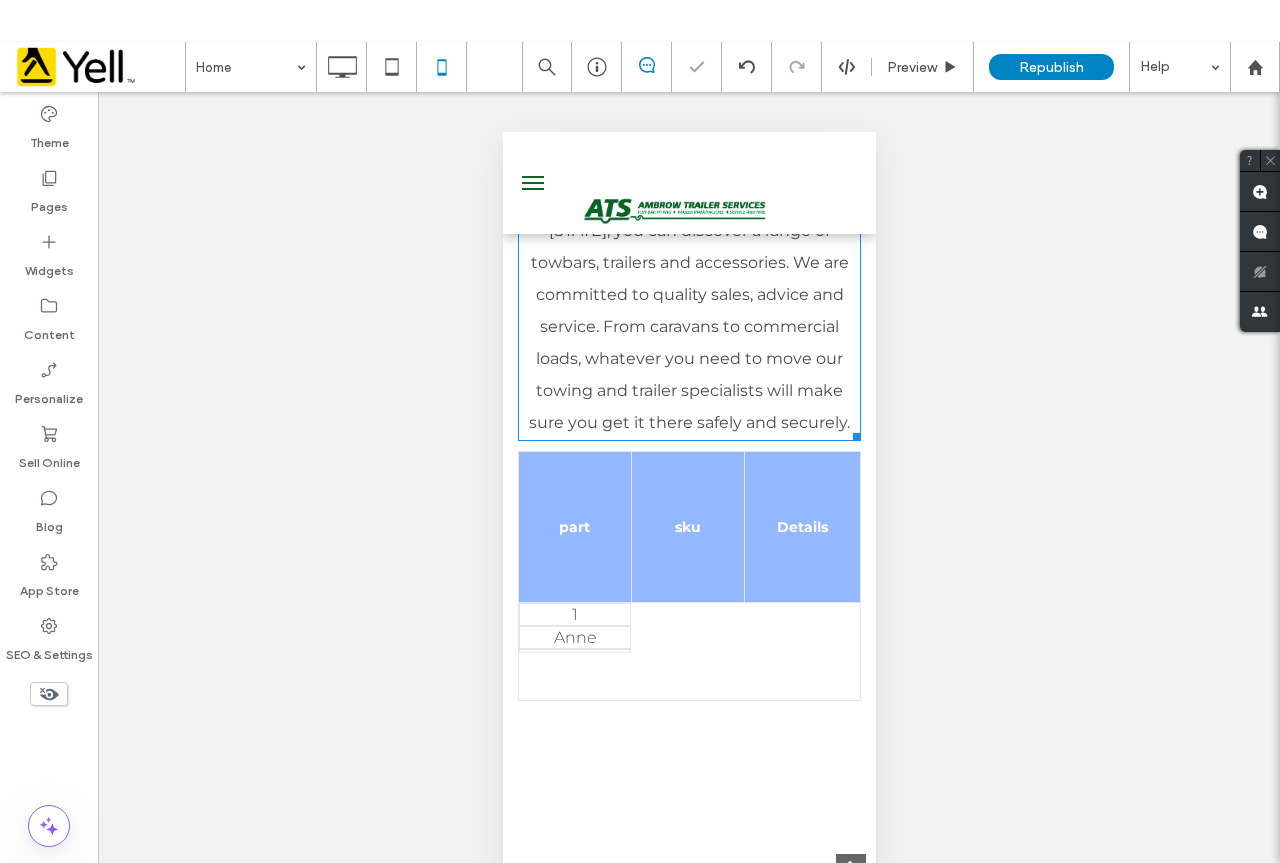 scroll, scrollTop: 900, scrollLeft: 0, axis: vertical 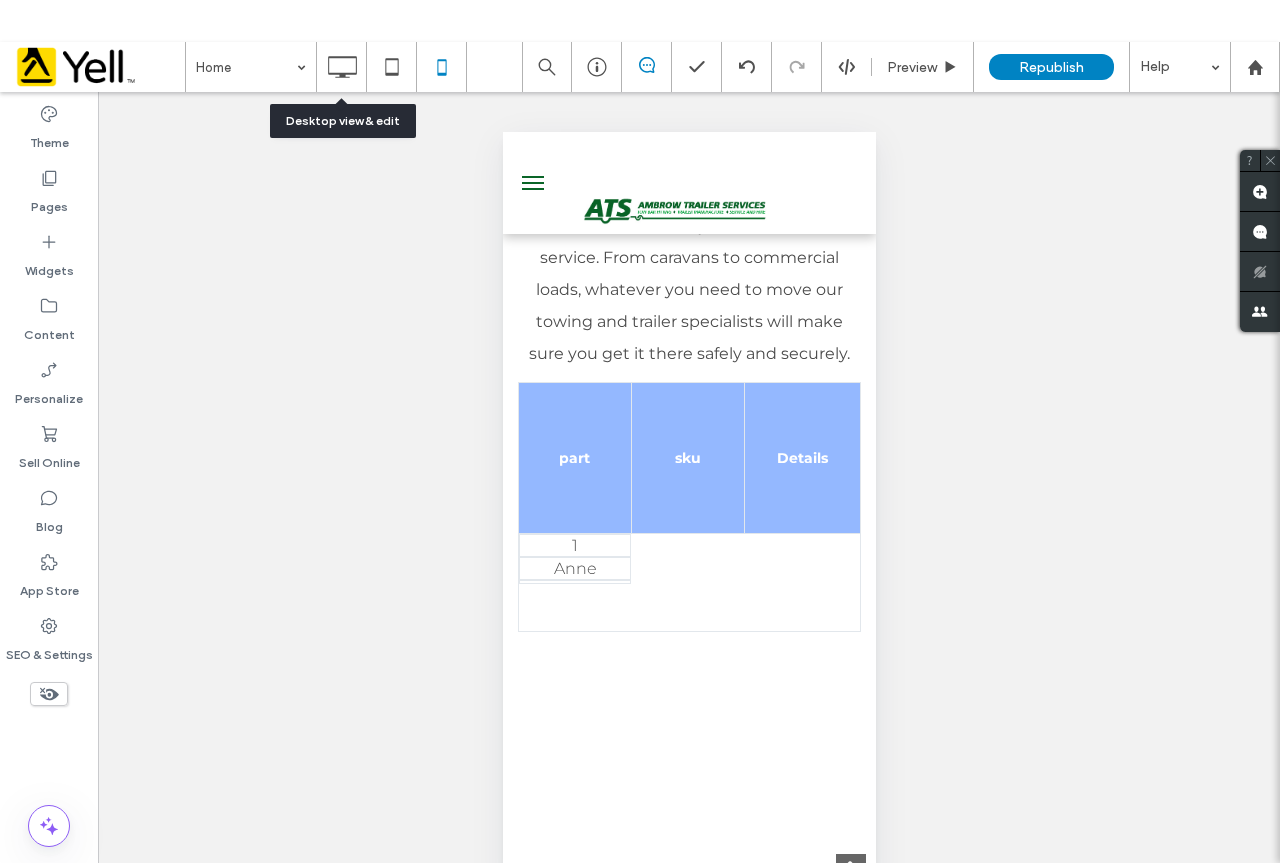 click at bounding box center [341, 67] 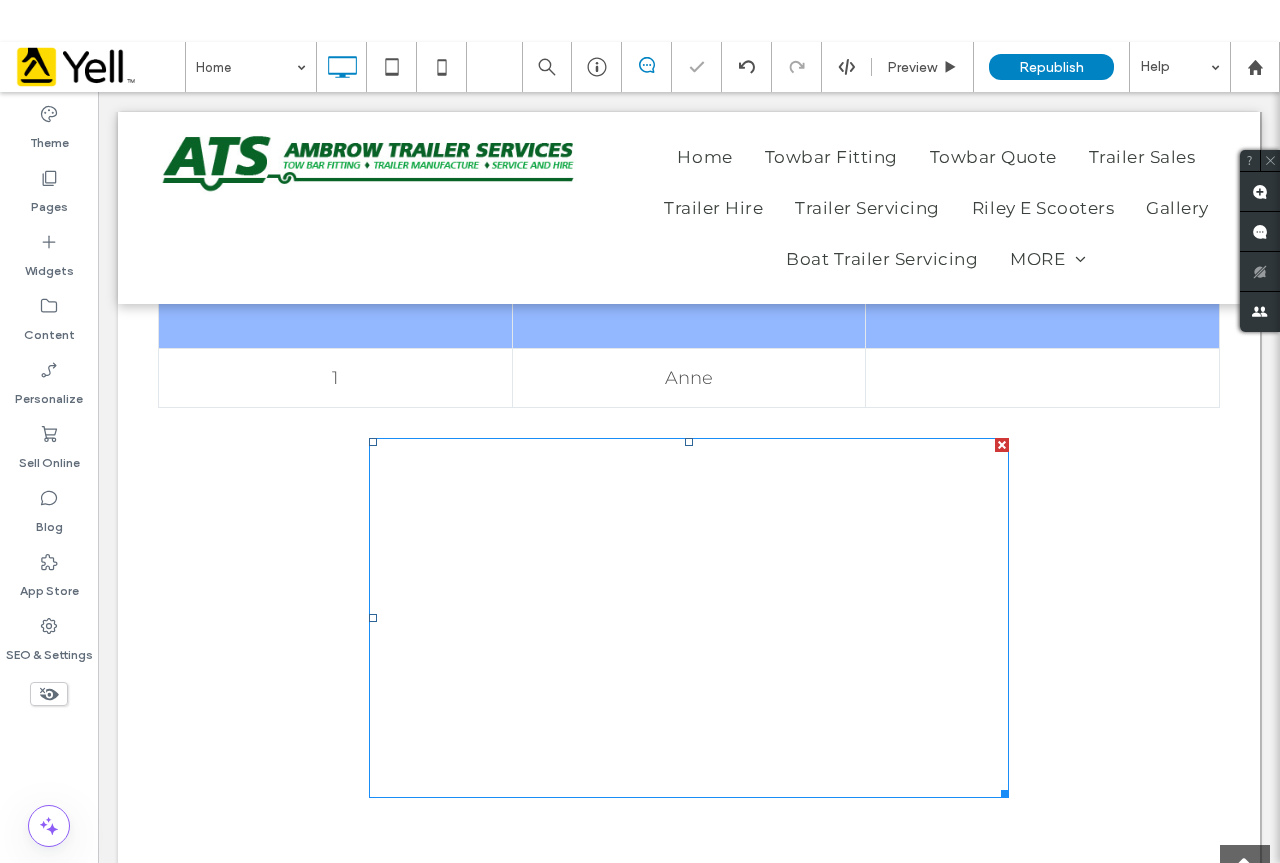scroll, scrollTop: 700, scrollLeft: 0, axis: vertical 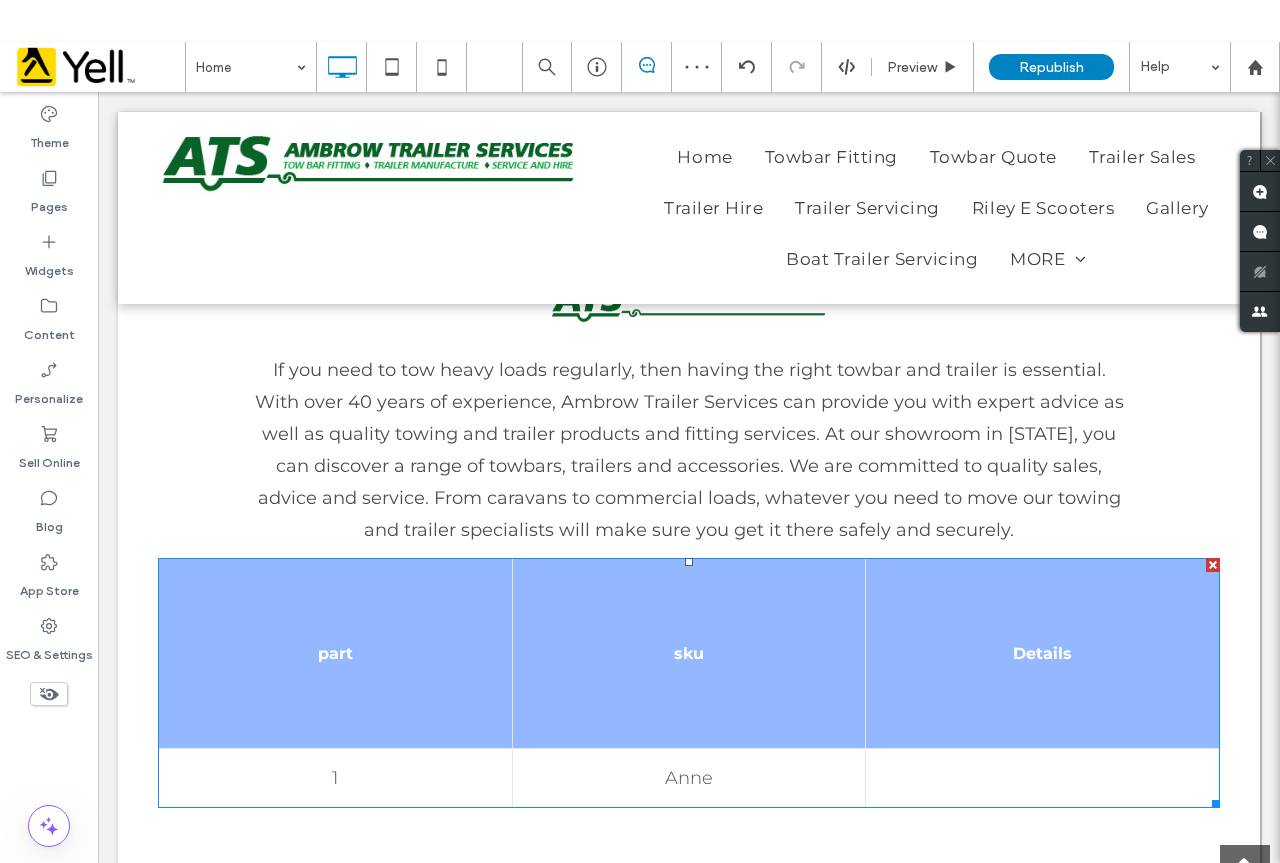 click on "part" at bounding box center (336, 653) 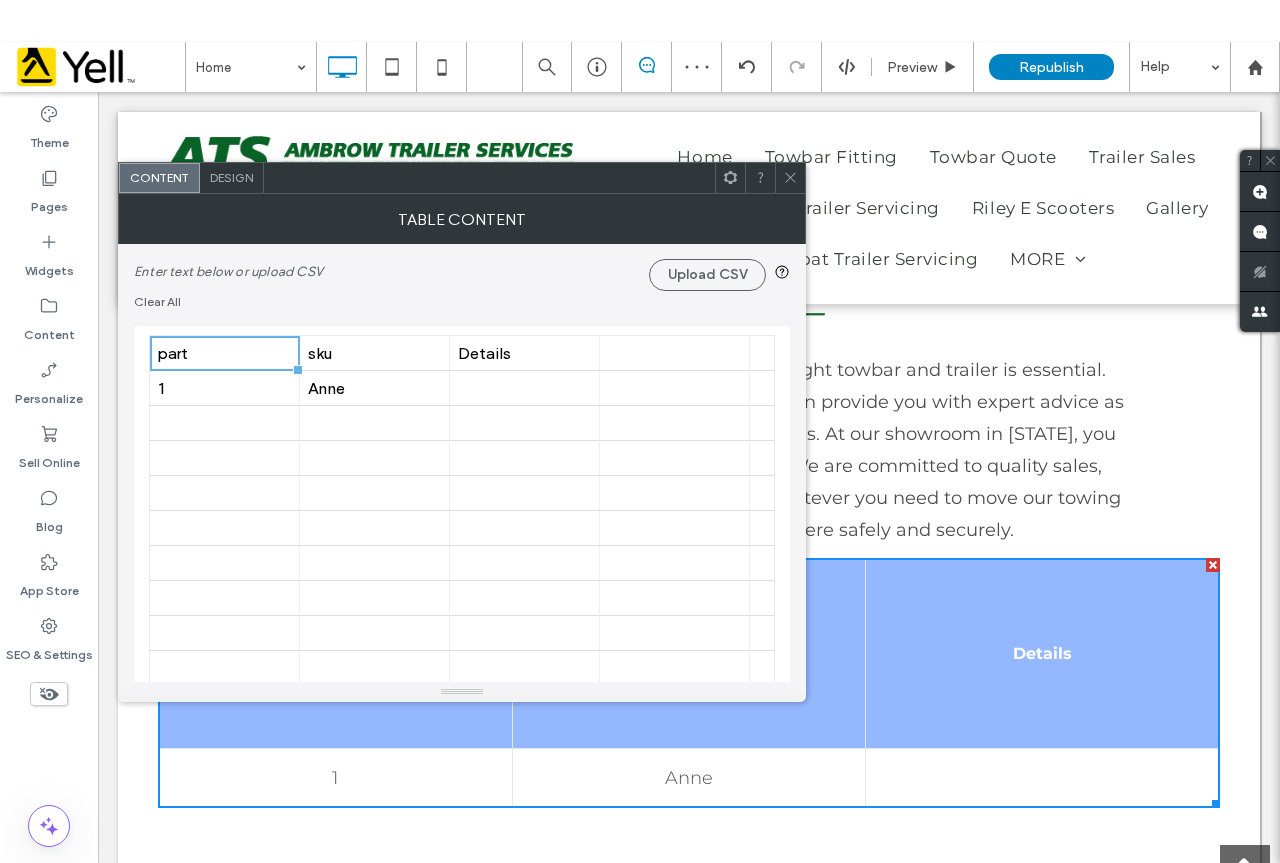 click on "part sku Details 1 Anne" at bounding box center [11475, 2978] 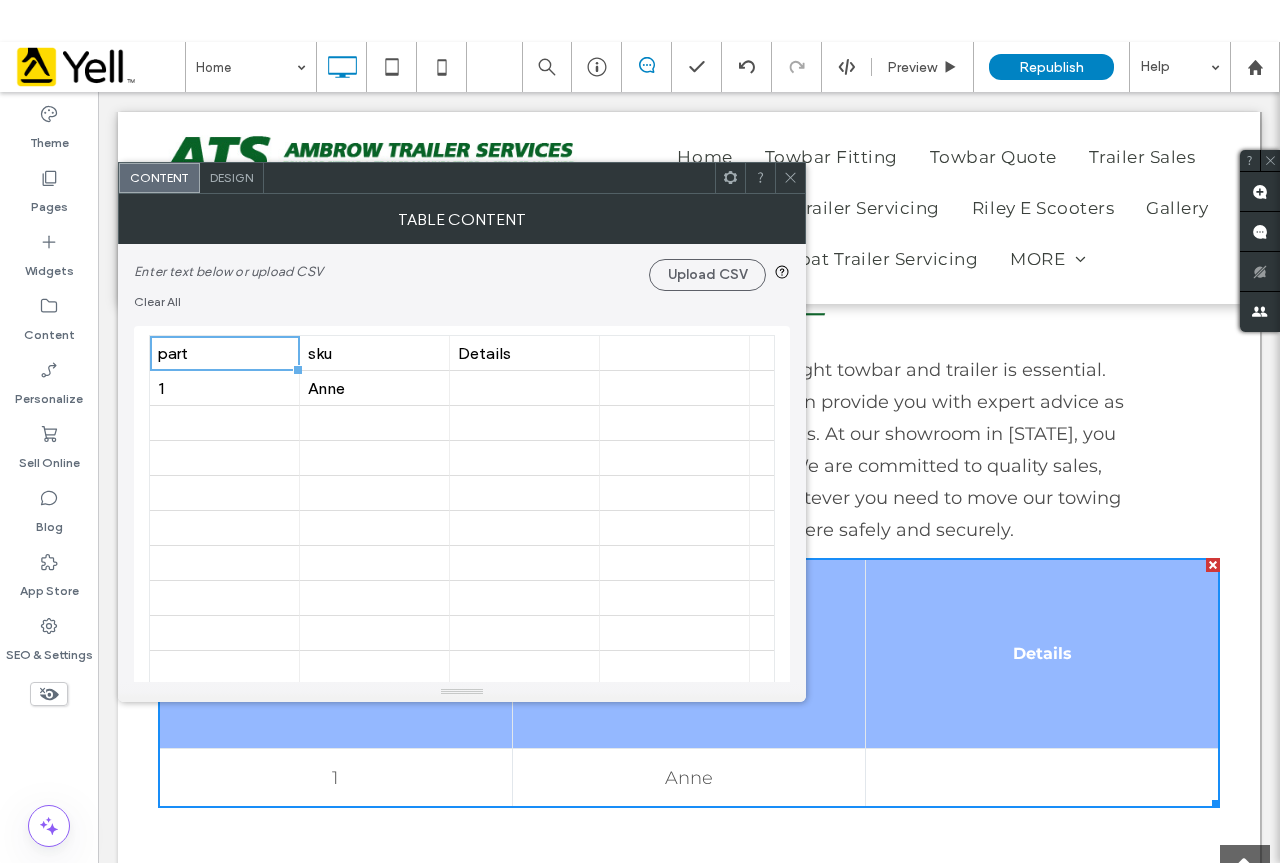 click on "Design" at bounding box center [232, 178] 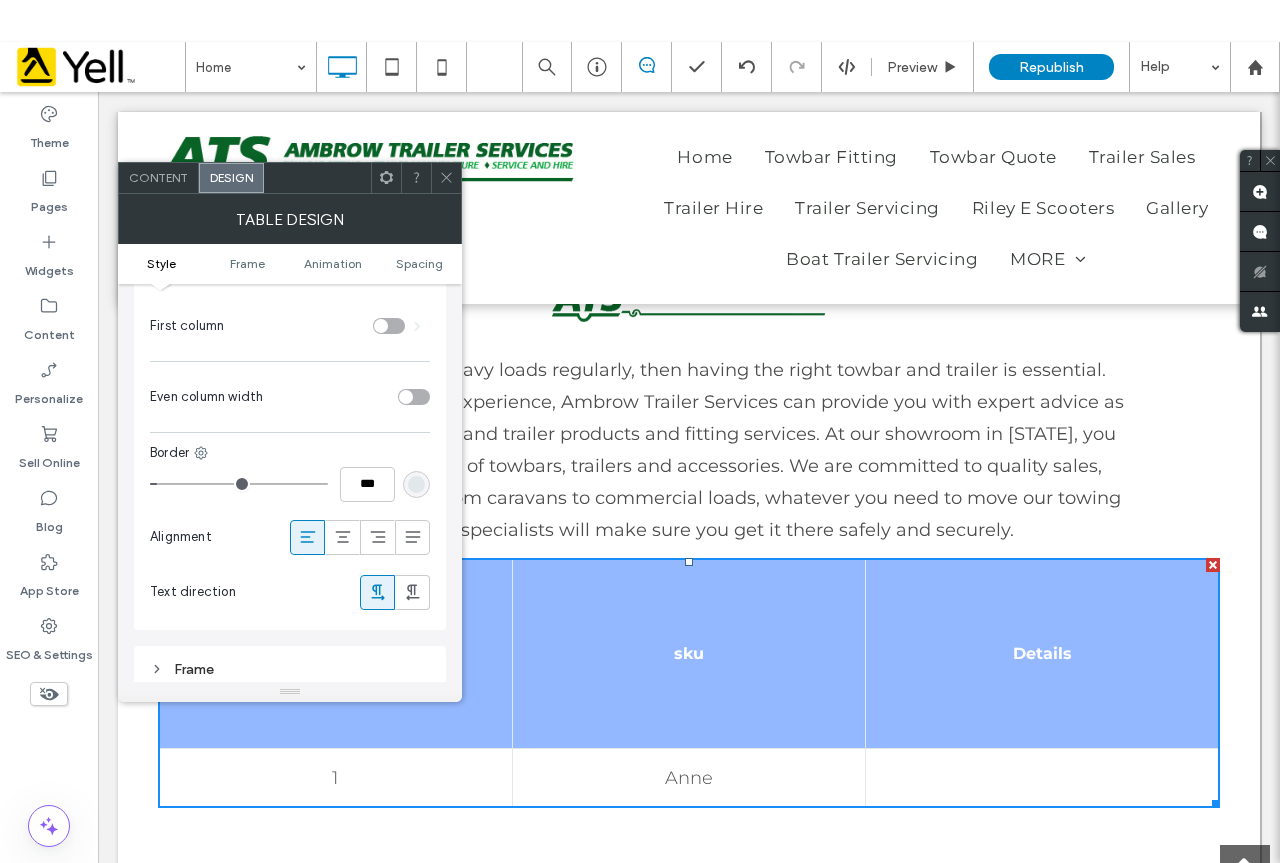scroll, scrollTop: 100, scrollLeft: 0, axis: vertical 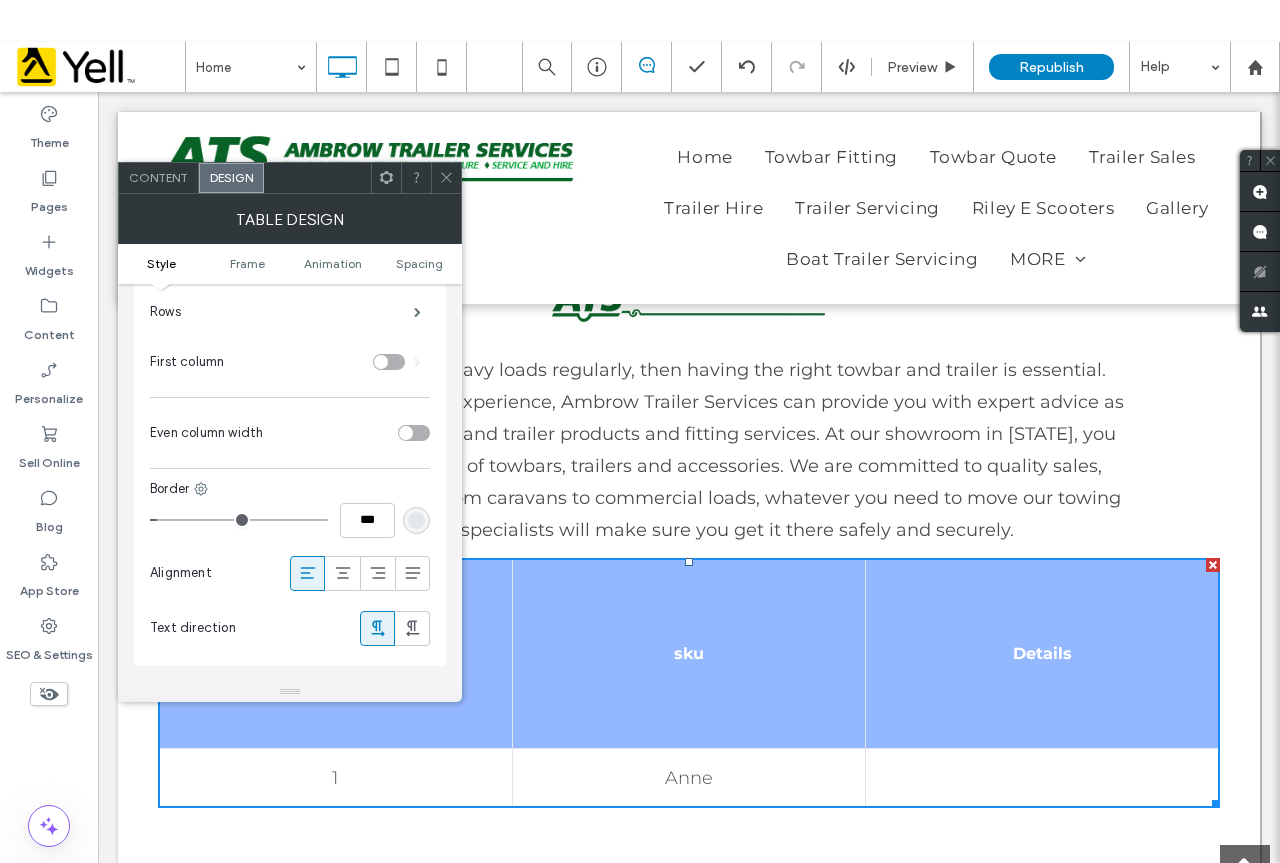 click at bounding box center [416, 520] 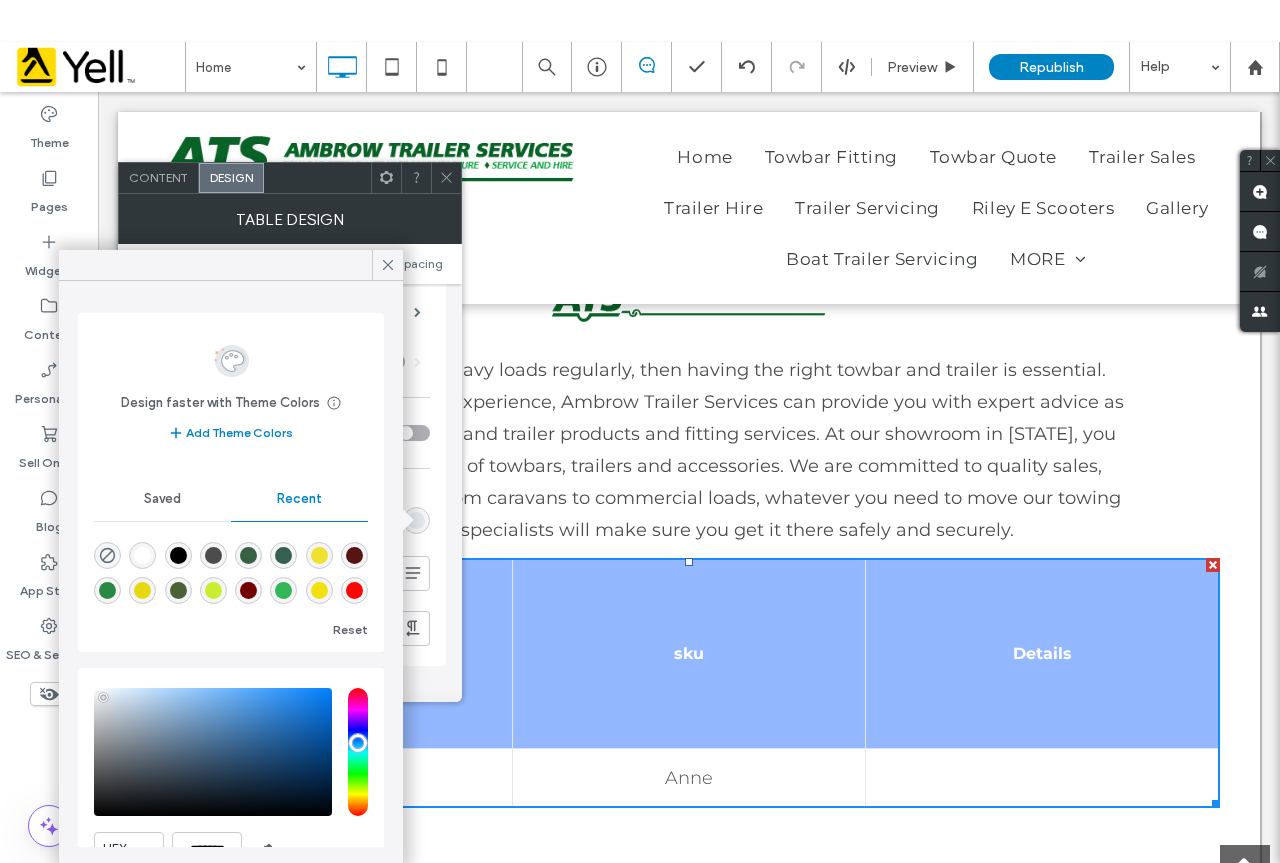 click at bounding box center (107, 590) 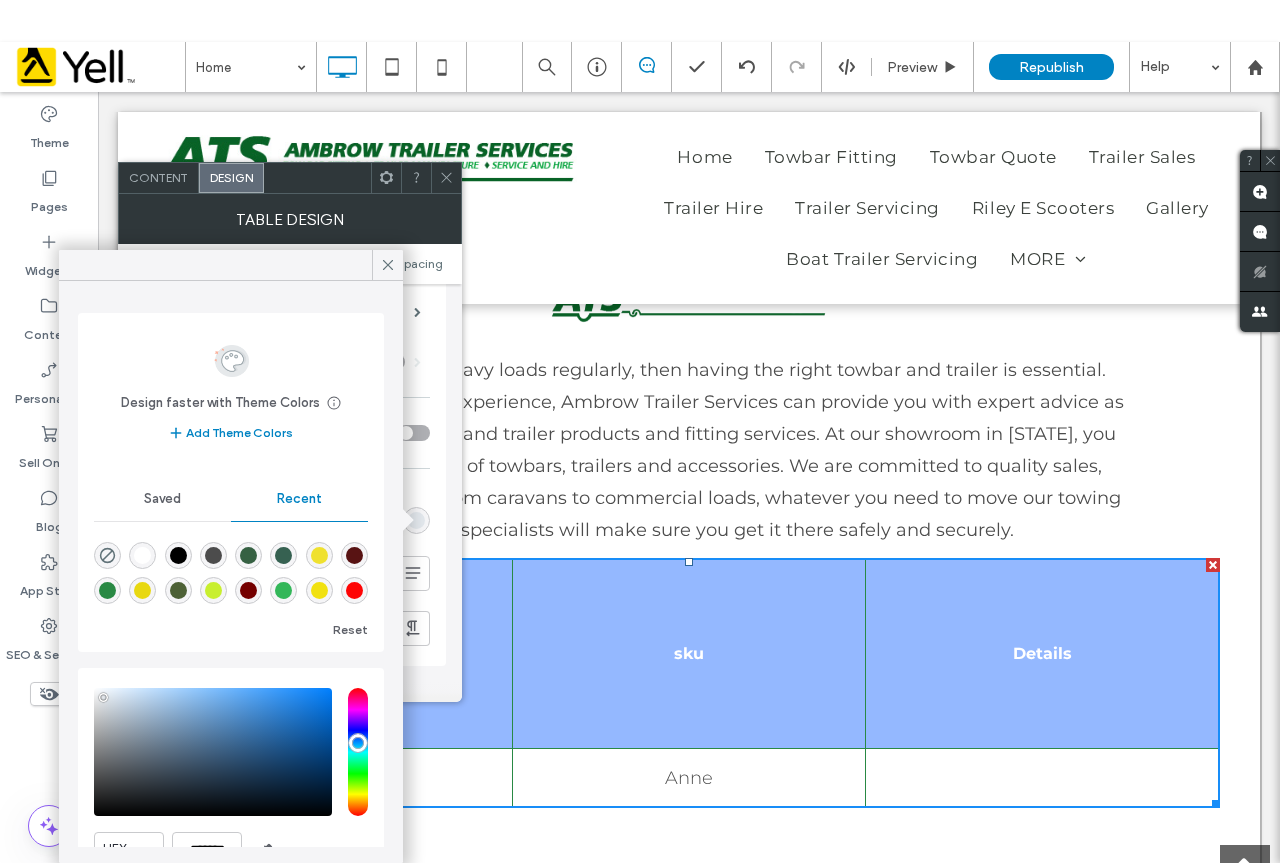 type on "*******" 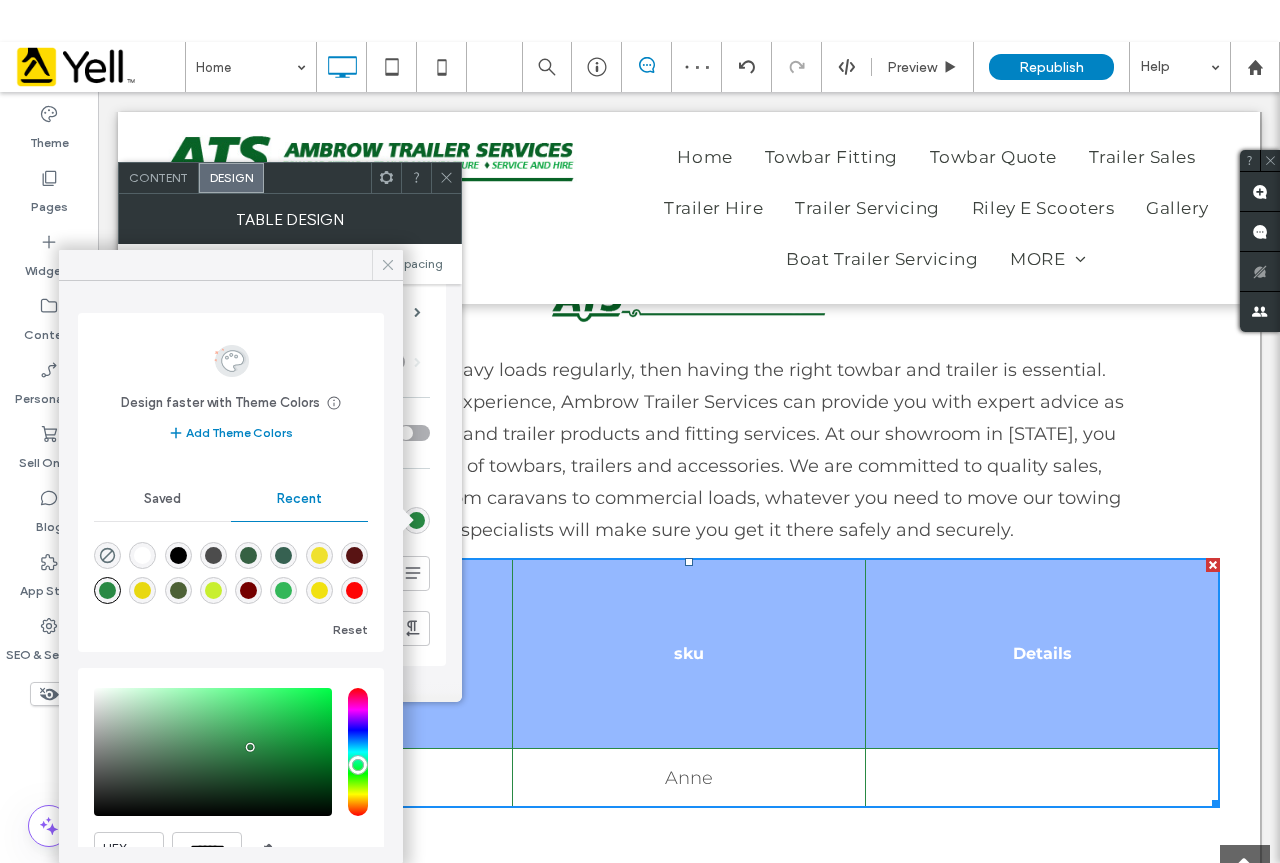 click 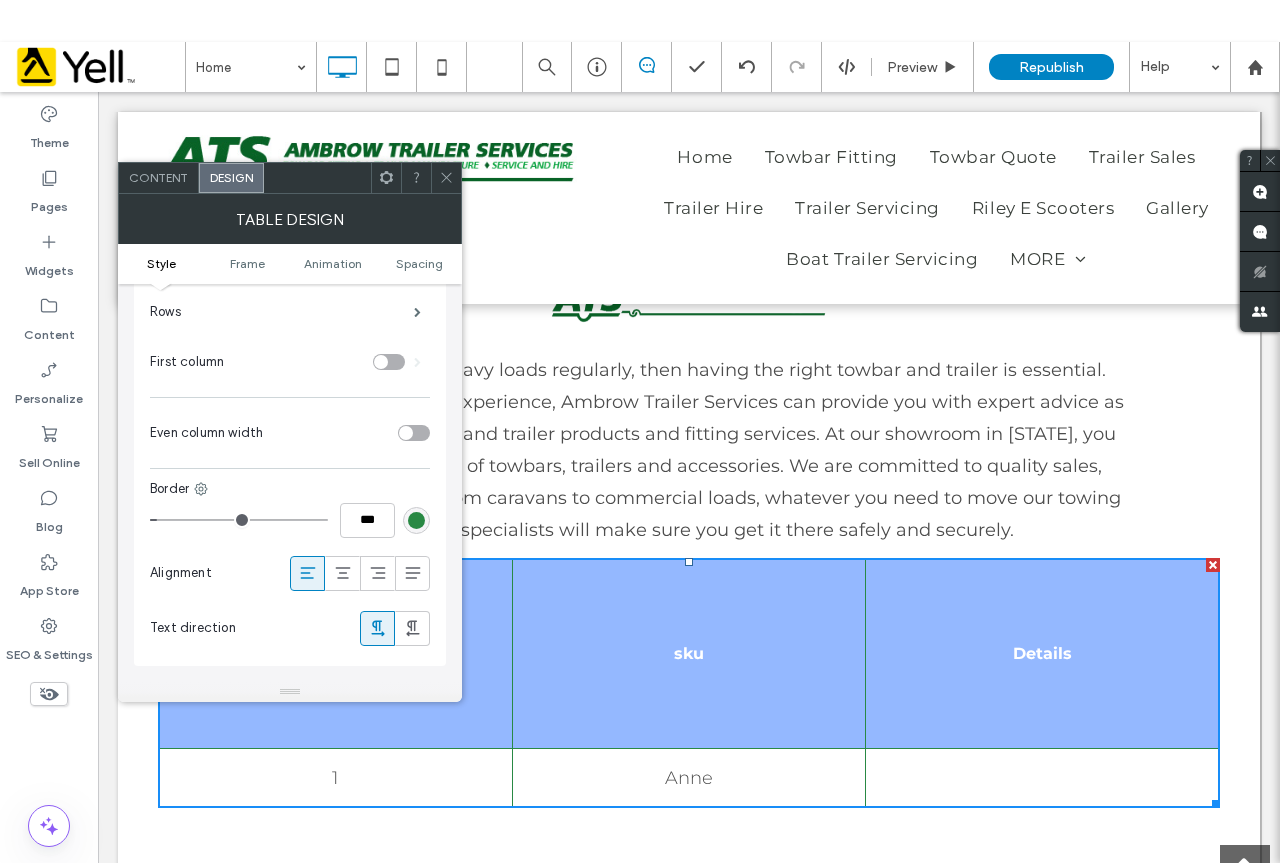 scroll, scrollTop: 800, scrollLeft: 0, axis: vertical 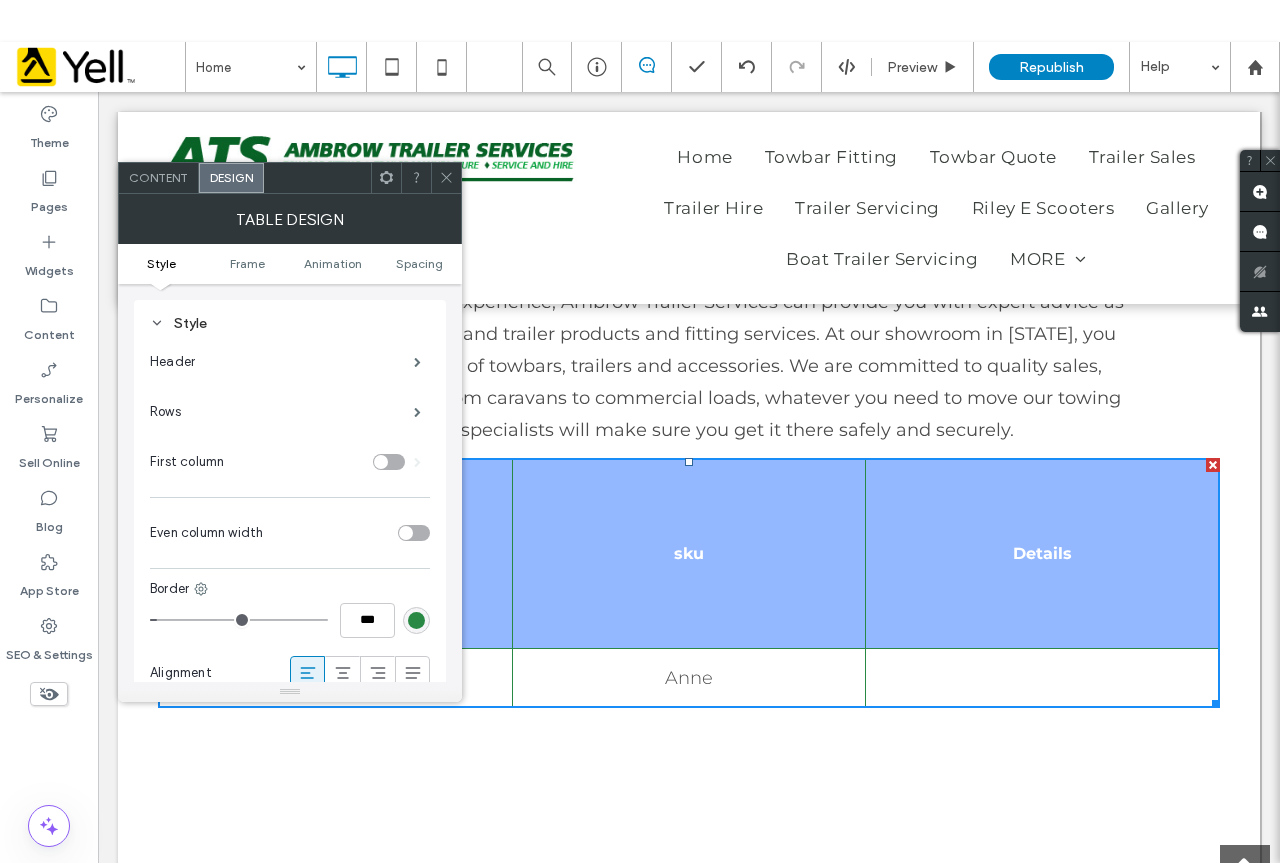 click on "Style Frame Animation Spacing" at bounding box center (290, 264) 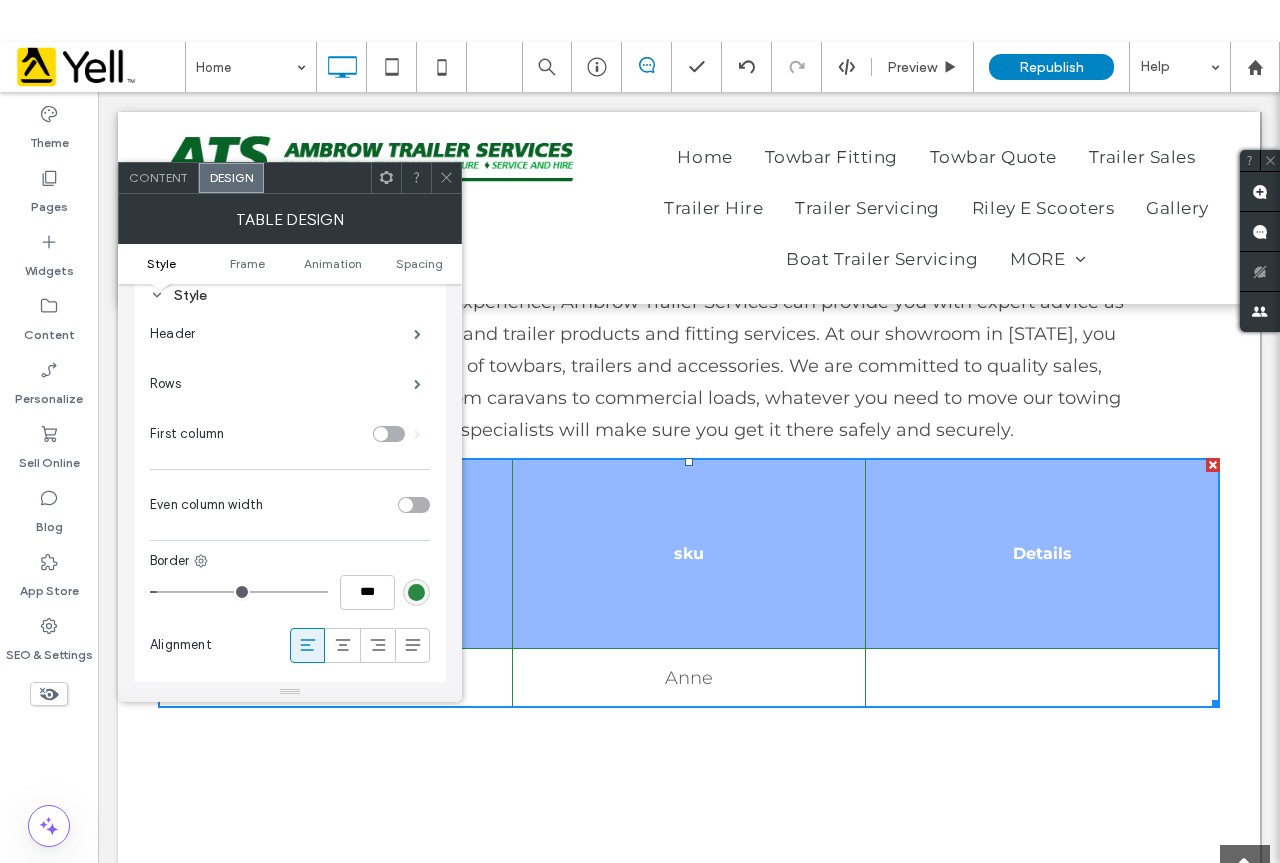 scroll, scrollTop: 0, scrollLeft: 0, axis: both 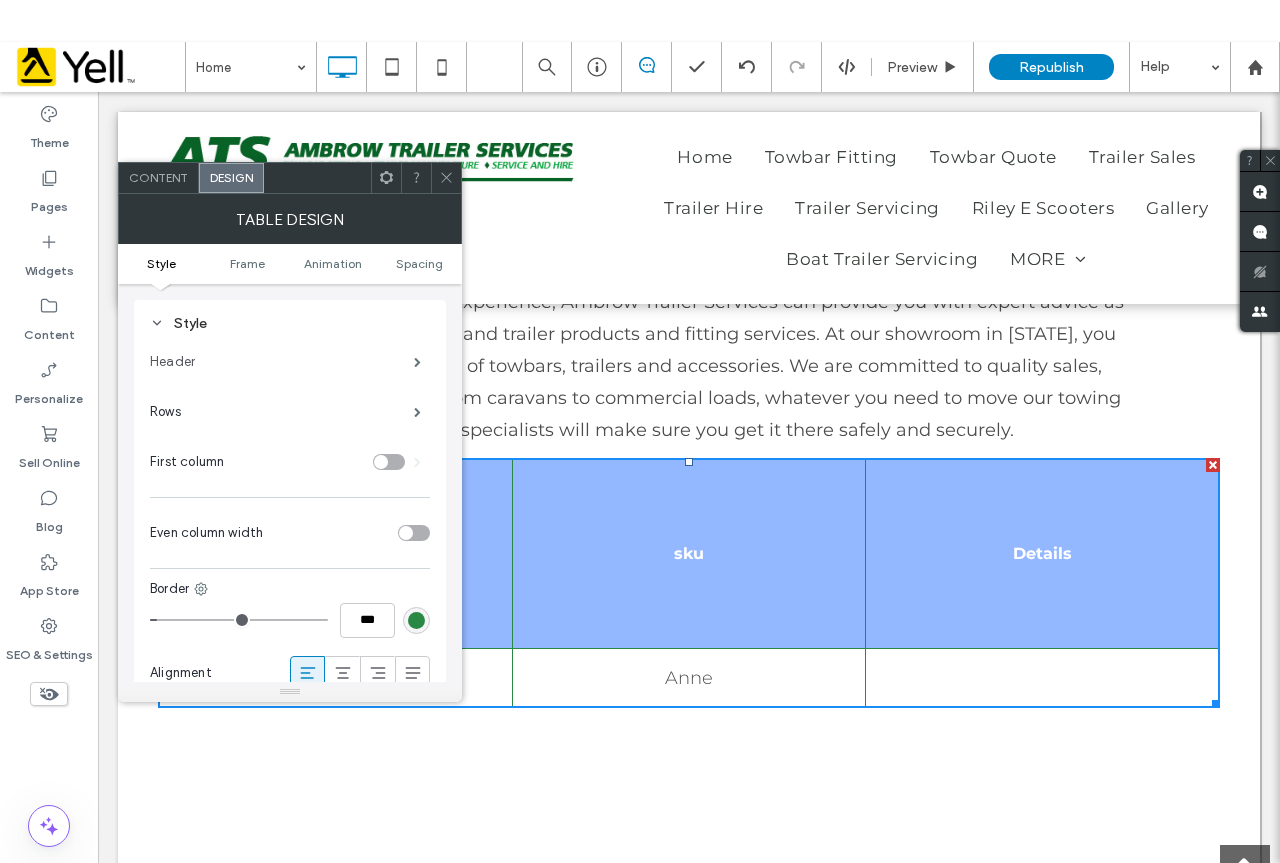 click on "Header" at bounding box center [282, 362] 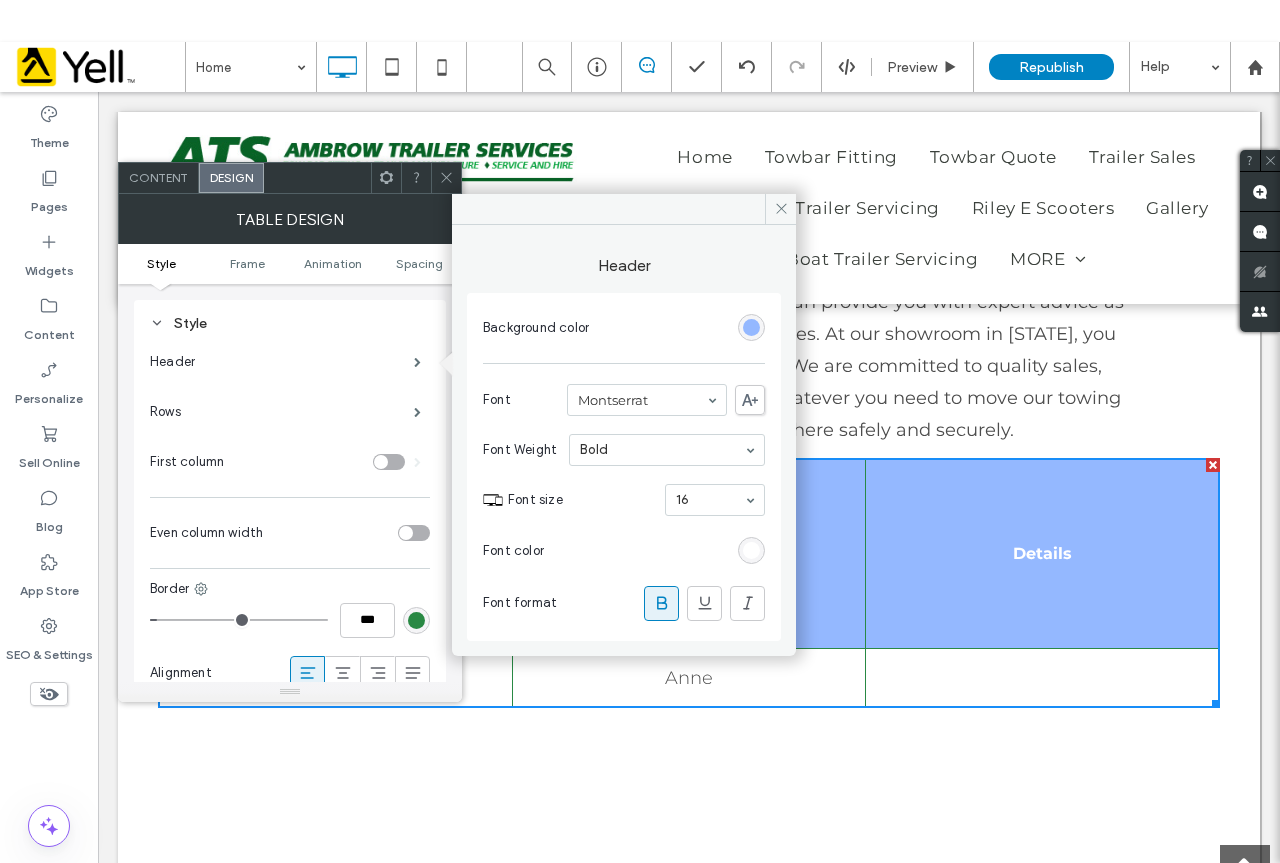 click on "Background color Font Montserrat Font Weight Bold   Font size 16 Font color Font format" at bounding box center [624, 467] 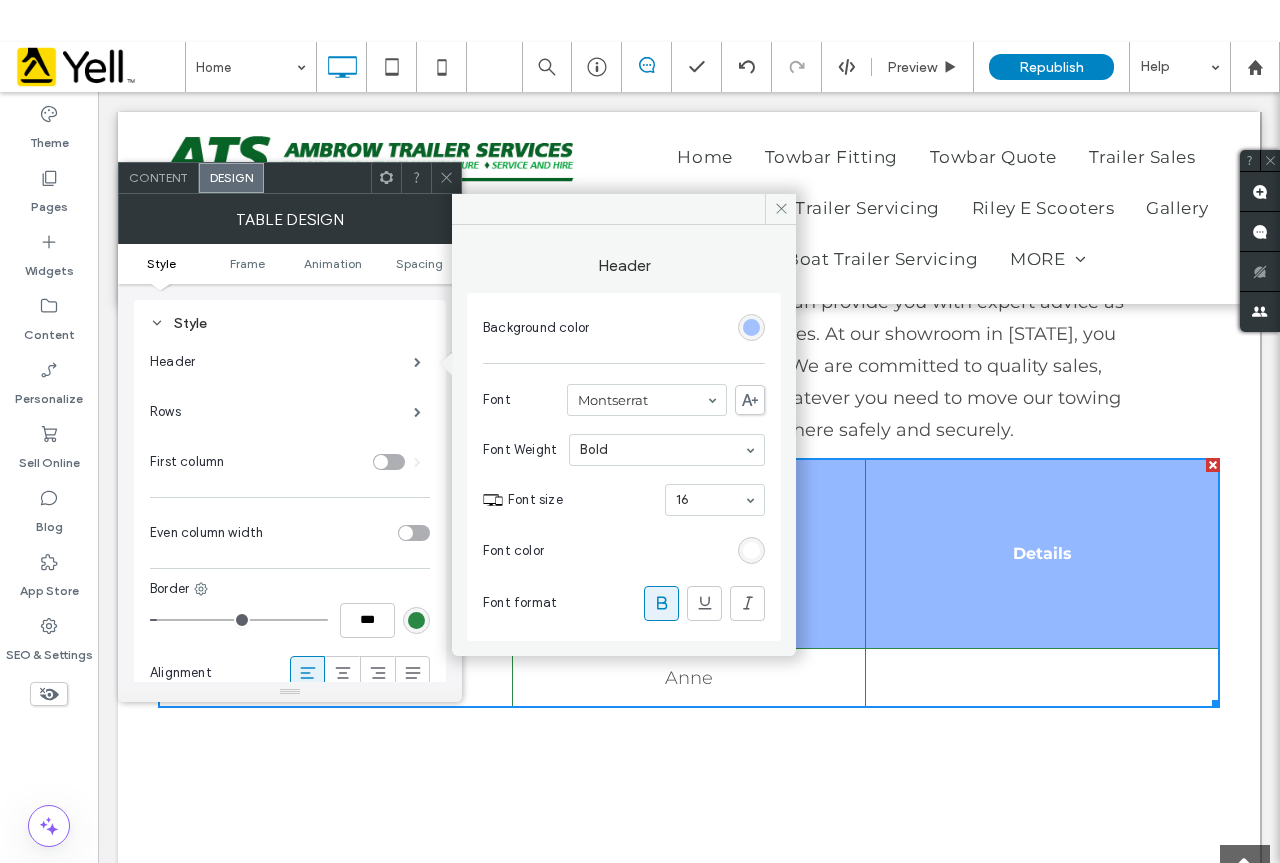 click at bounding box center (751, 327) 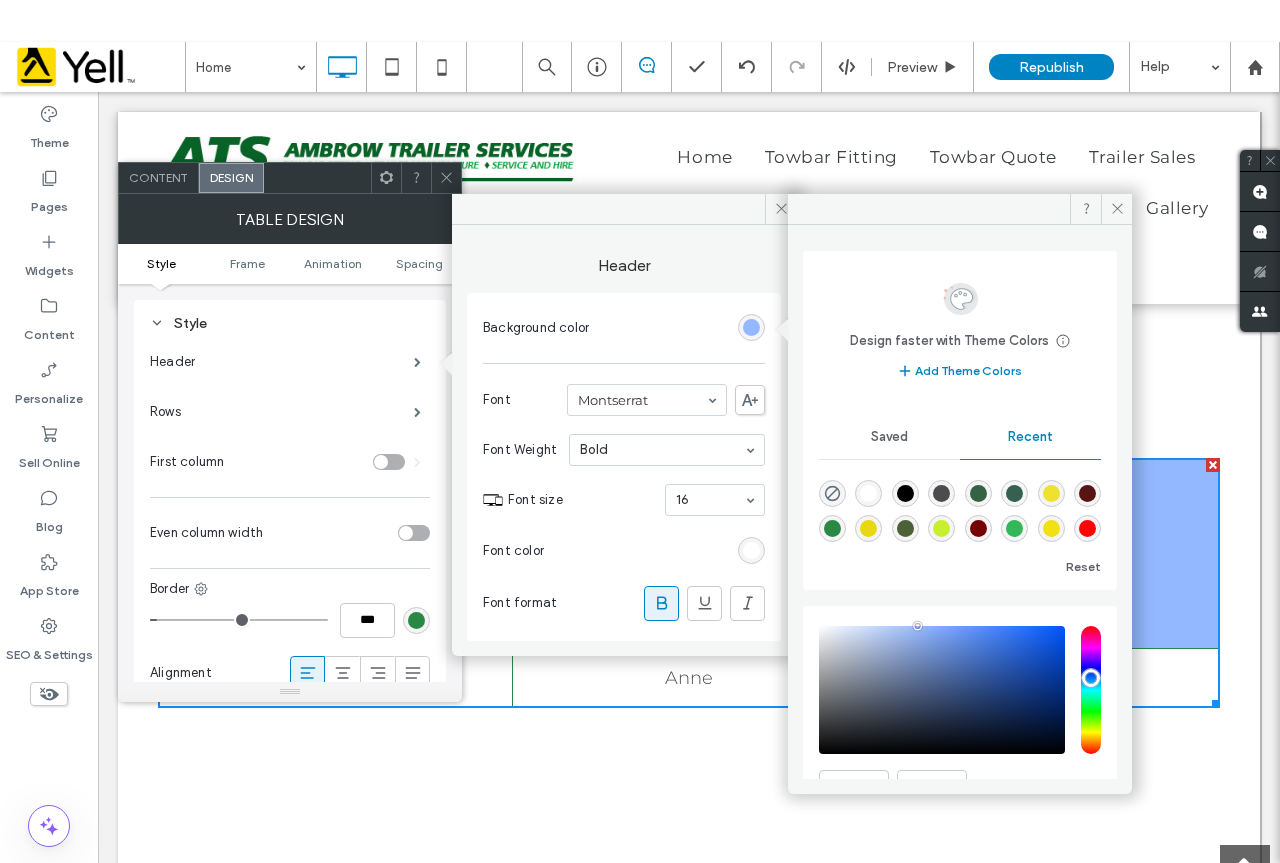 click at bounding box center (832, 528) 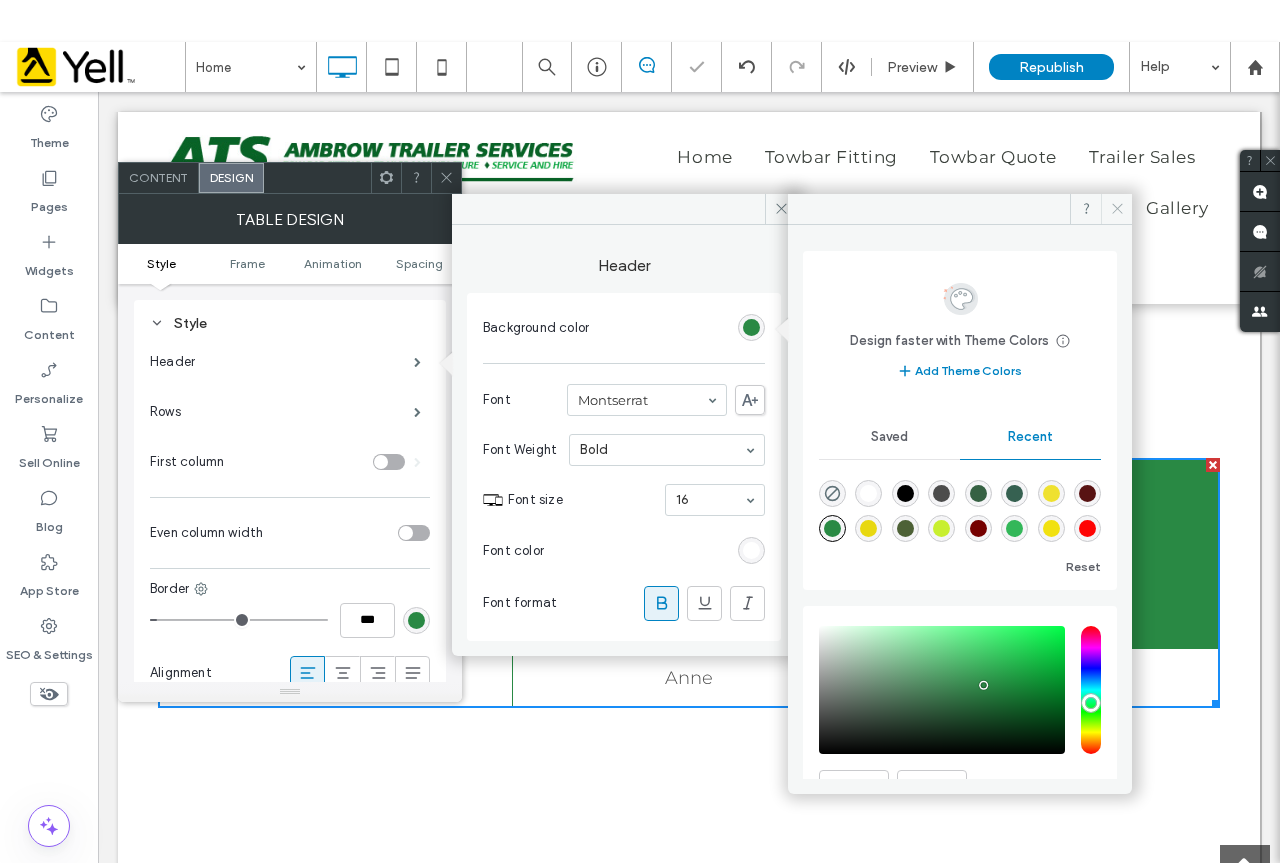 click 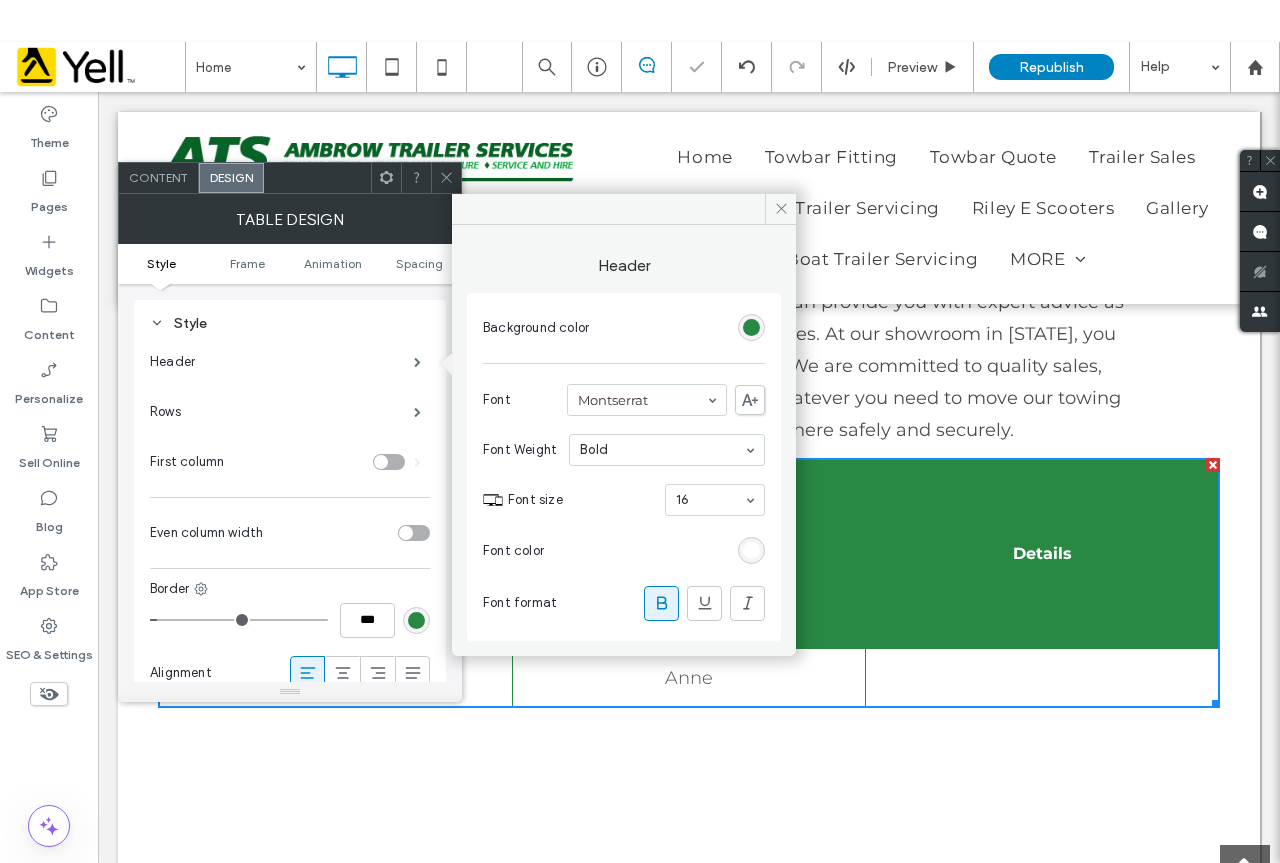 click at bounding box center (446, 178) 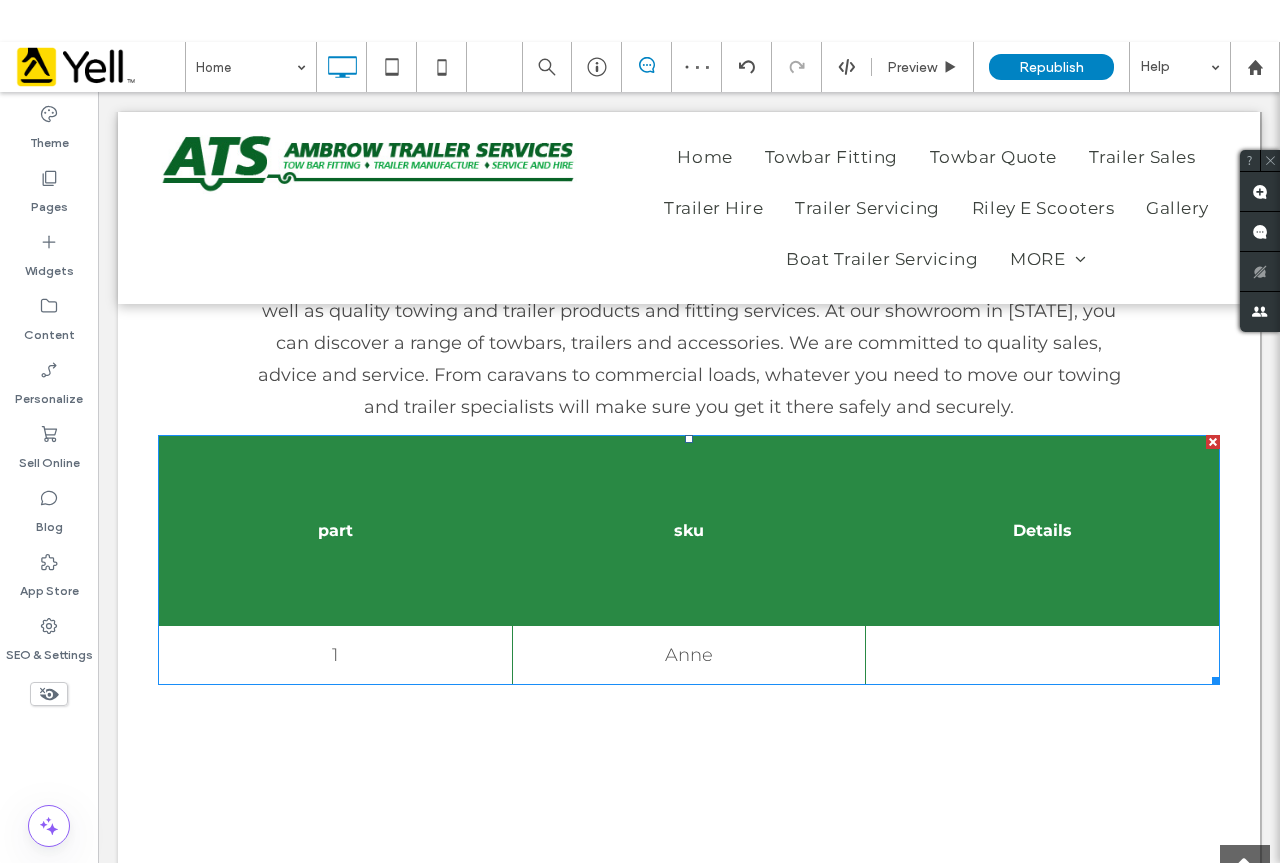 scroll, scrollTop: 900, scrollLeft: 0, axis: vertical 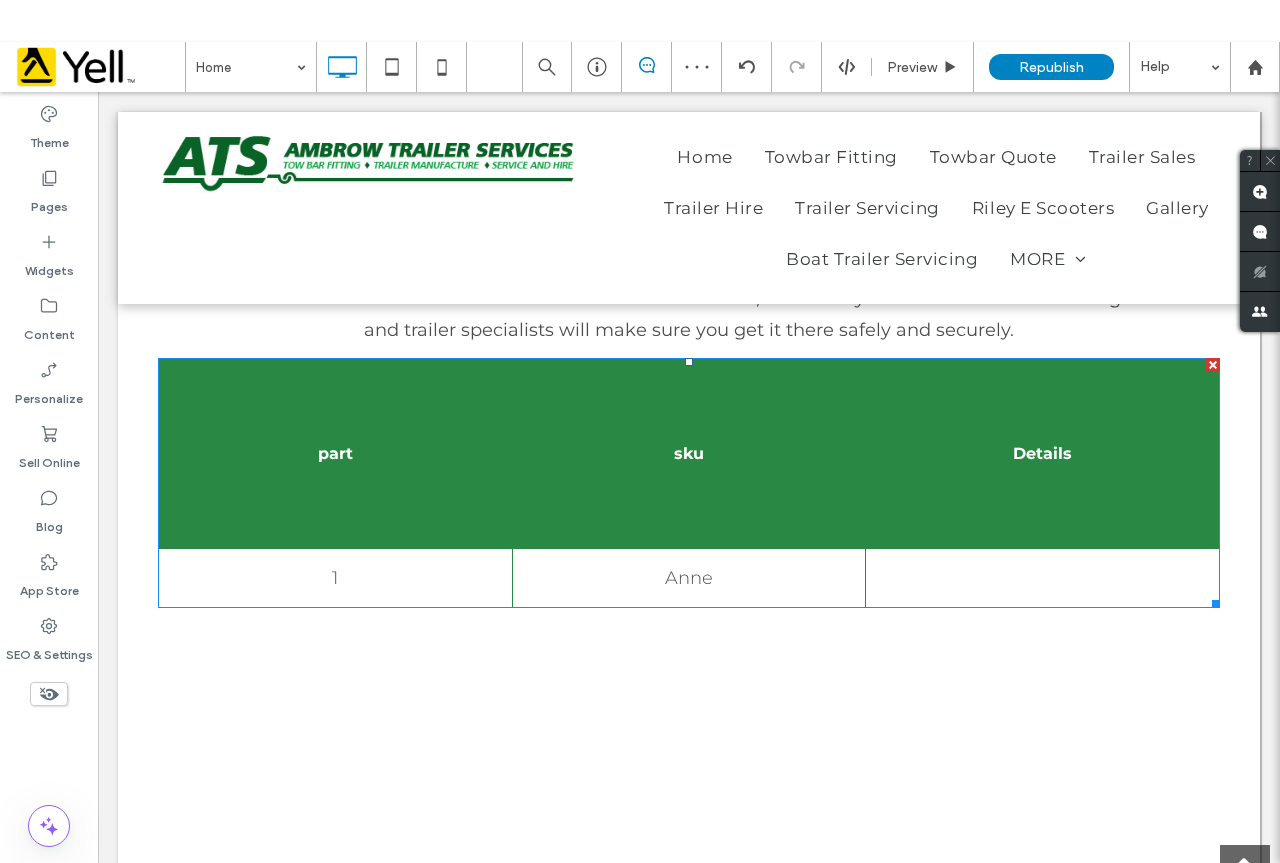 click on "Anne" at bounding box center [689, 577] 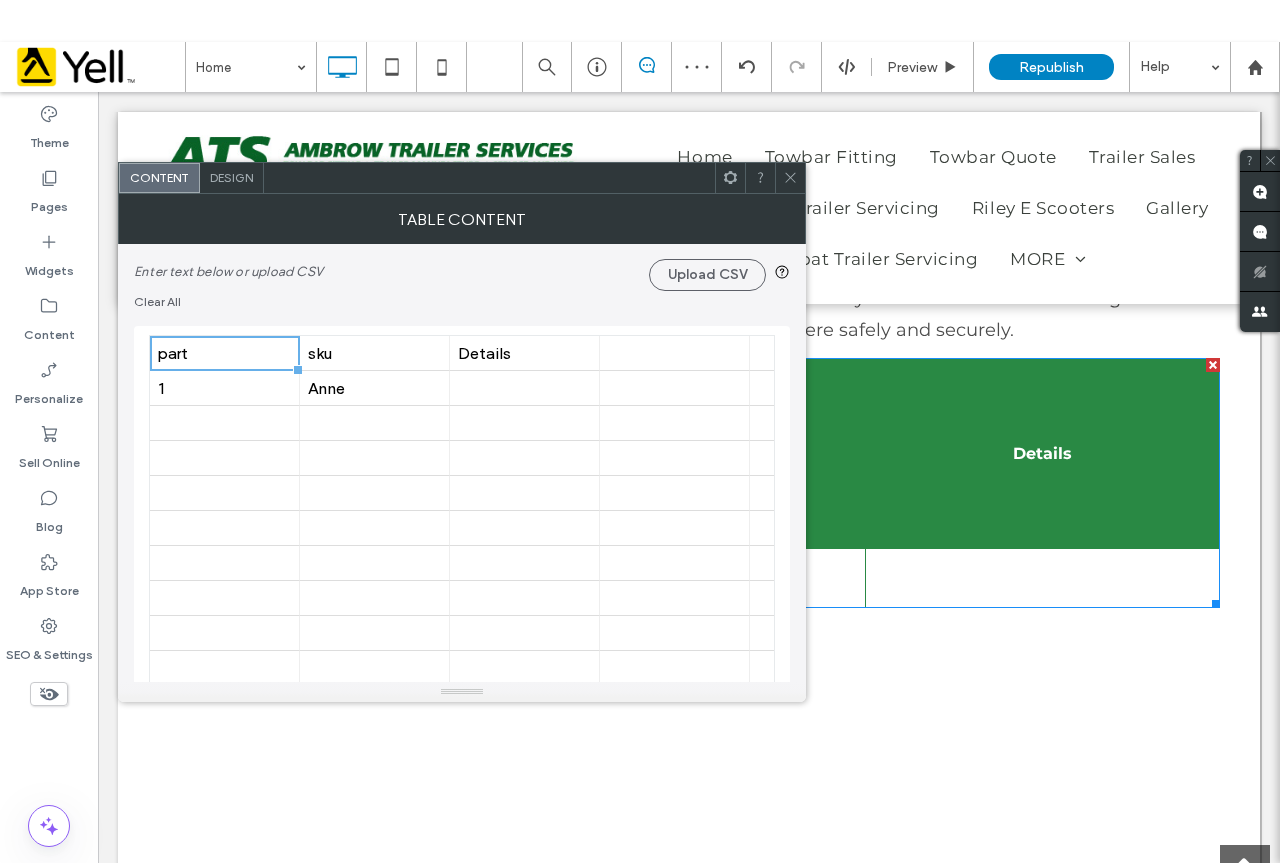 click on "part sku Details 1 Anne" at bounding box center (11475, 2978) 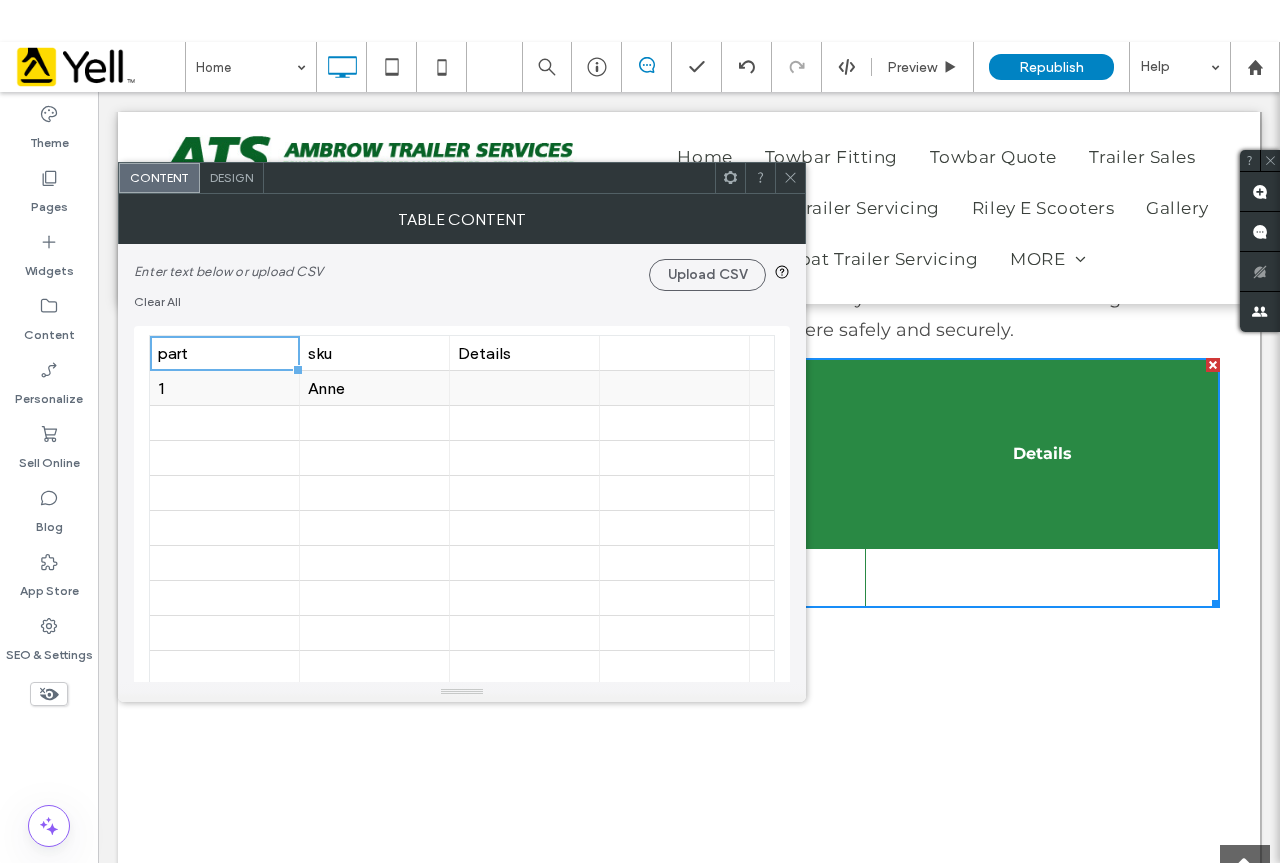 click on "Anne" at bounding box center (374, 388) 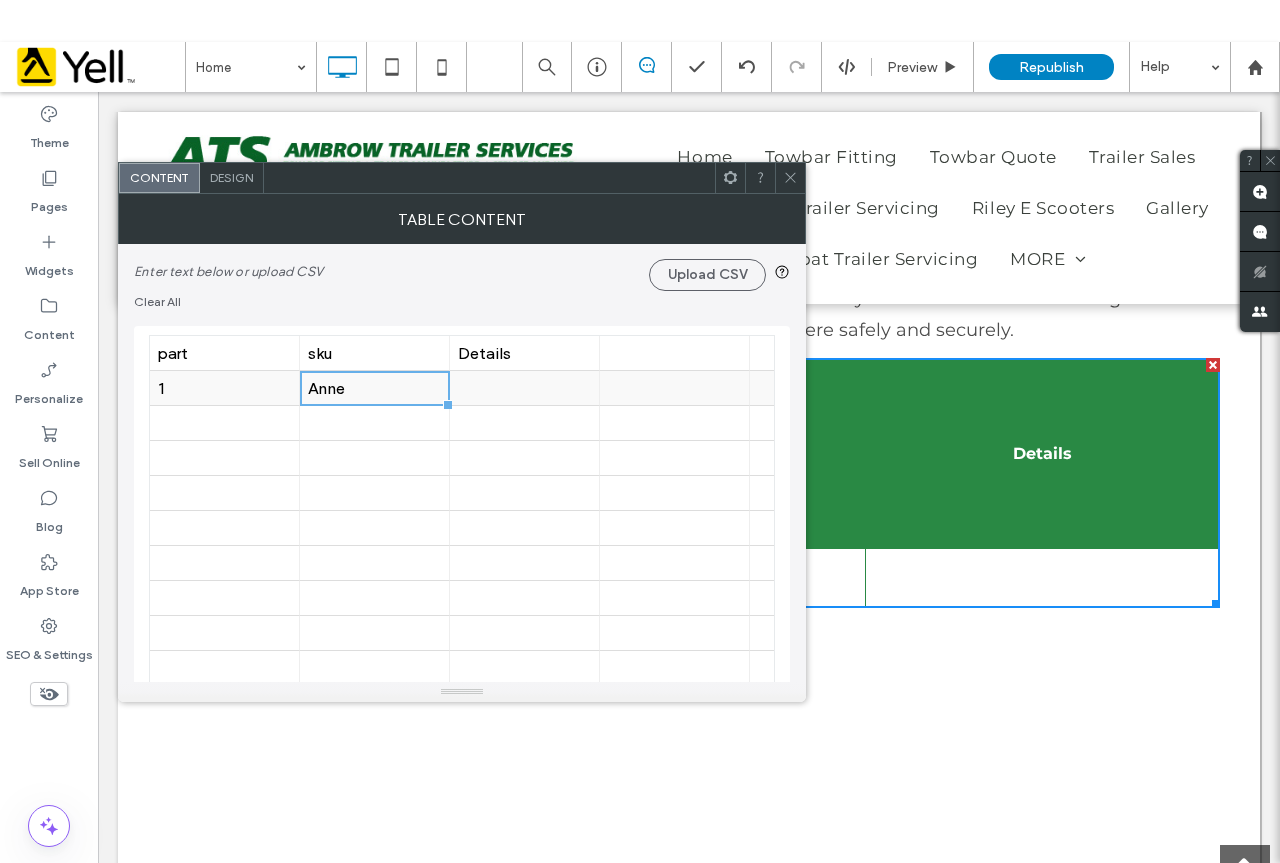 click on "Anne" at bounding box center [374, 388] 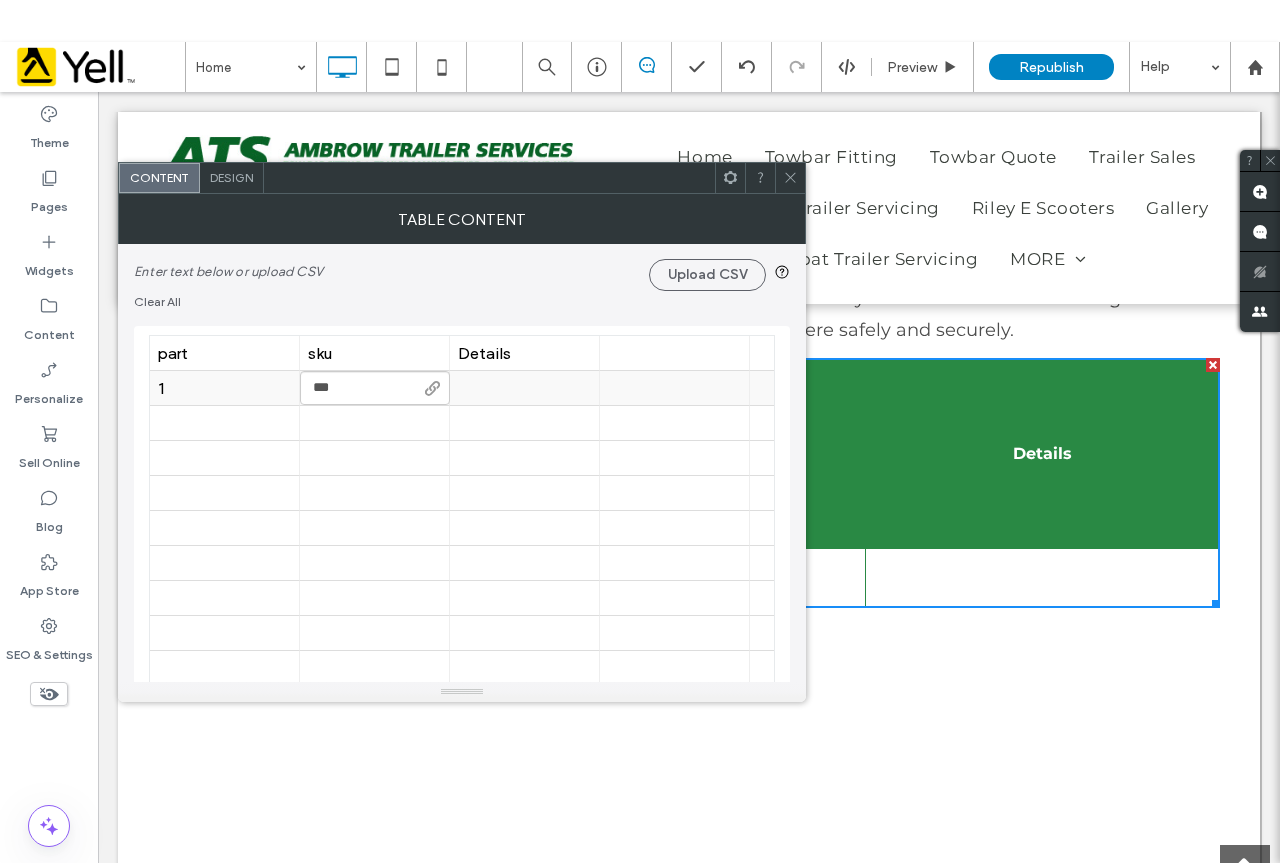 type on "****" 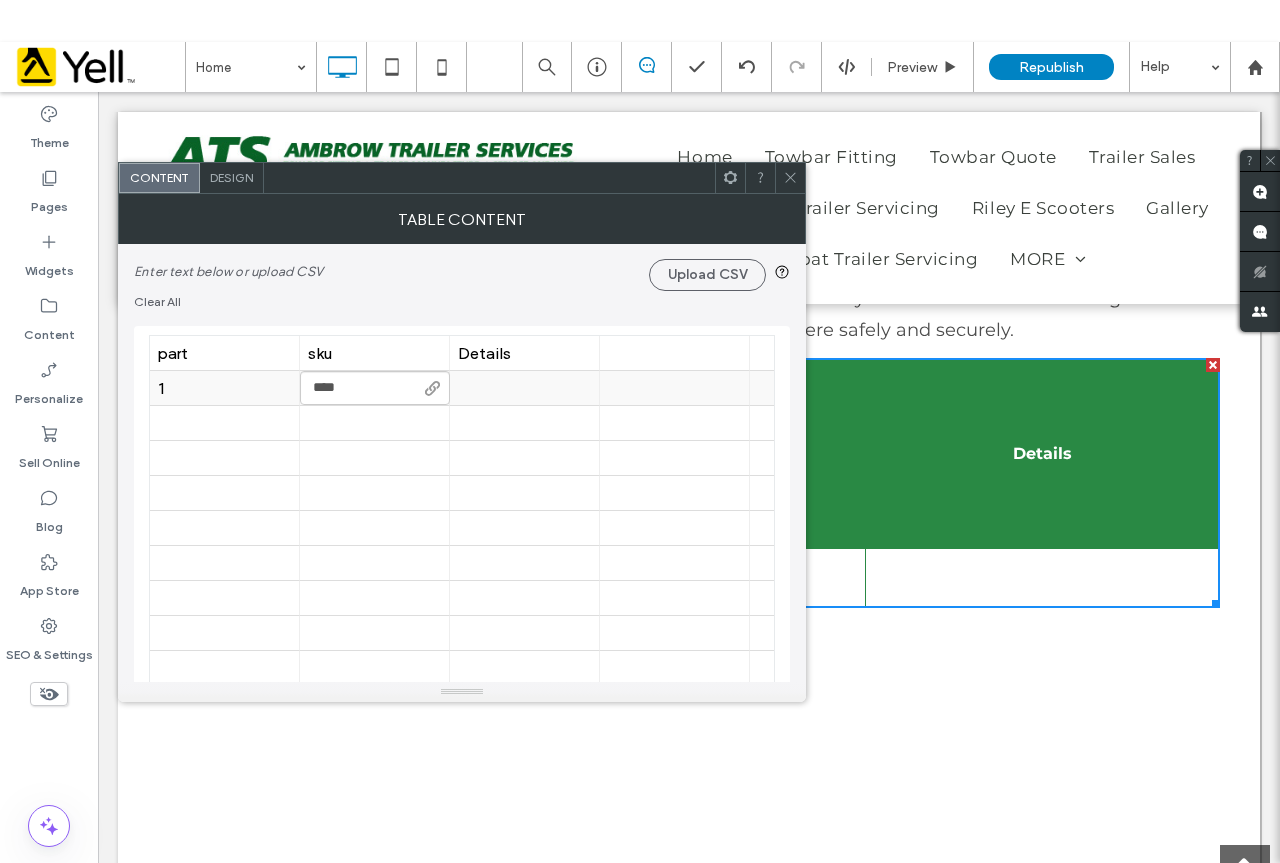 click at bounding box center (524, 388) 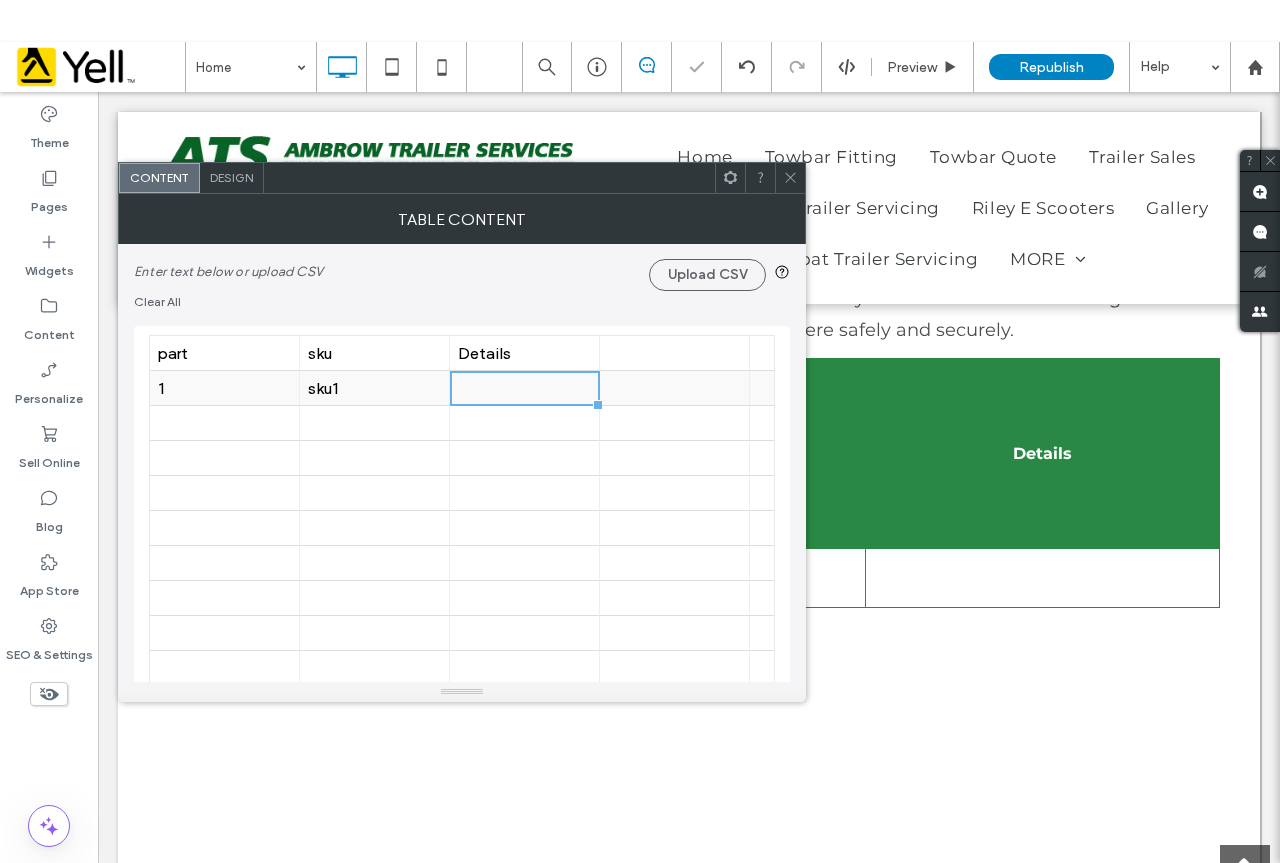 click at bounding box center [524, 388] 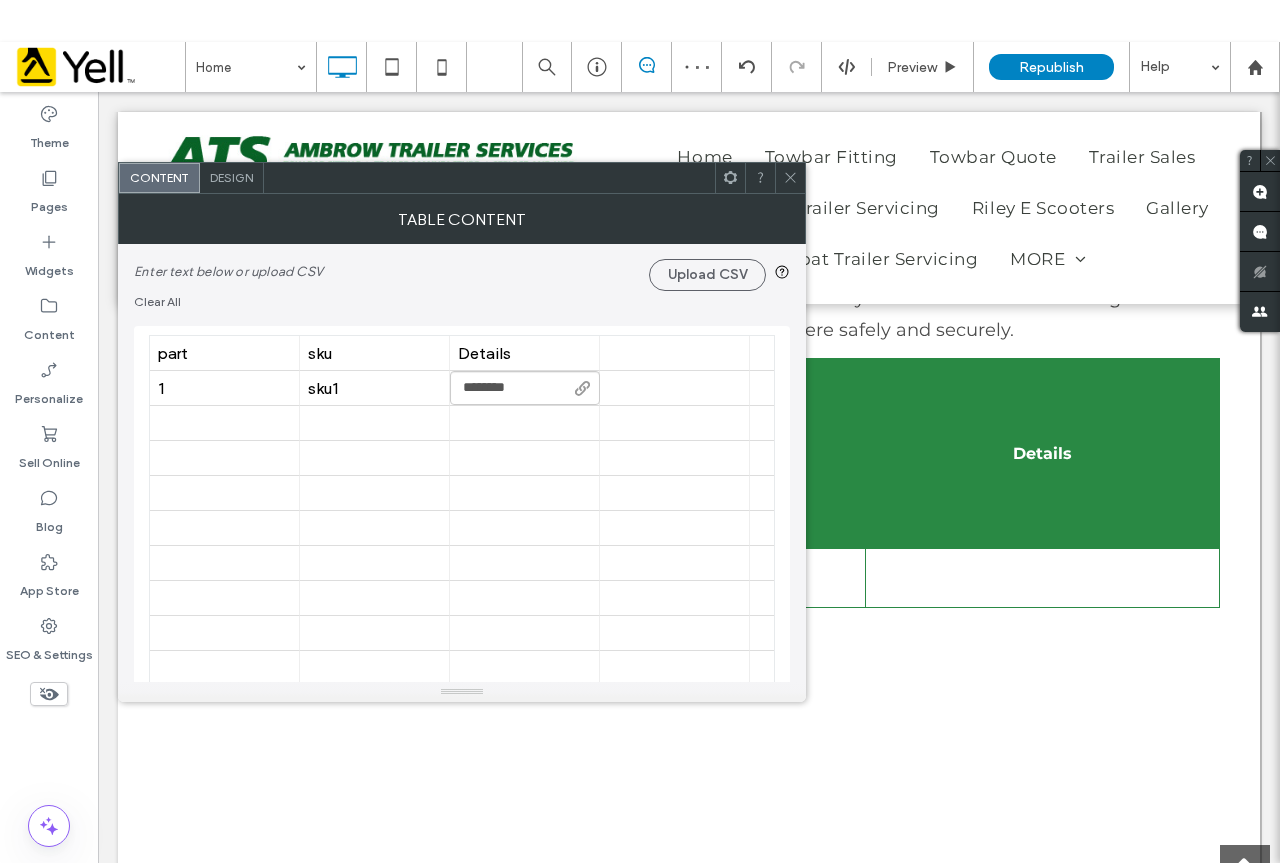 type on "*********" 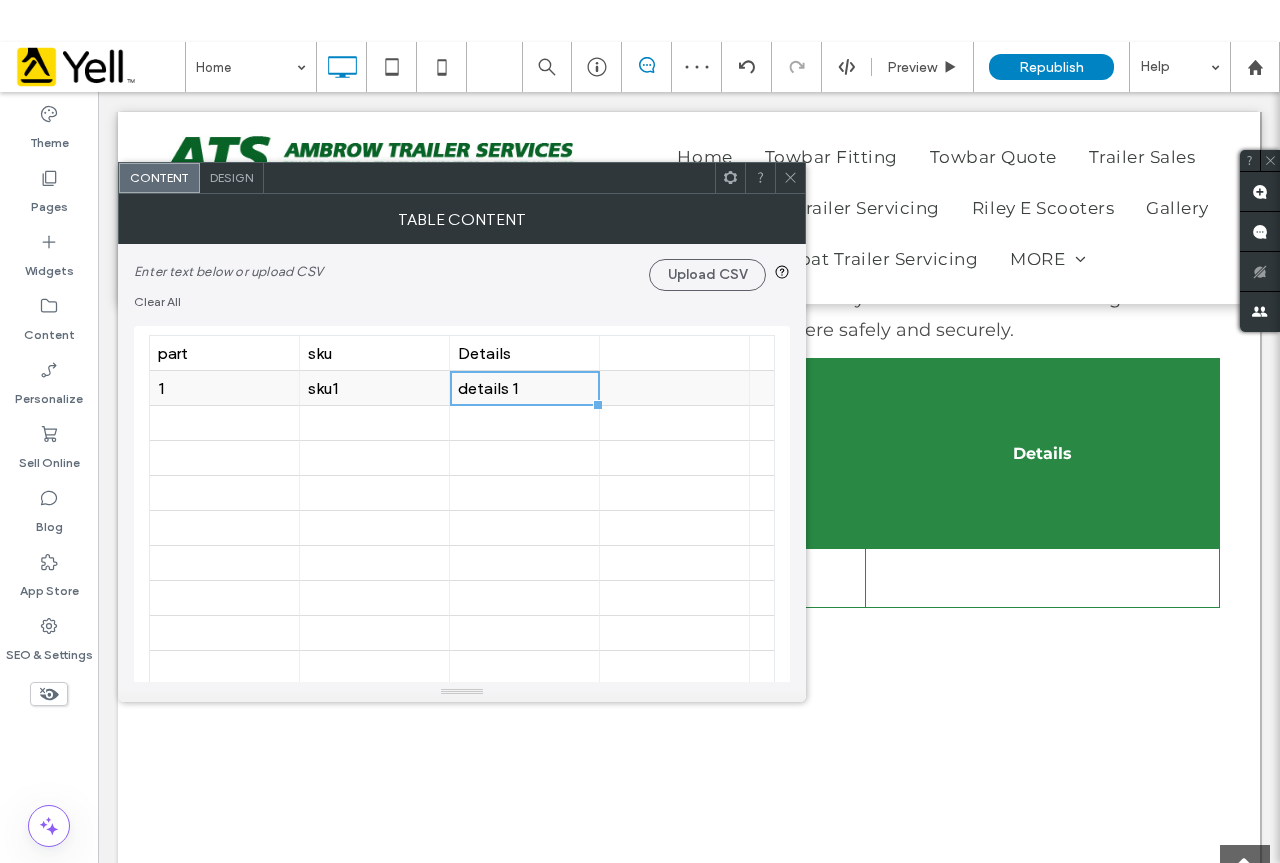 click on "1" at bounding box center [224, 388] 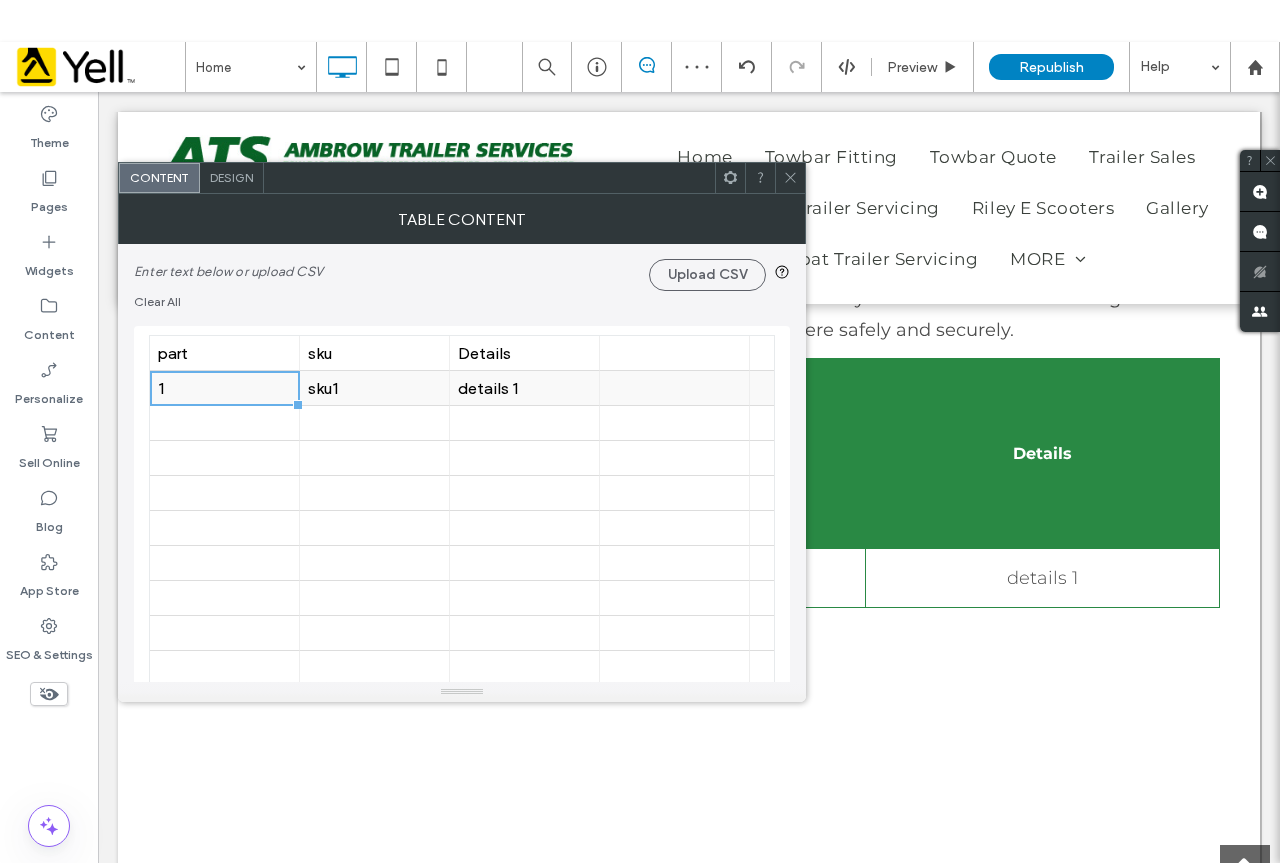 click on "1" at bounding box center (224, 388) 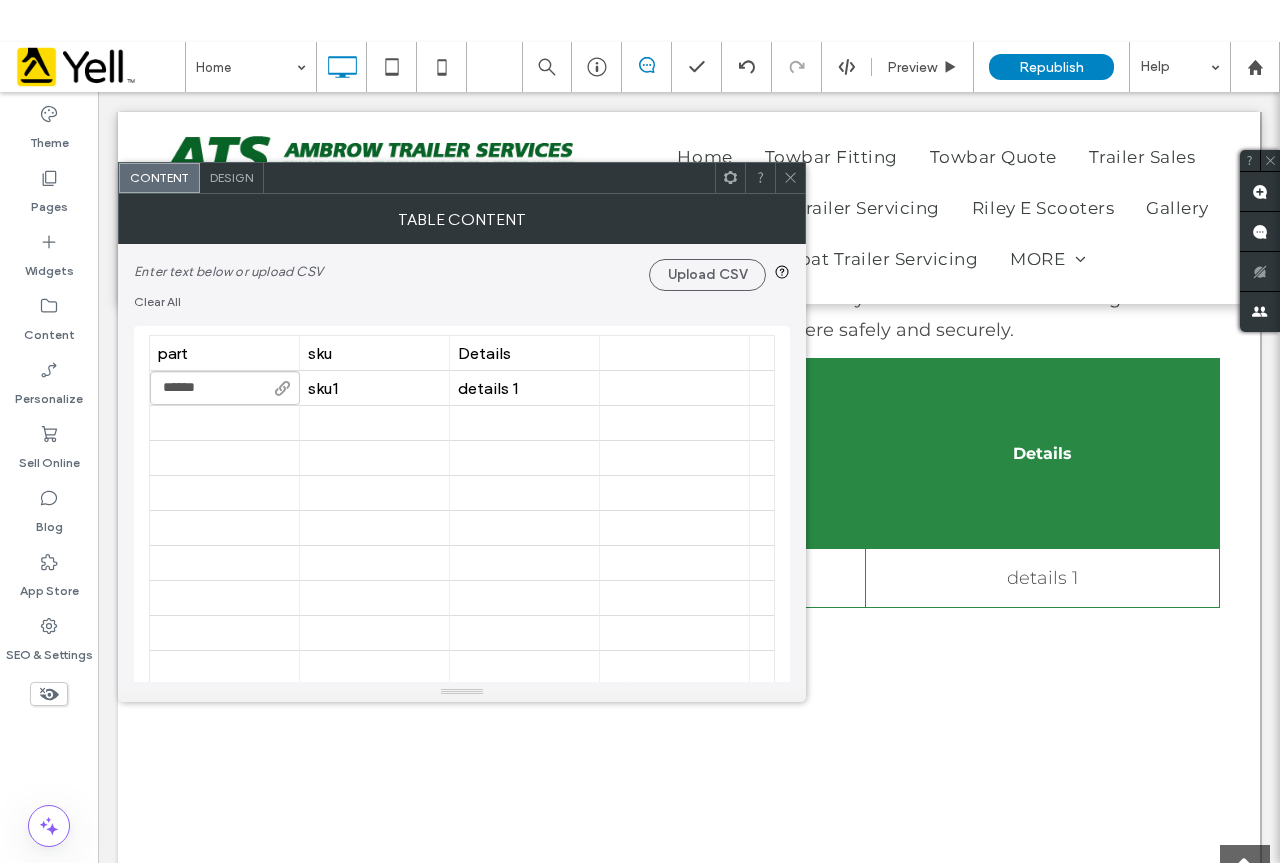 type on "******" 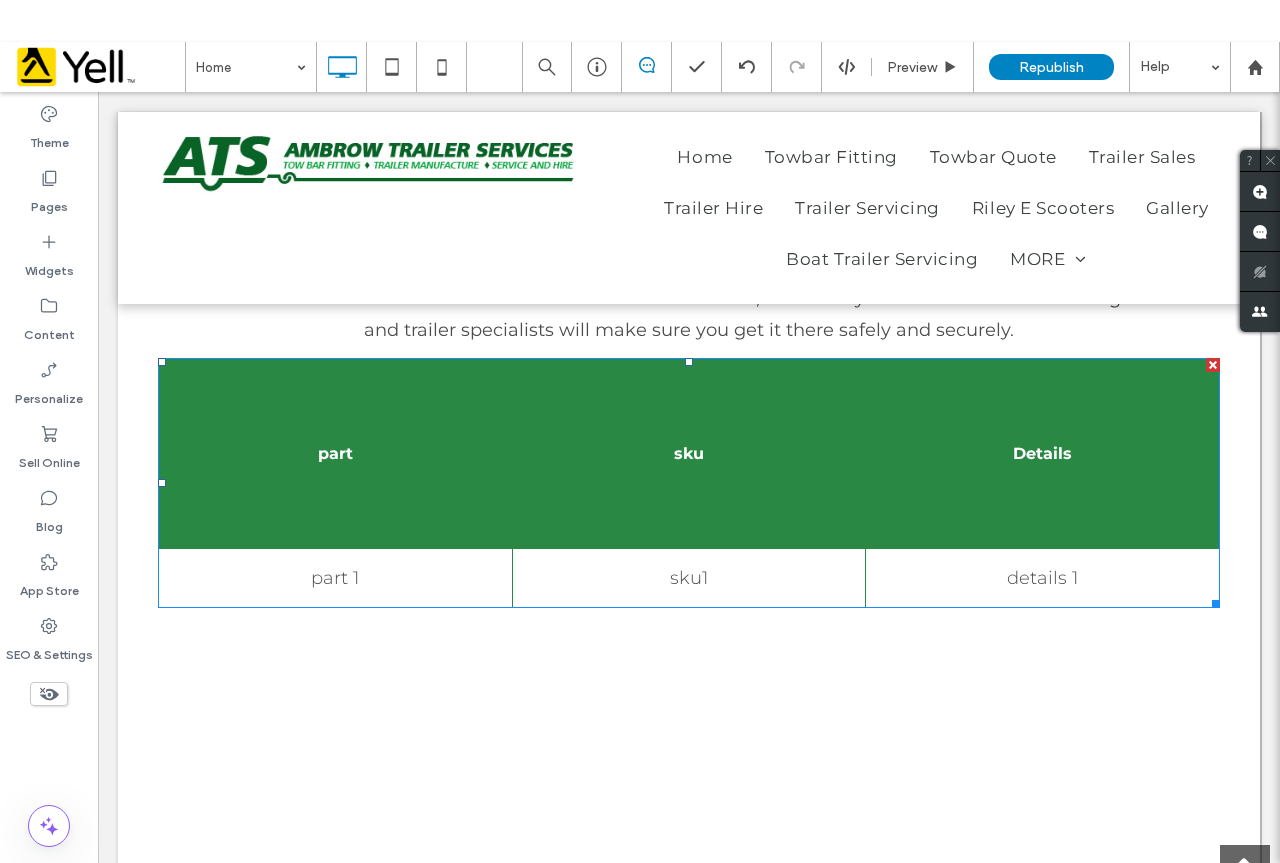 click on "part" at bounding box center (336, 453) 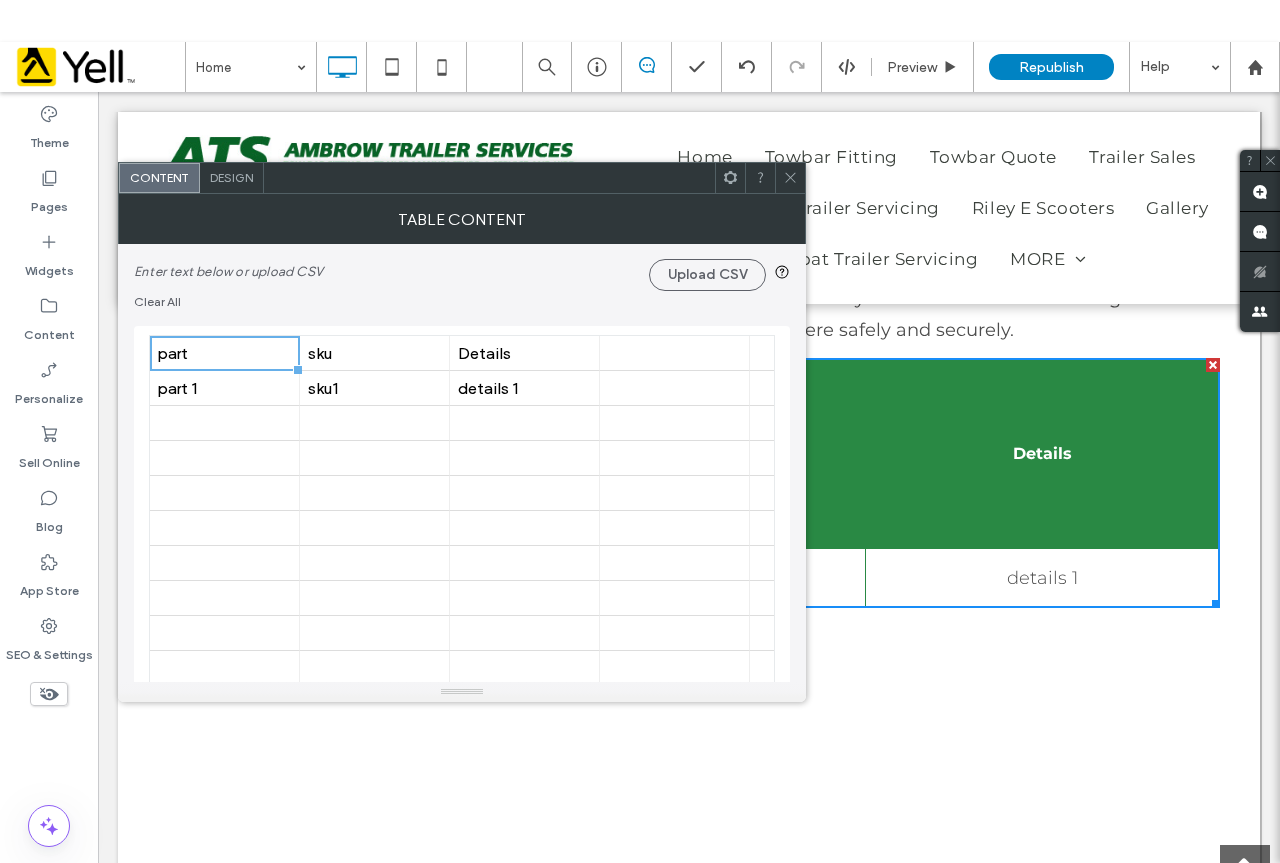 click on "Design" at bounding box center (231, 177) 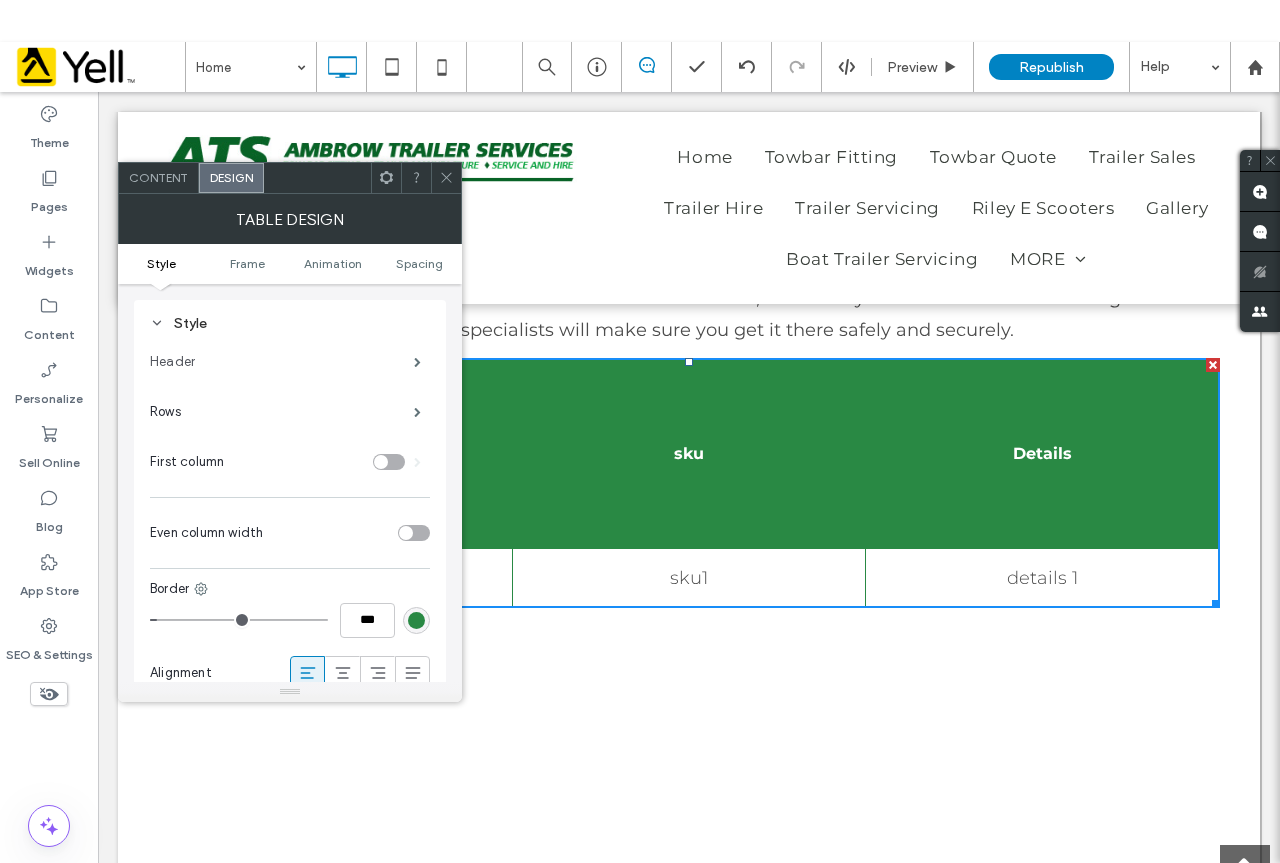 click on "Header" at bounding box center [282, 362] 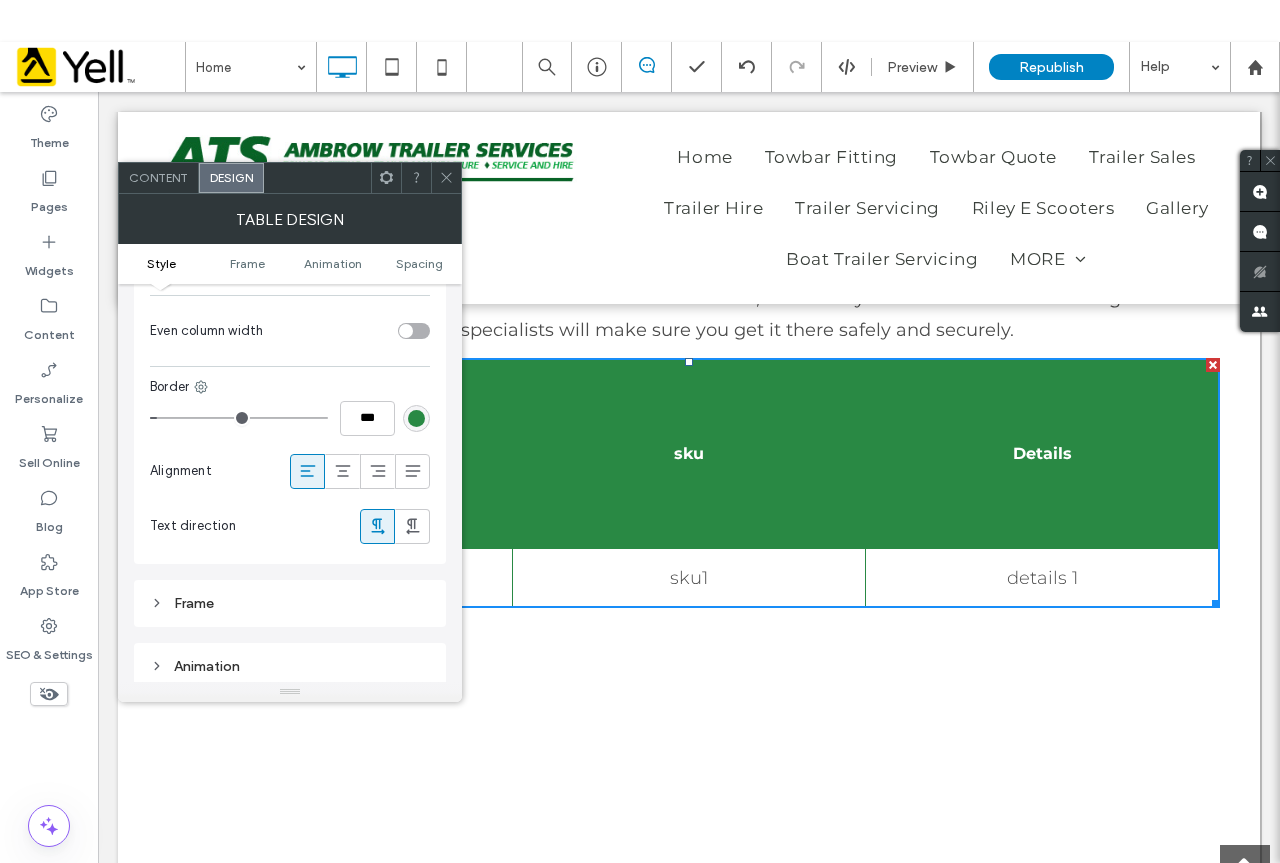 scroll, scrollTop: 300, scrollLeft: 0, axis: vertical 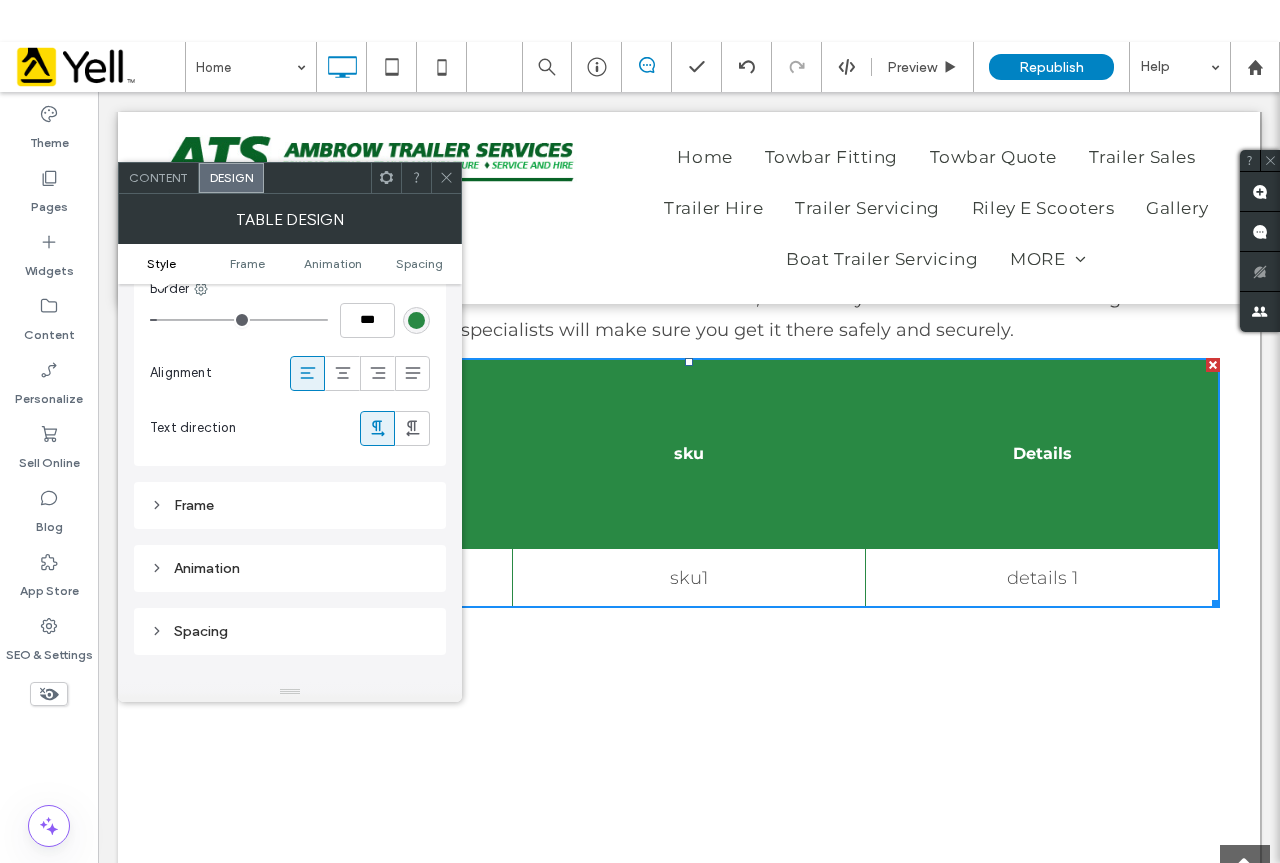 click on "Frame" at bounding box center [290, 505] 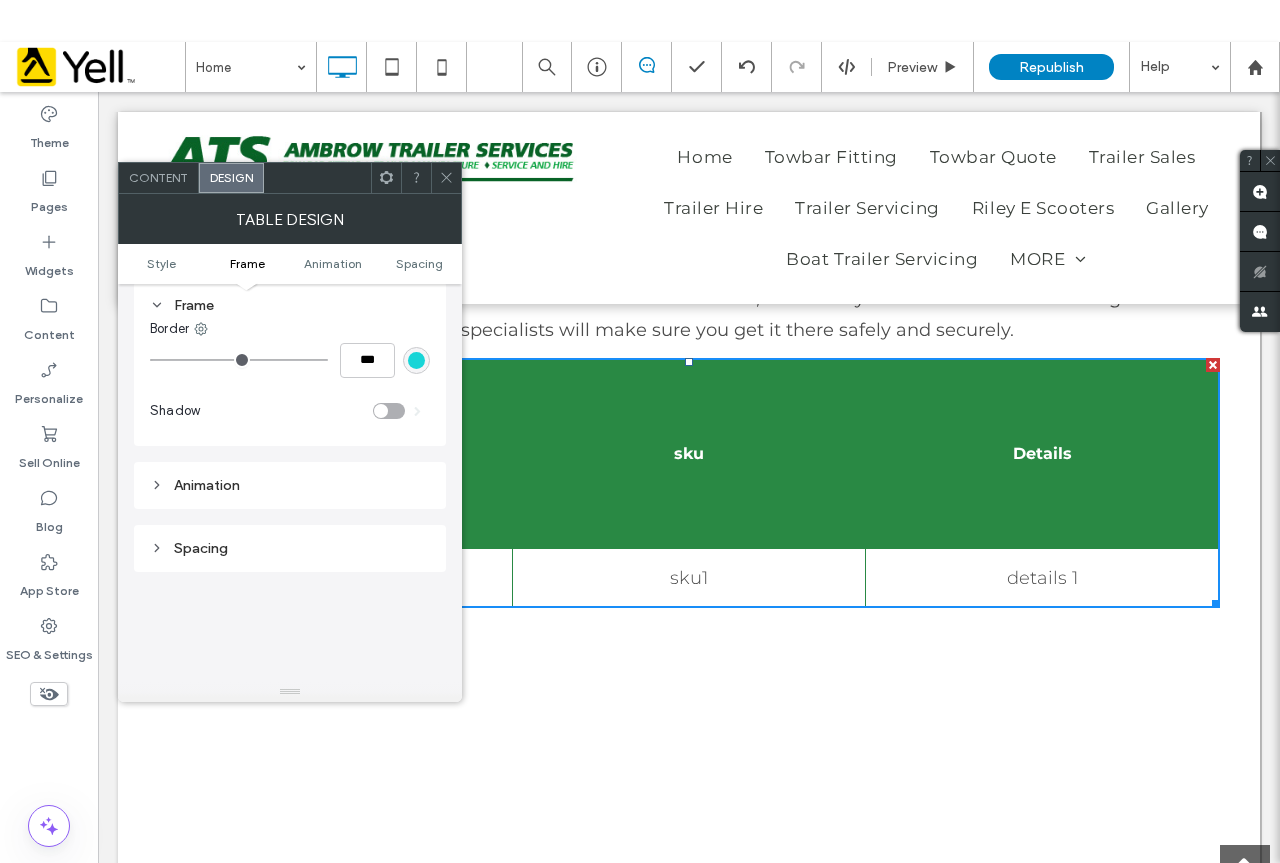 click on "Animation" at bounding box center (290, 485) 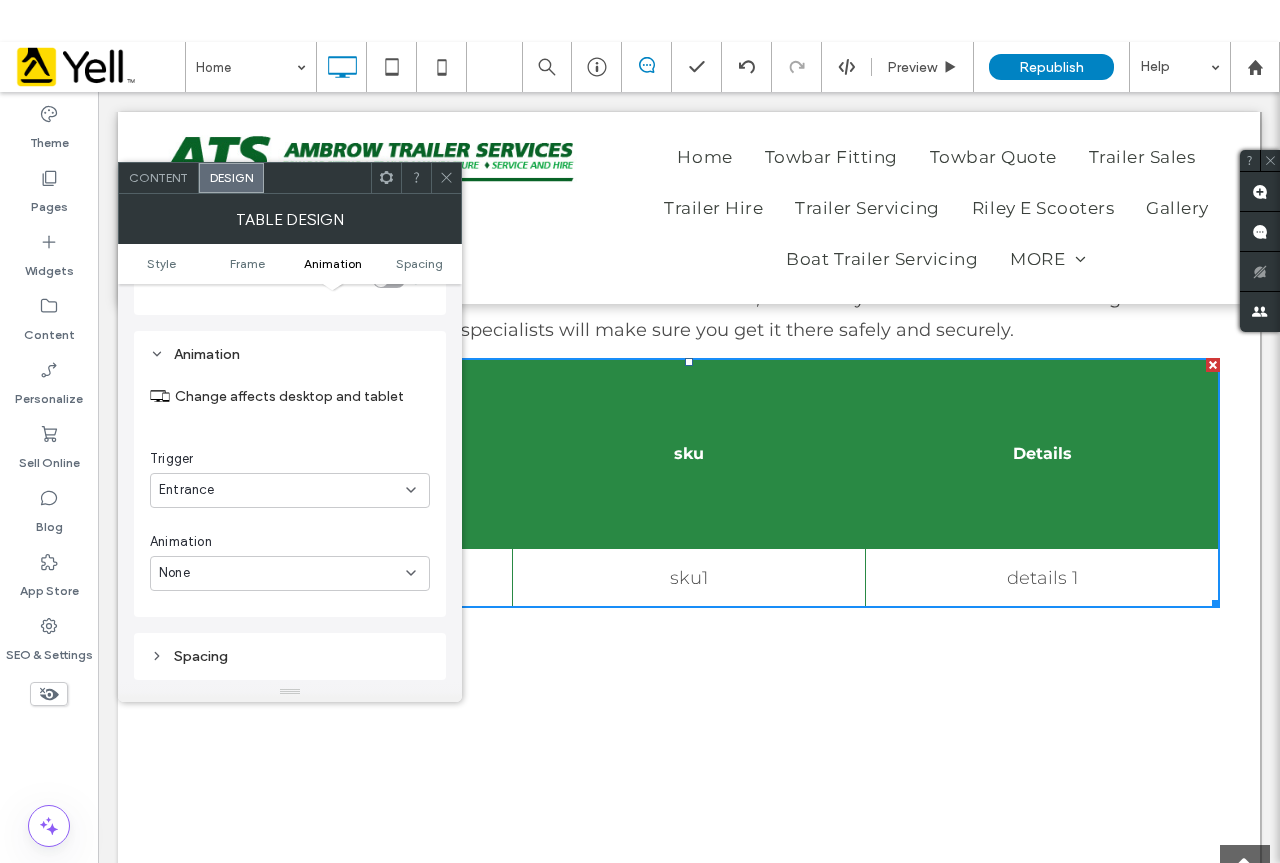 scroll, scrollTop: 700, scrollLeft: 0, axis: vertical 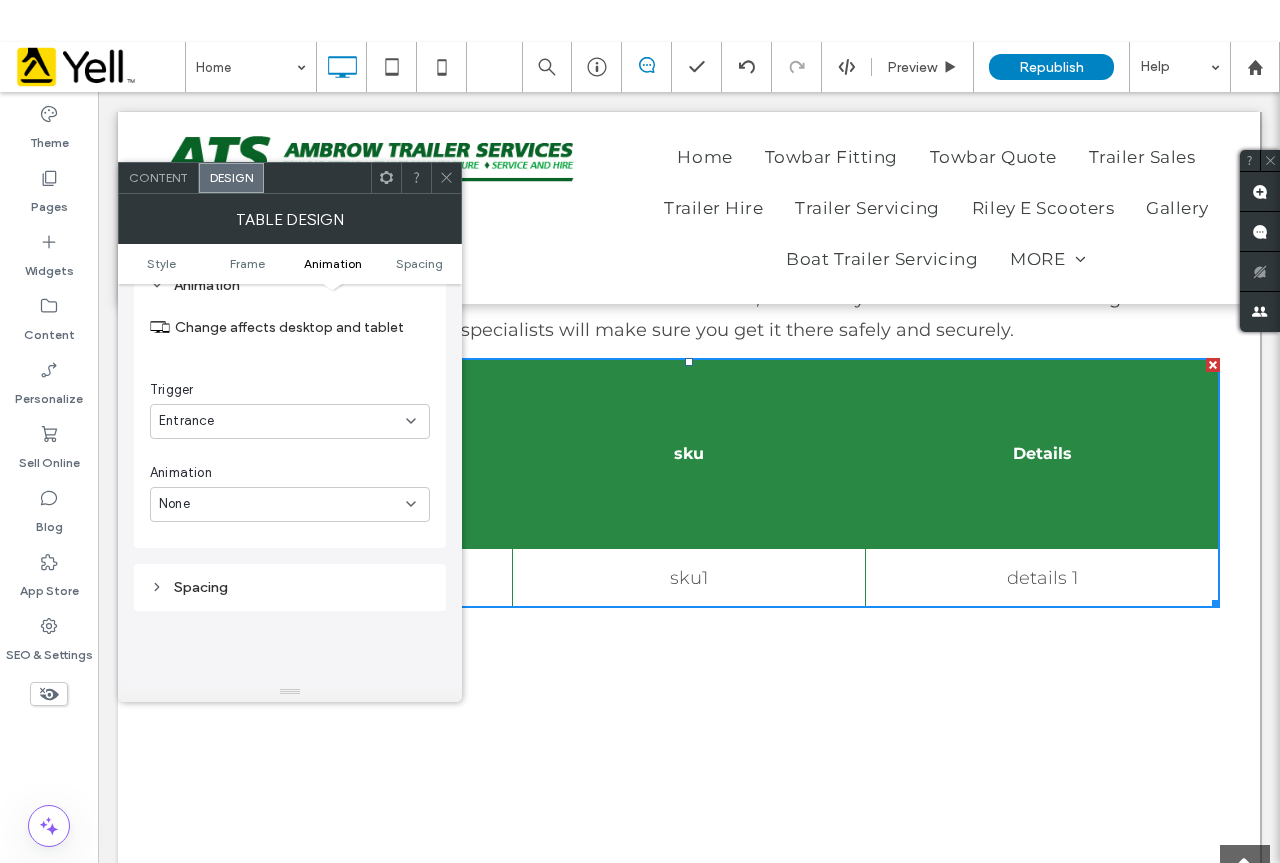 click on "Spacing" at bounding box center [290, 587] 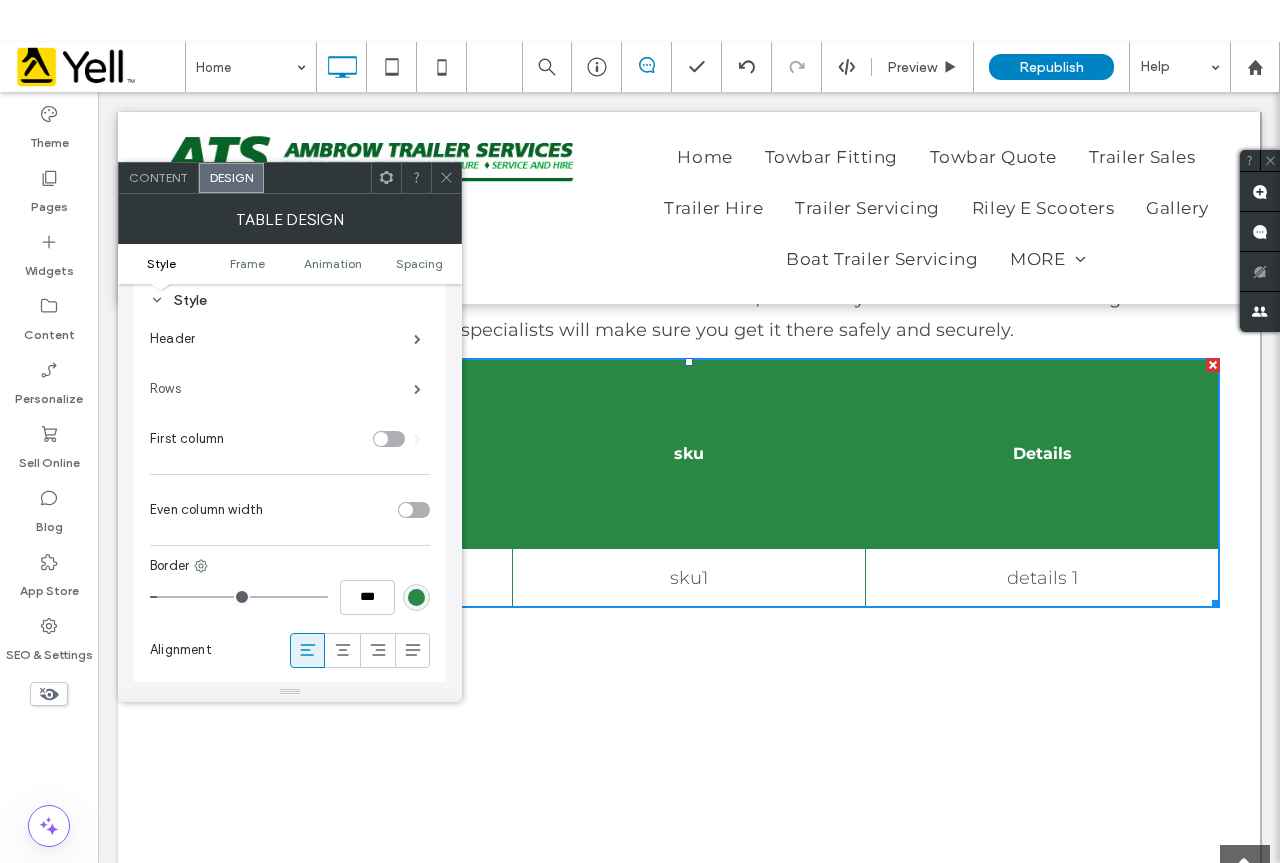 scroll, scrollTop: 0, scrollLeft: 0, axis: both 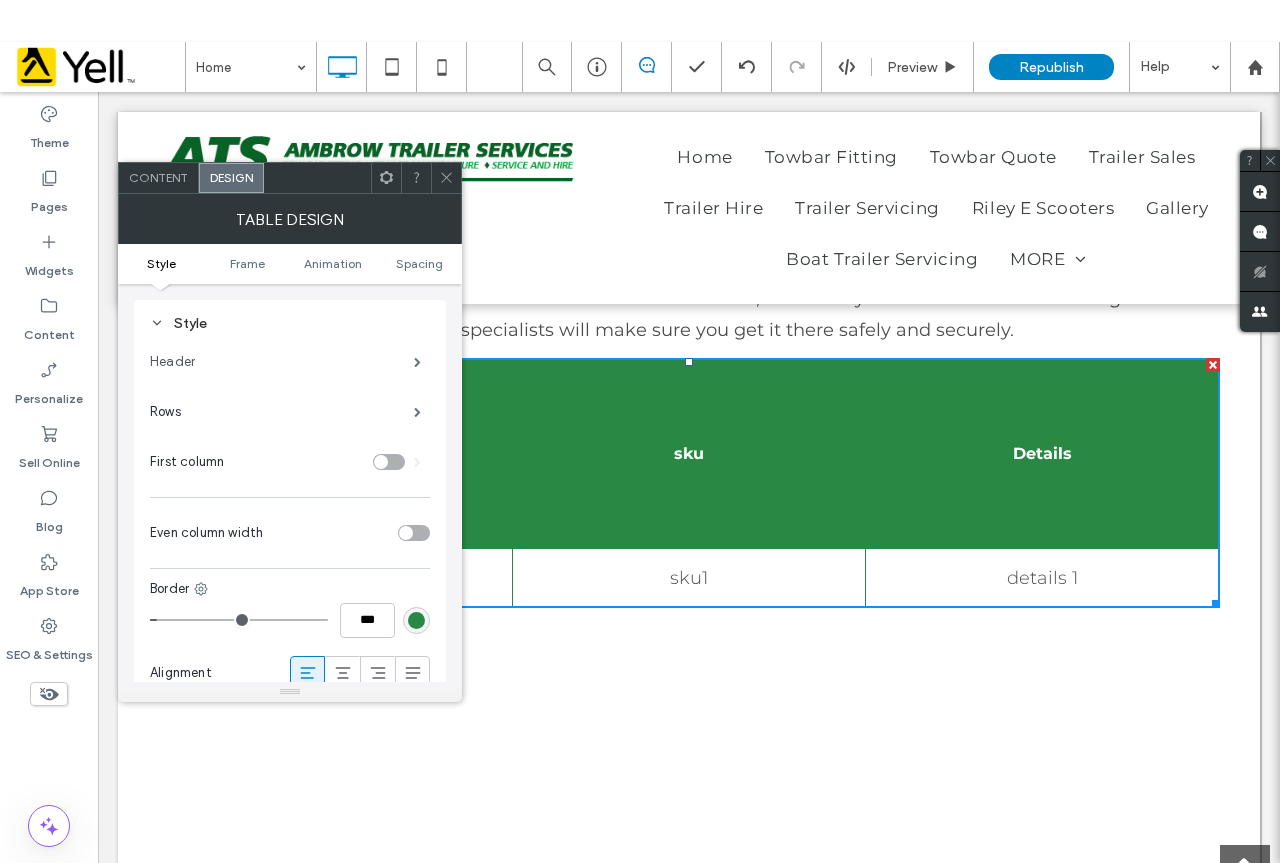 click on "Header" at bounding box center [282, 362] 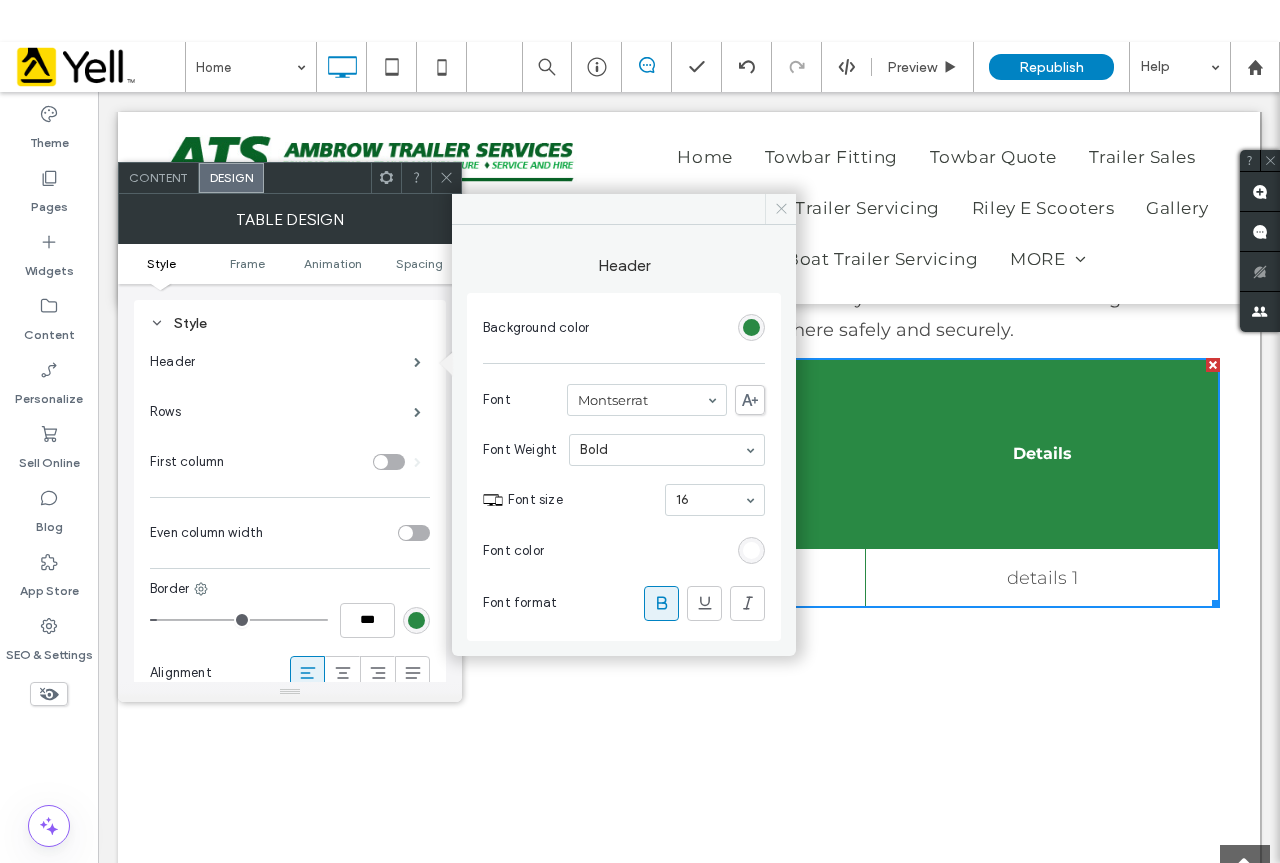 click at bounding box center [780, 209] 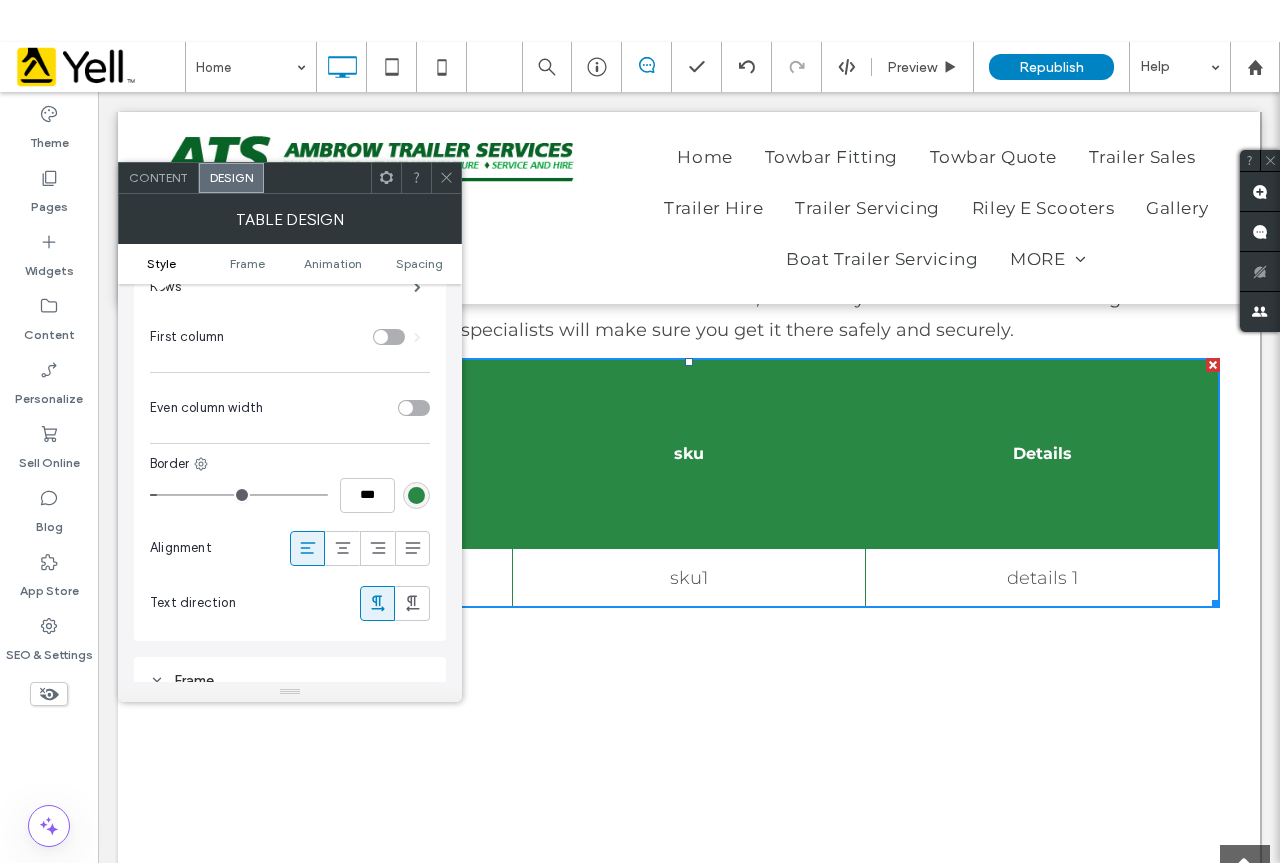 scroll, scrollTop: 0, scrollLeft: 0, axis: both 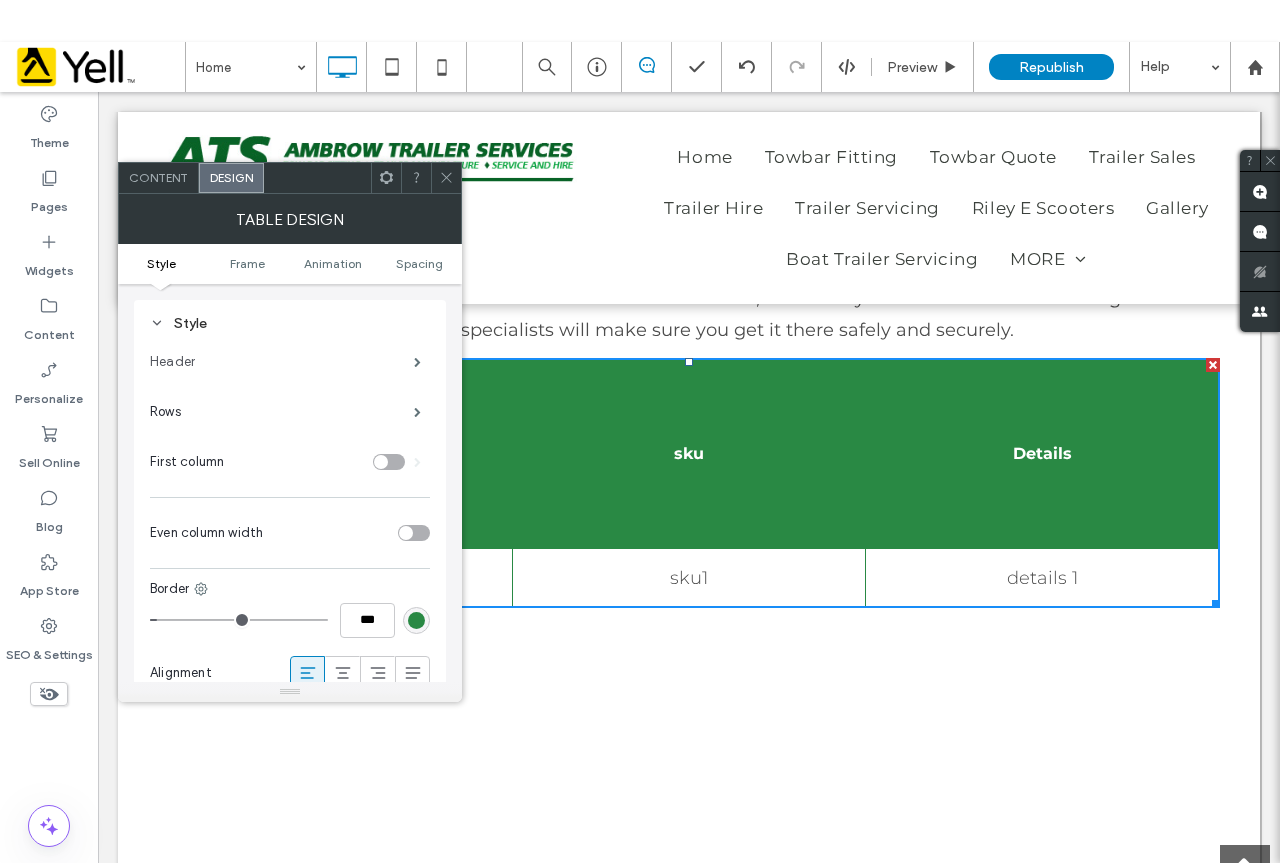 click on "Header" at bounding box center (282, 362) 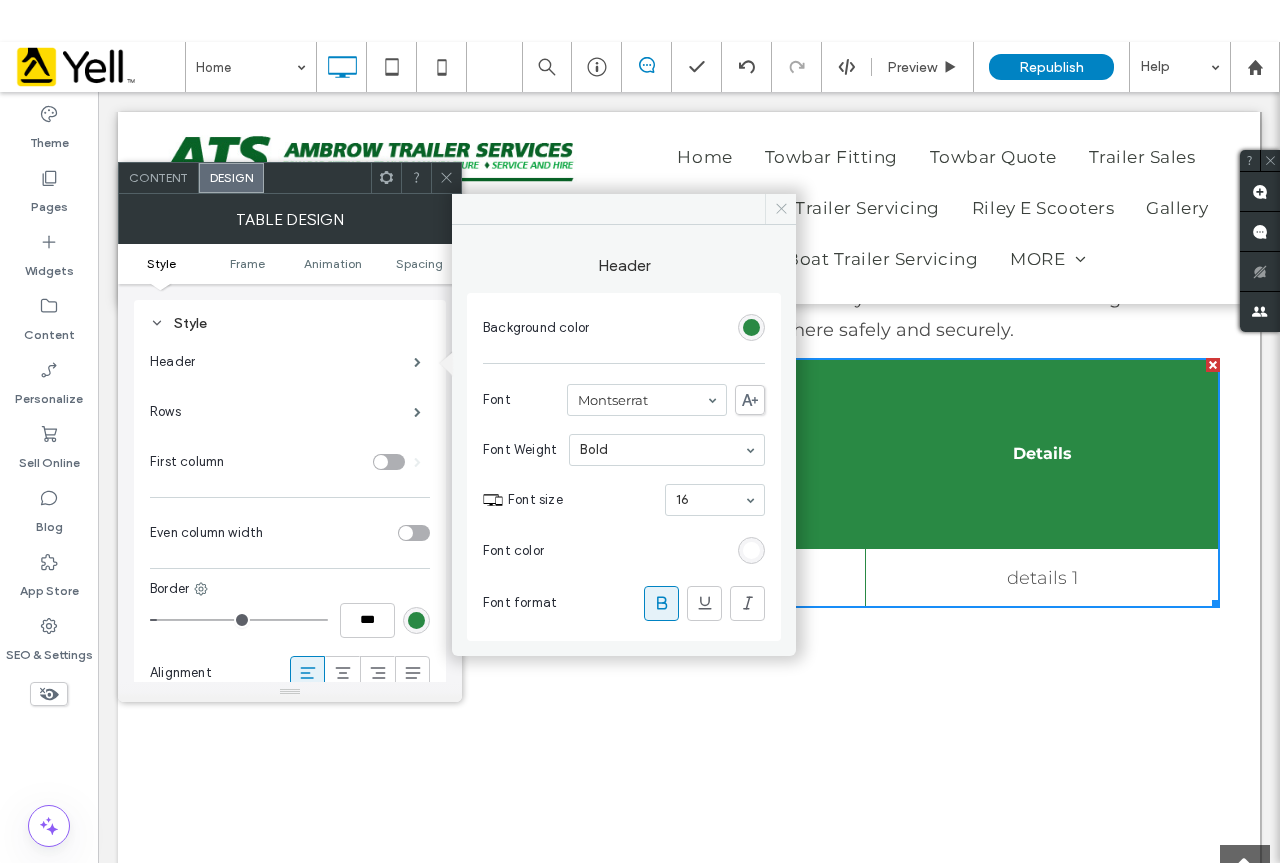 drag, startPoint x: 783, startPoint y: 208, endPoint x: 402, endPoint y: 132, distance: 388.5061 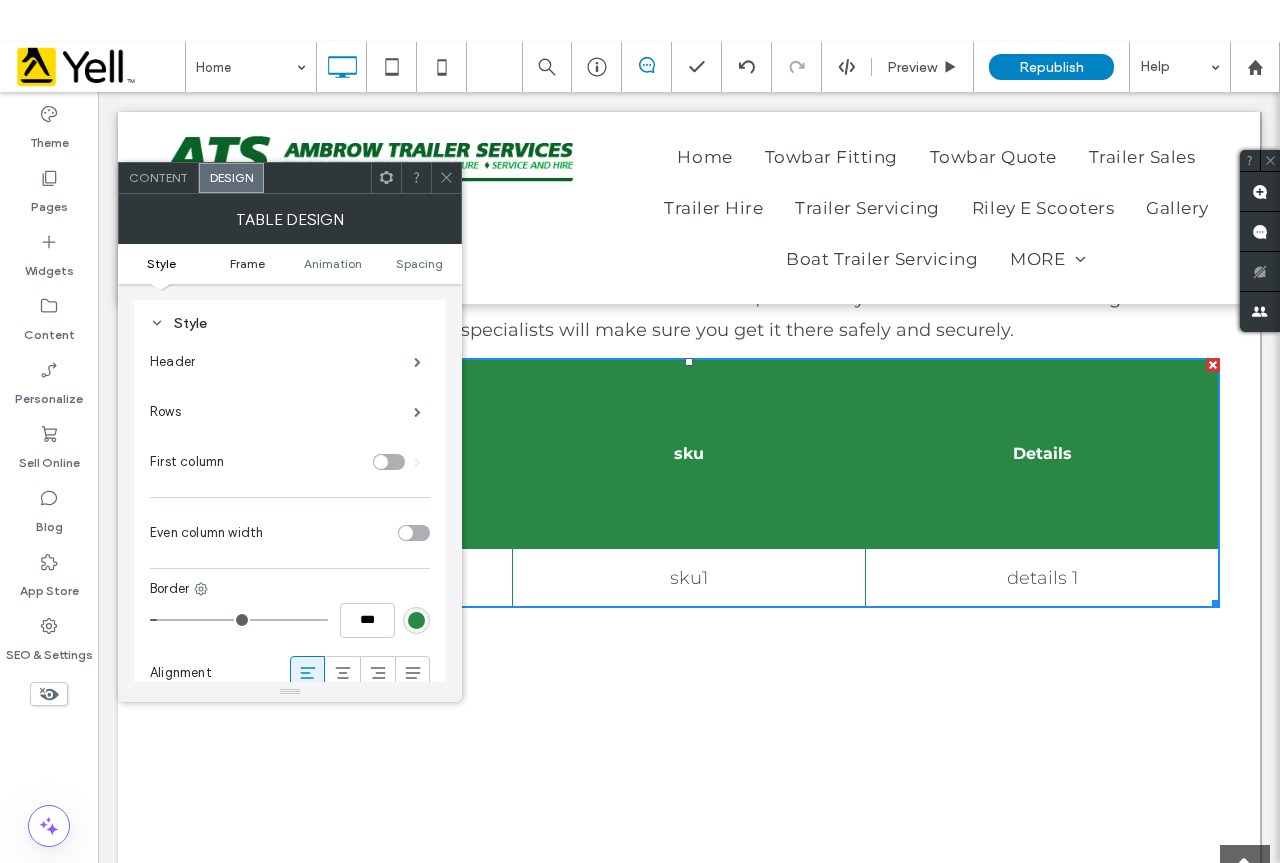 click on "Frame" at bounding box center (247, 263) 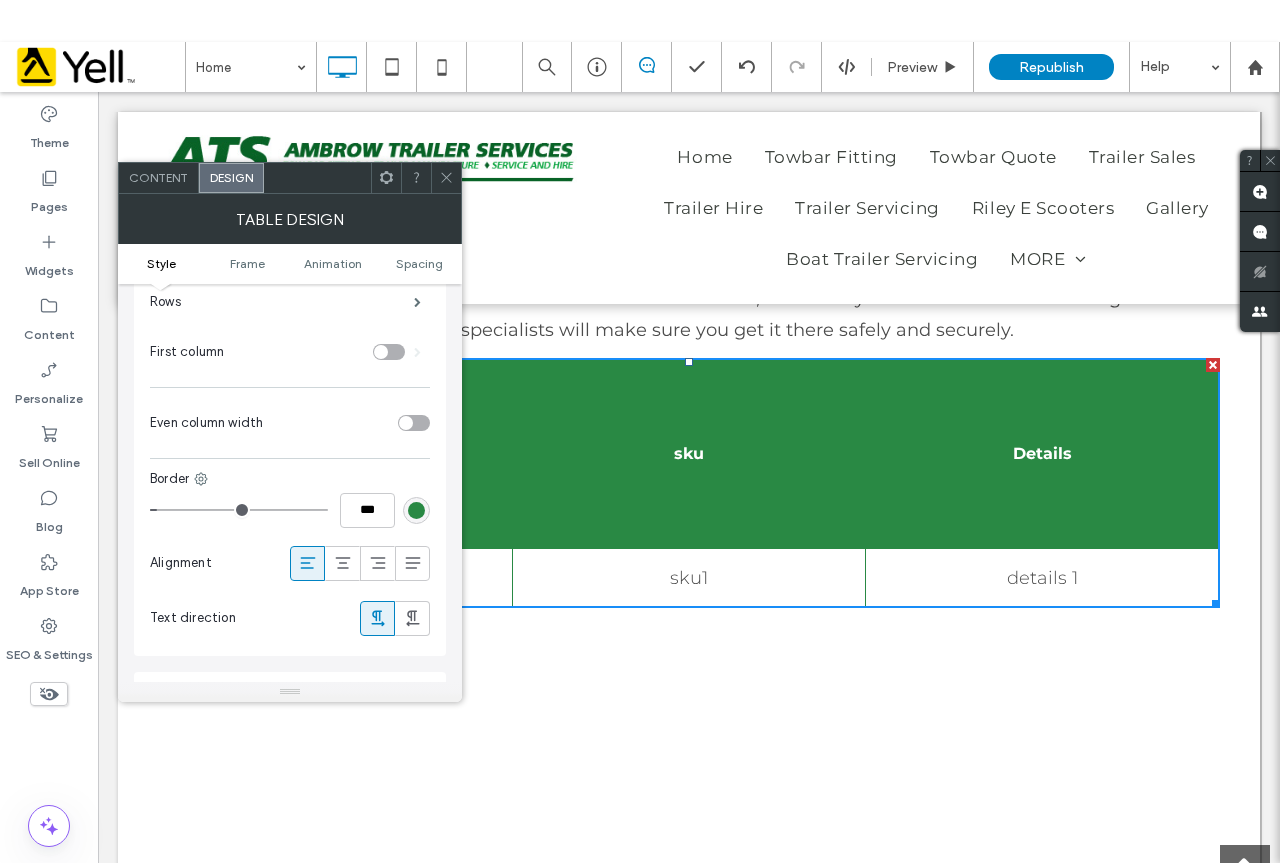 scroll, scrollTop: 0, scrollLeft: 0, axis: both 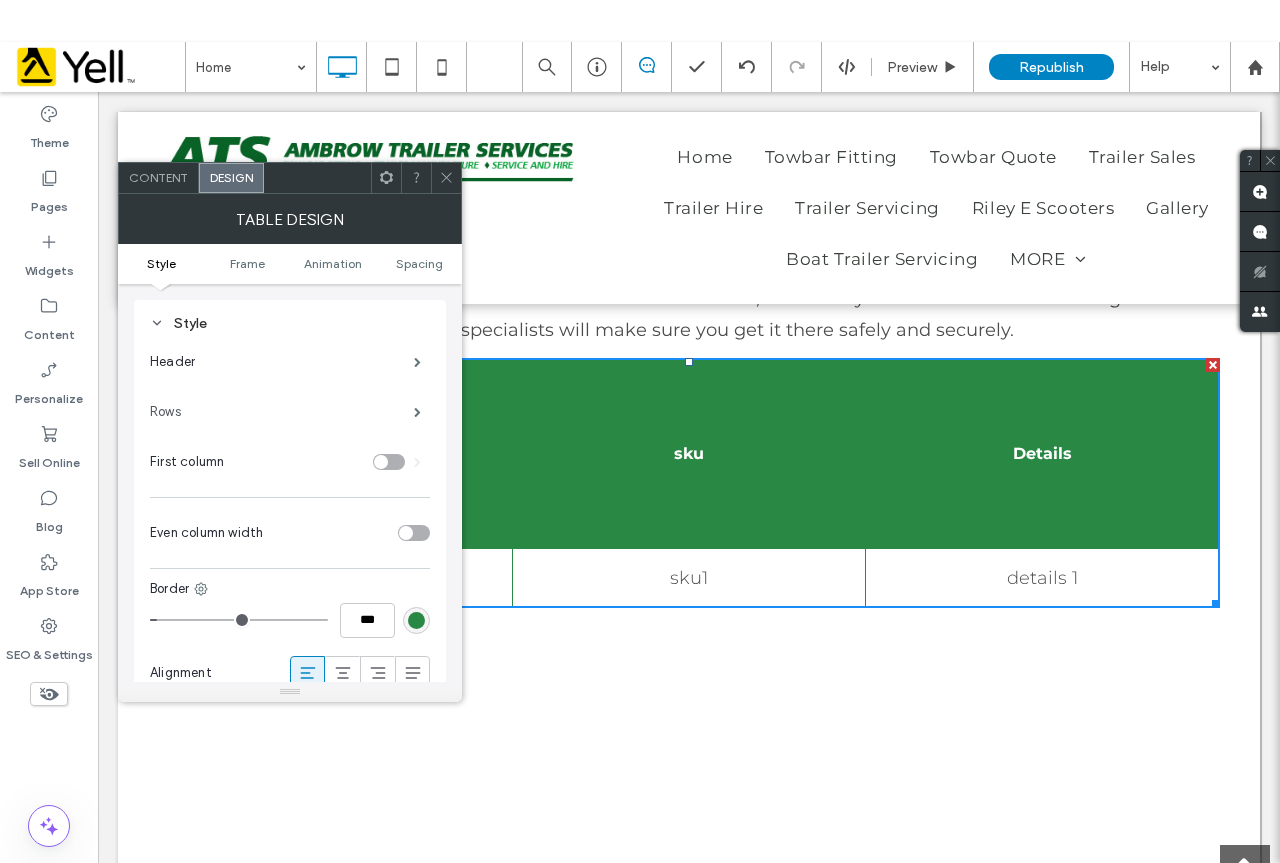 click on "Rows" at bounding box center (282, 412) 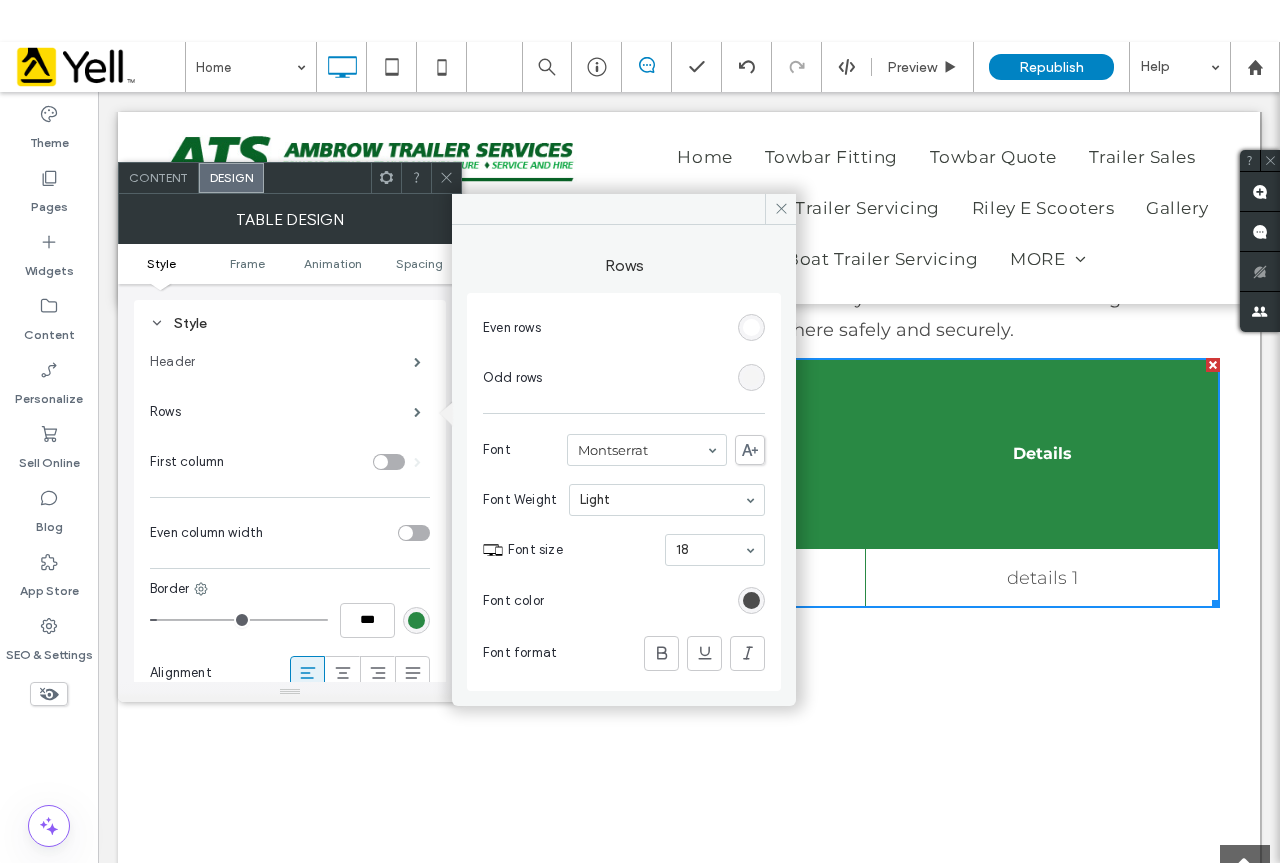 click on "Header" at bounding box center [282, 362] 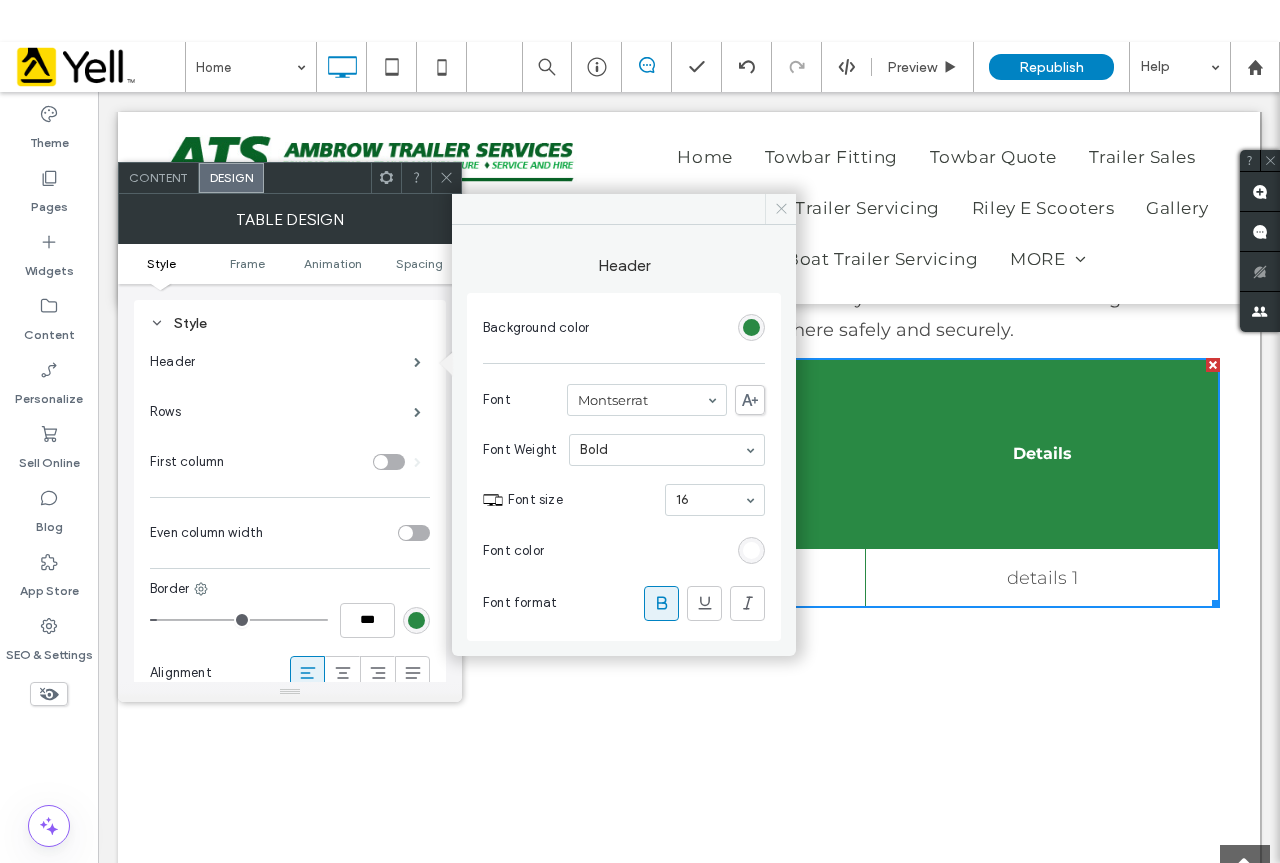 click 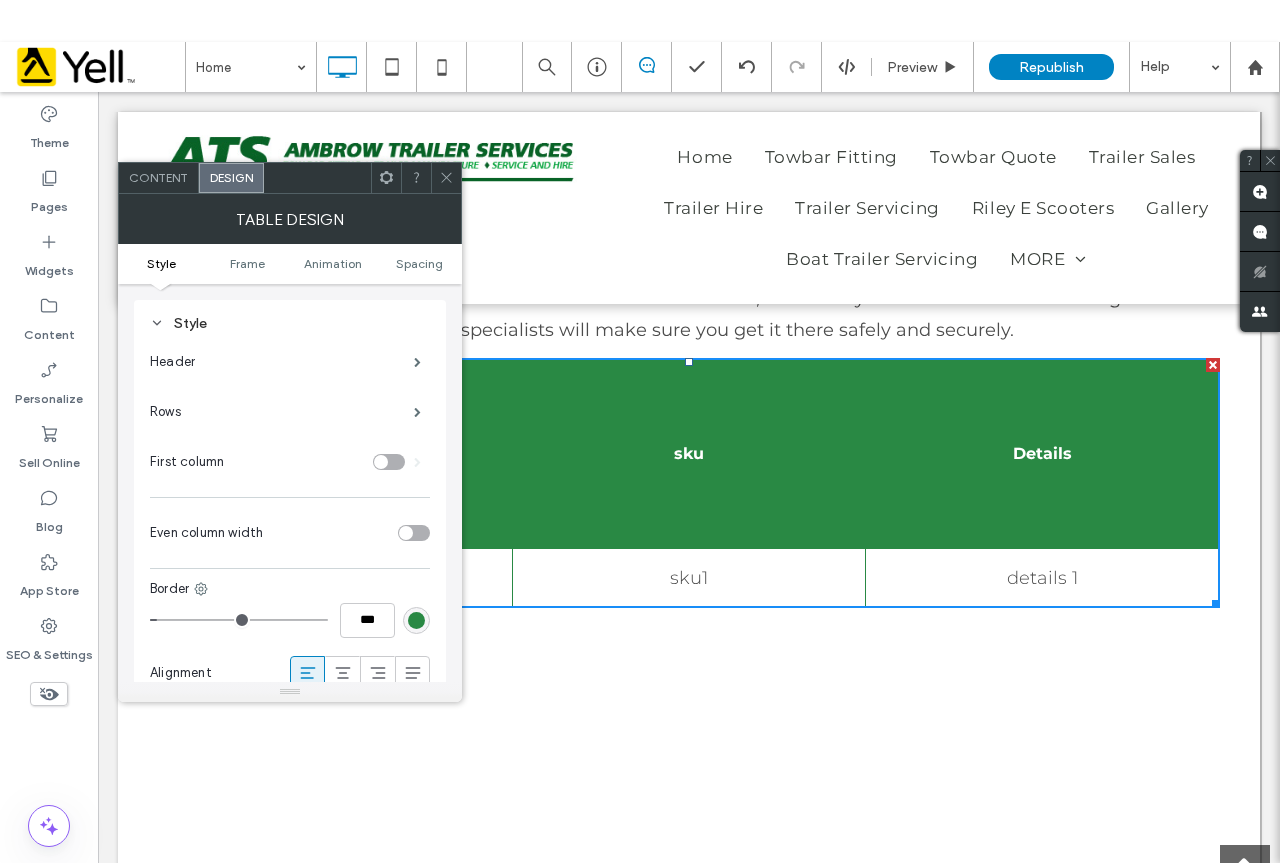 click at bounding box center [446, 178] 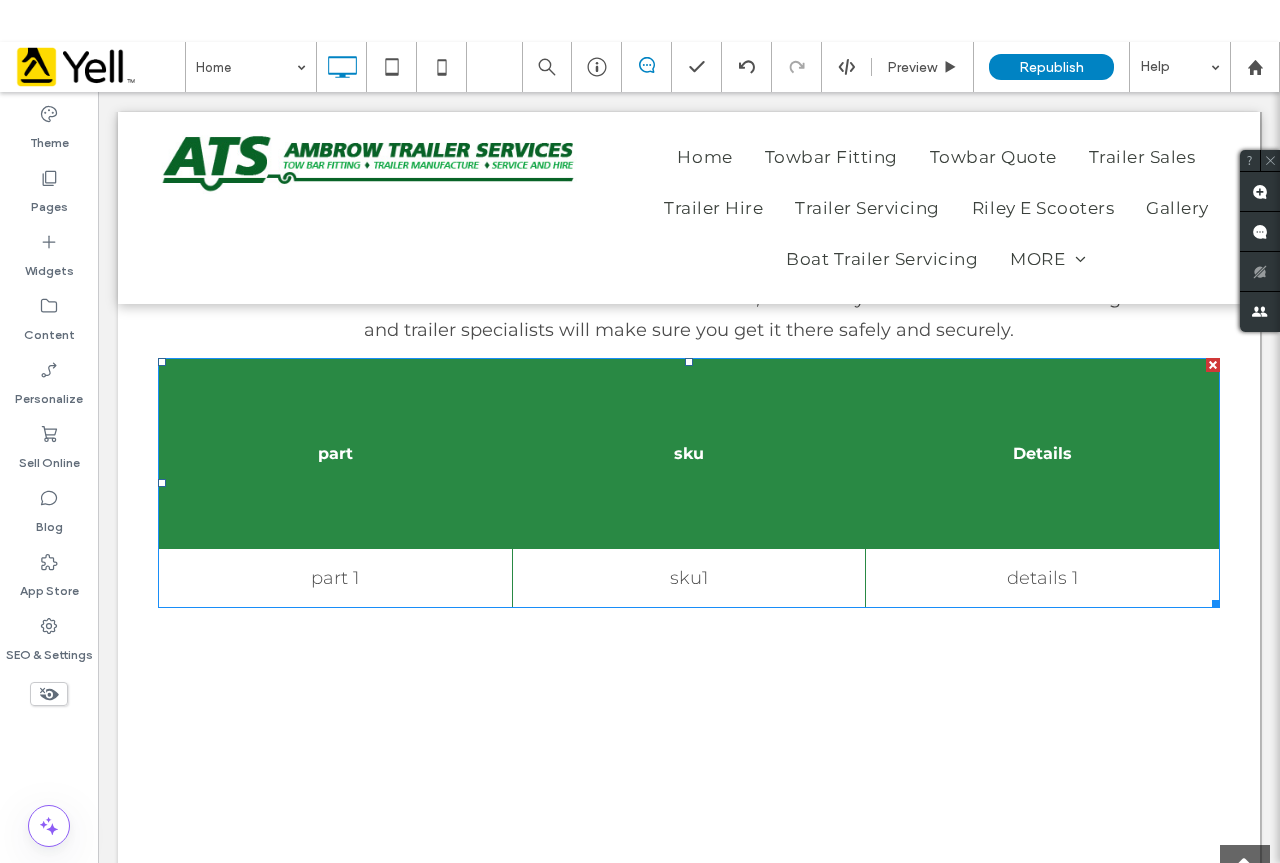 click on "part 1" at bounding box center (336, 577) 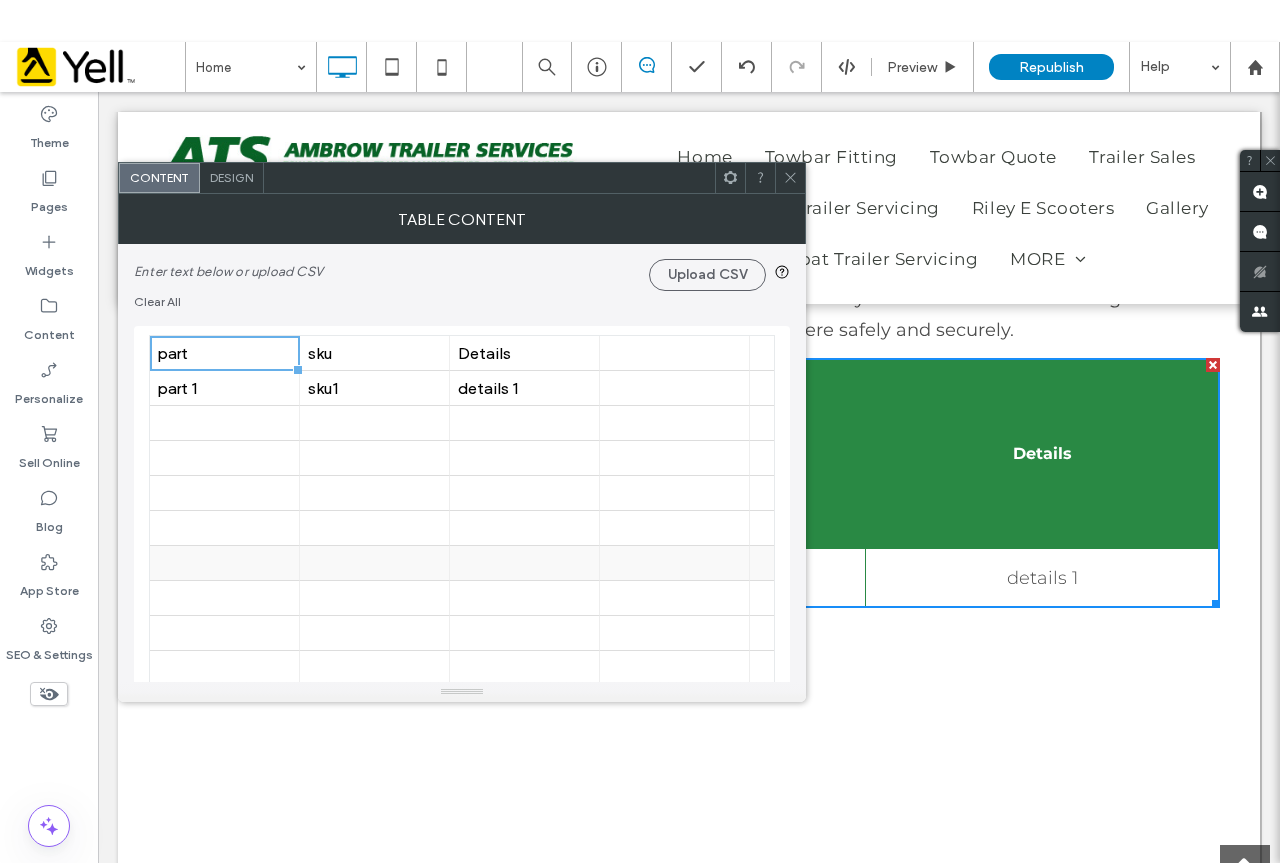 click 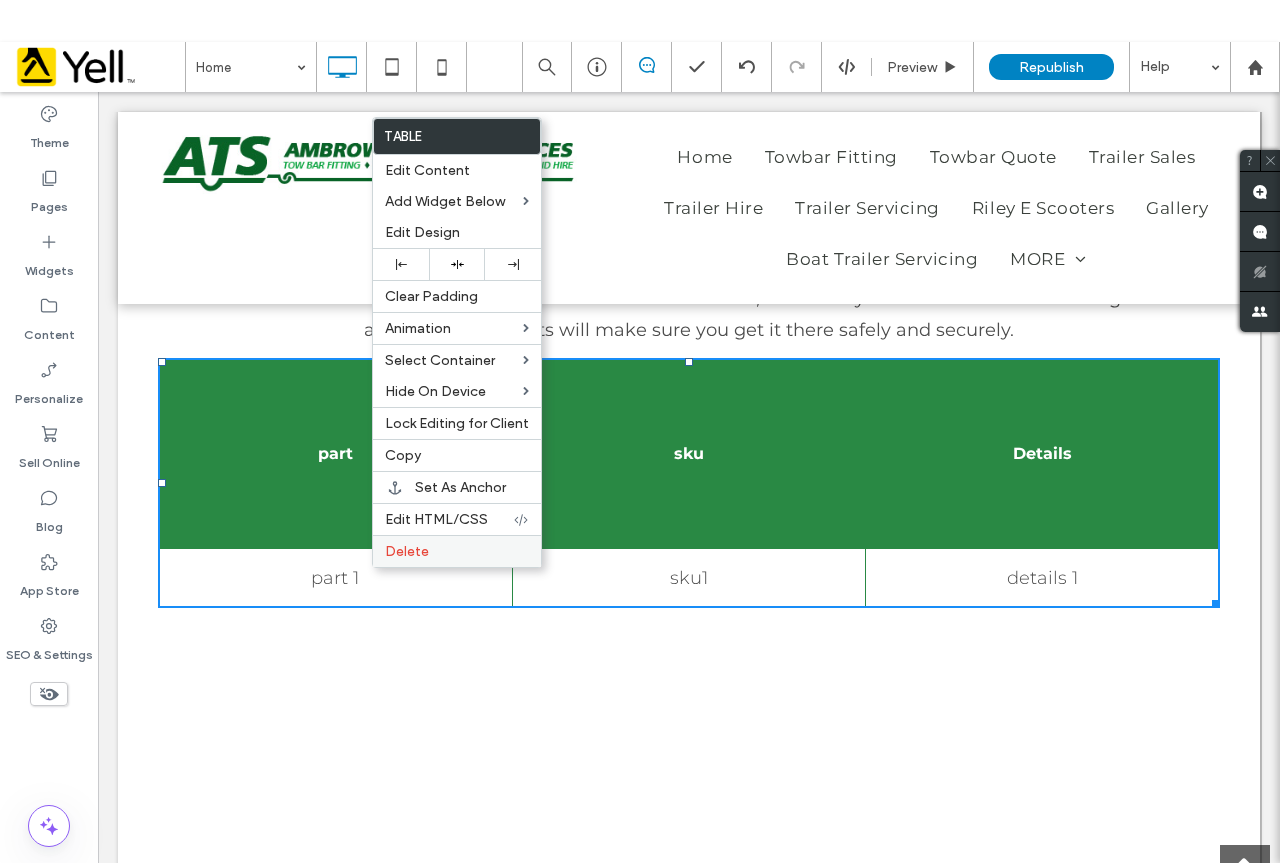 click on "Delete" at bounding box center (457, 551) 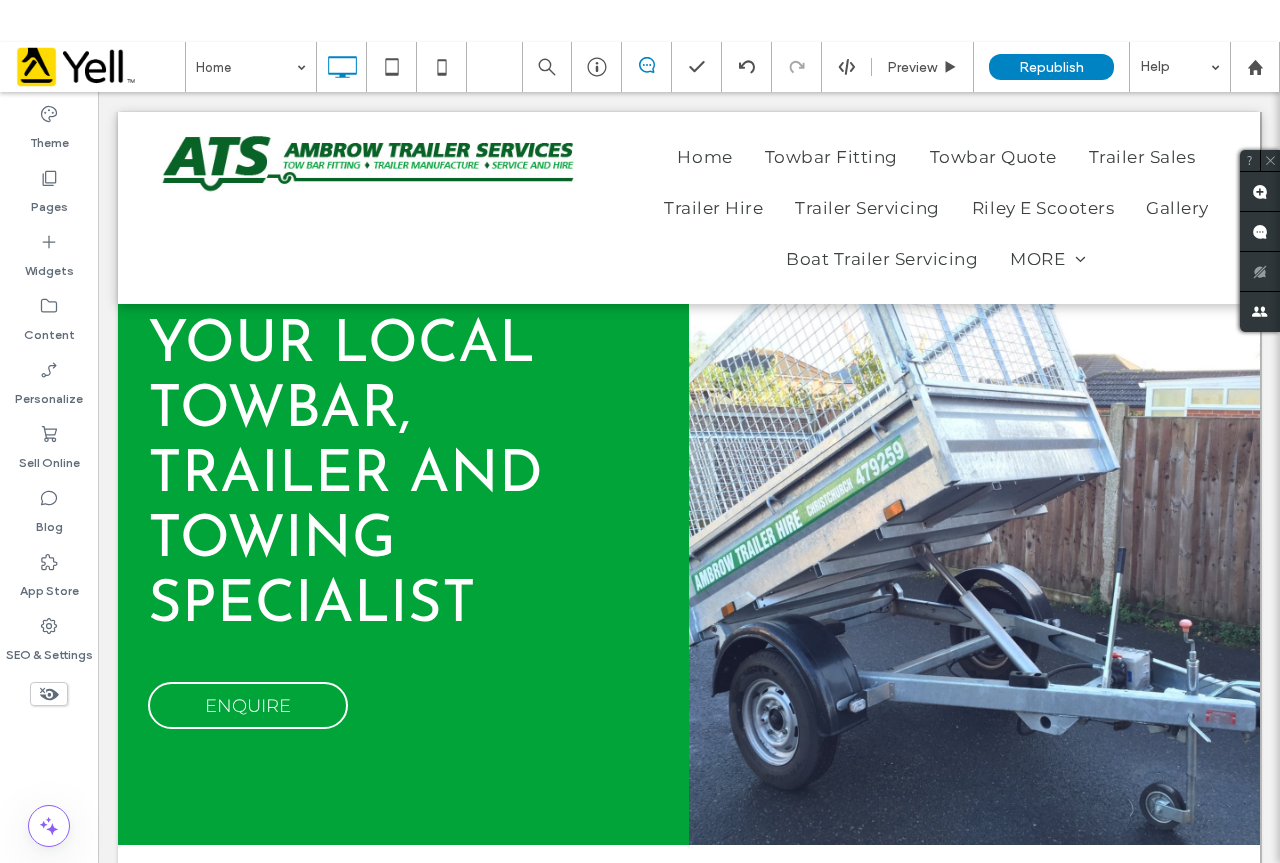 scroll, scrollTop: 0, scrollLeft: 0, axis: both 